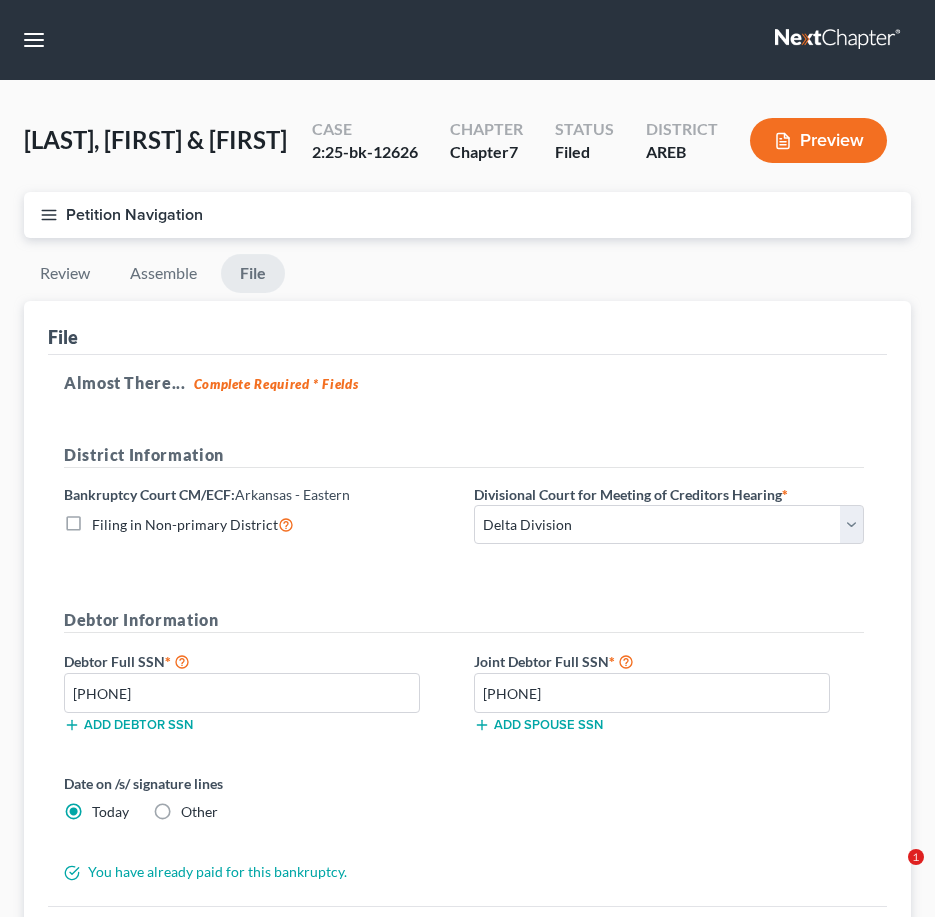 select on "0" 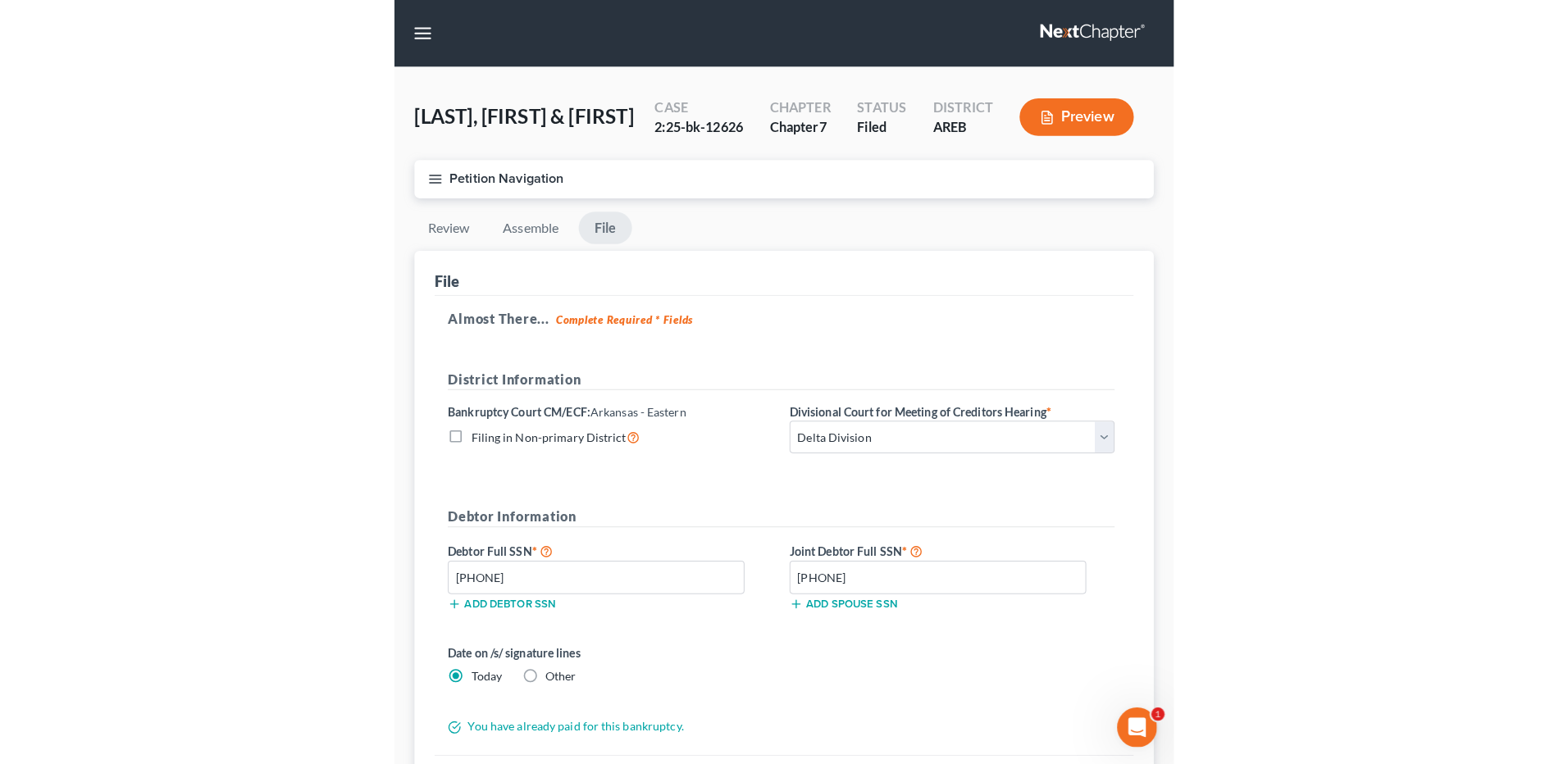 scroll, scrollTop: 0, scrollLeft: 0, axis: both 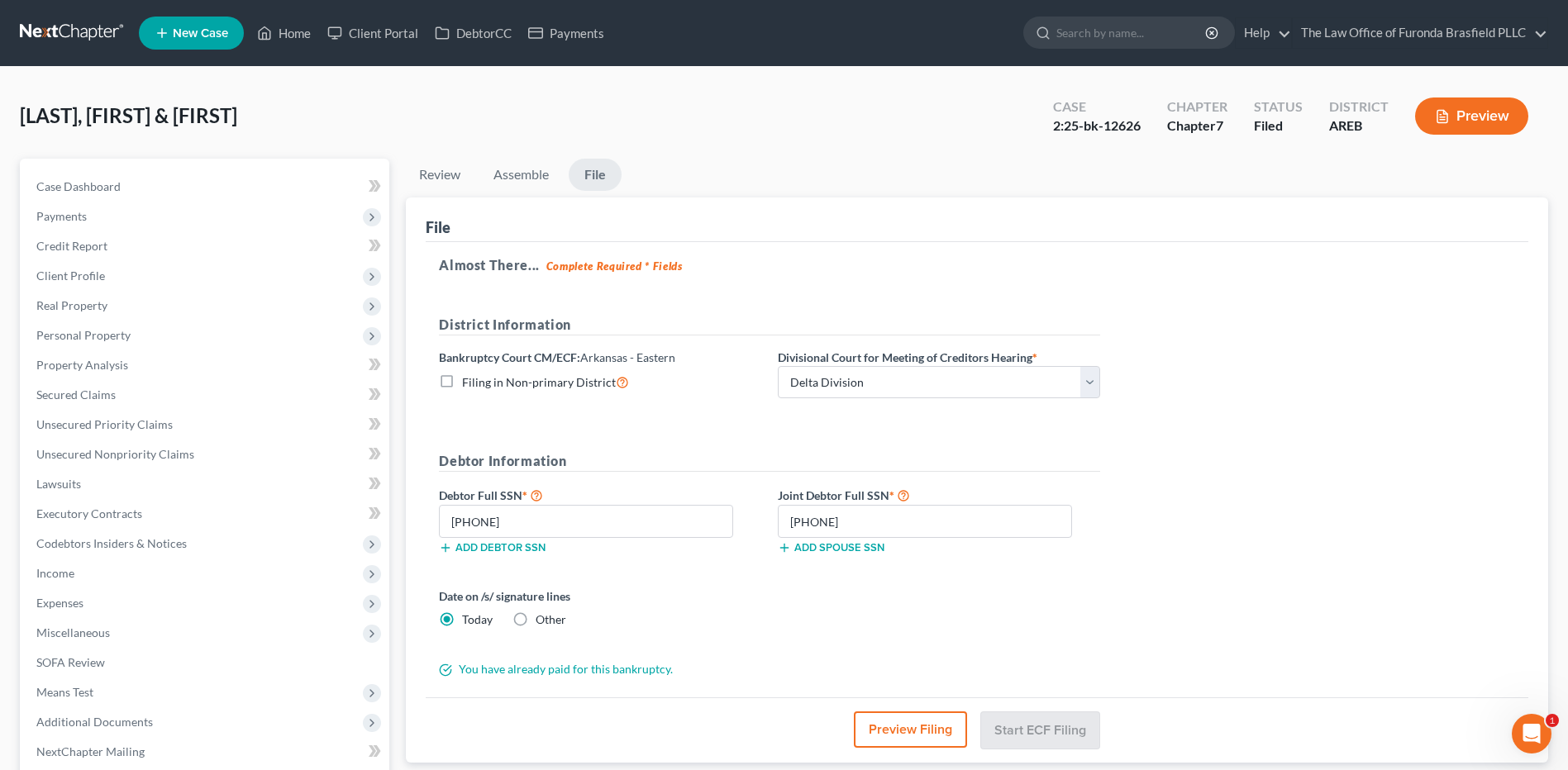 click on "New Case" at bounding box center (200, 33) 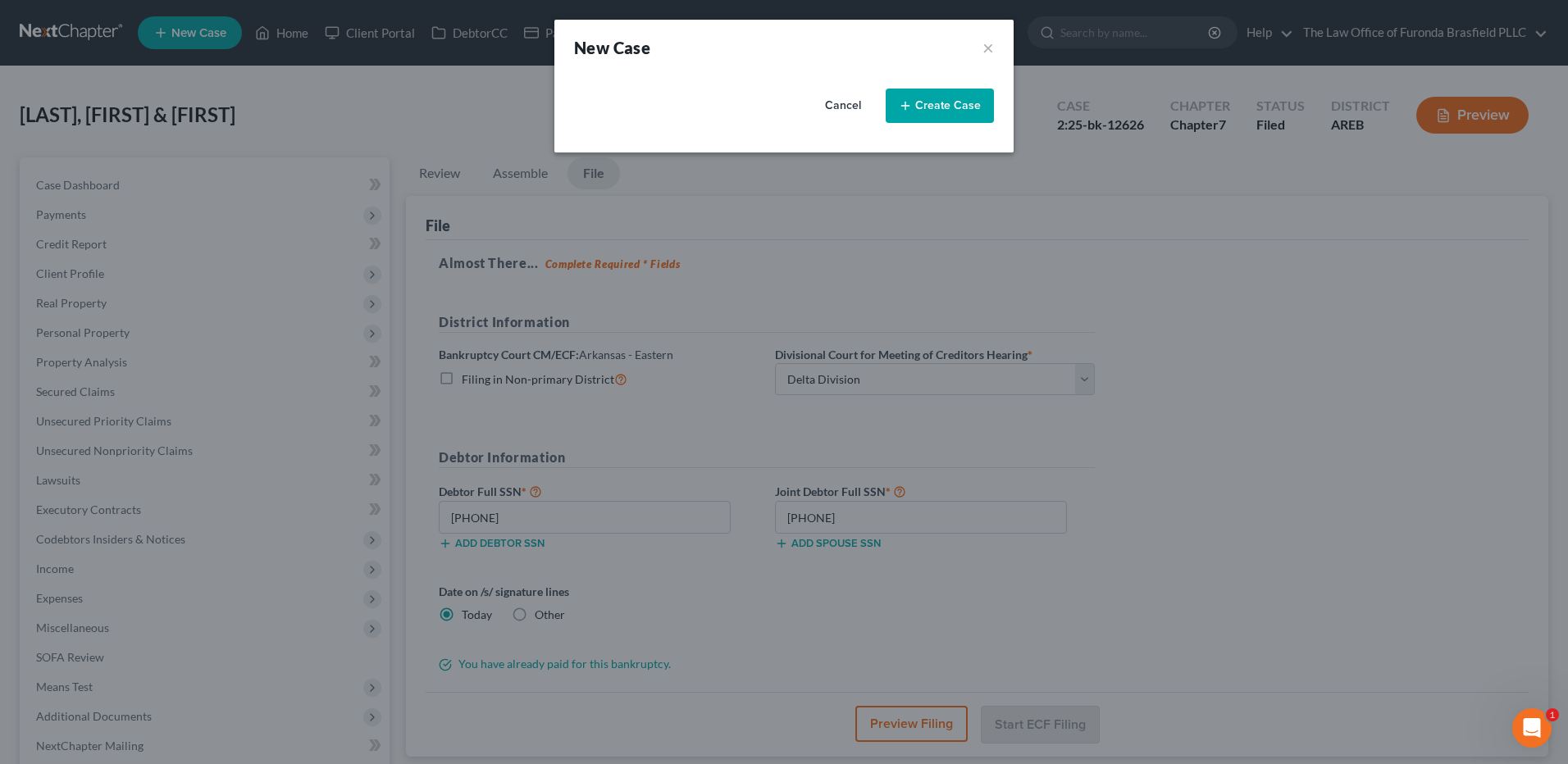 select on "6" 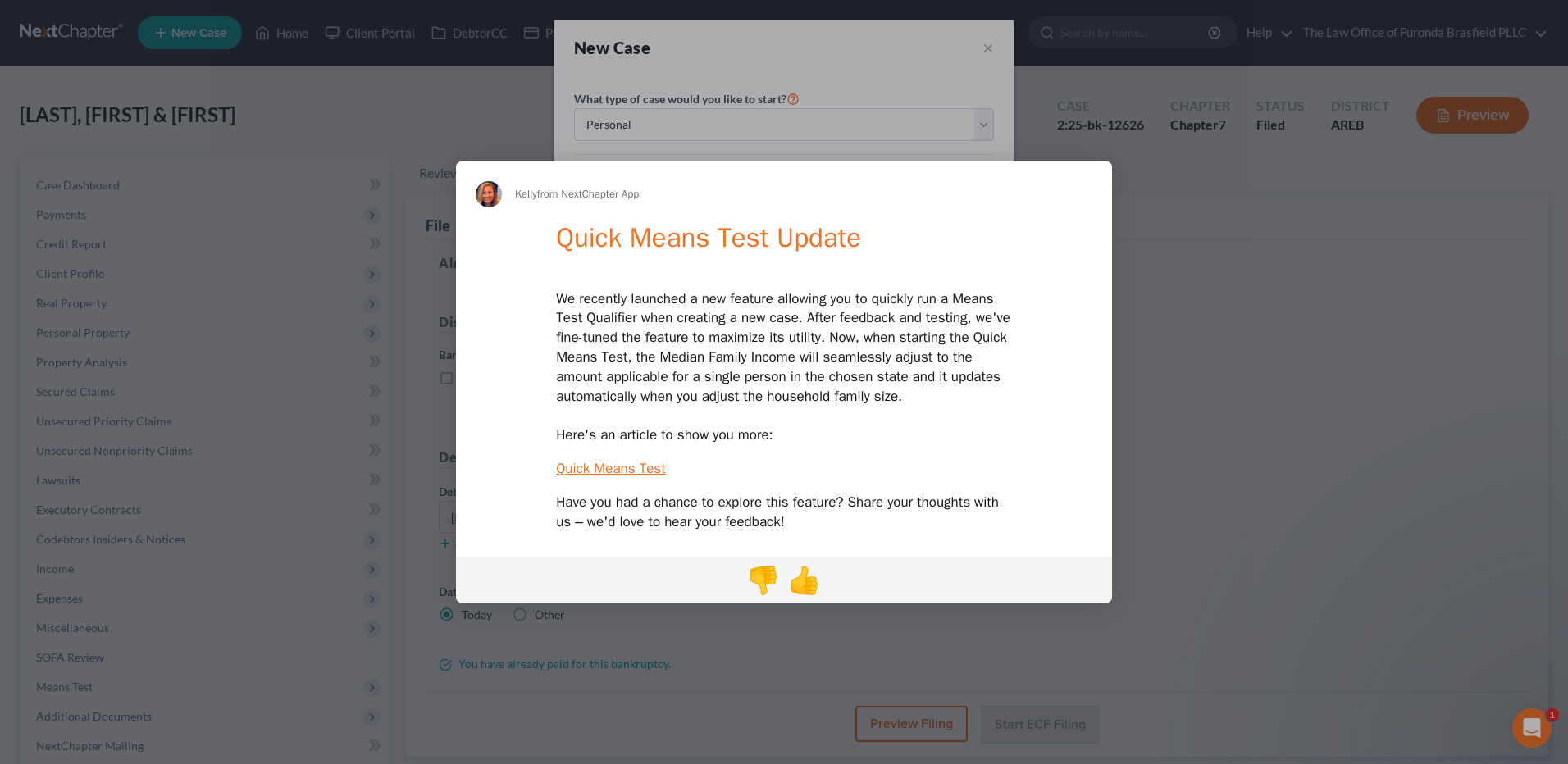 scroll, scrollTop: 0, scrollLeft: 0, axis: both 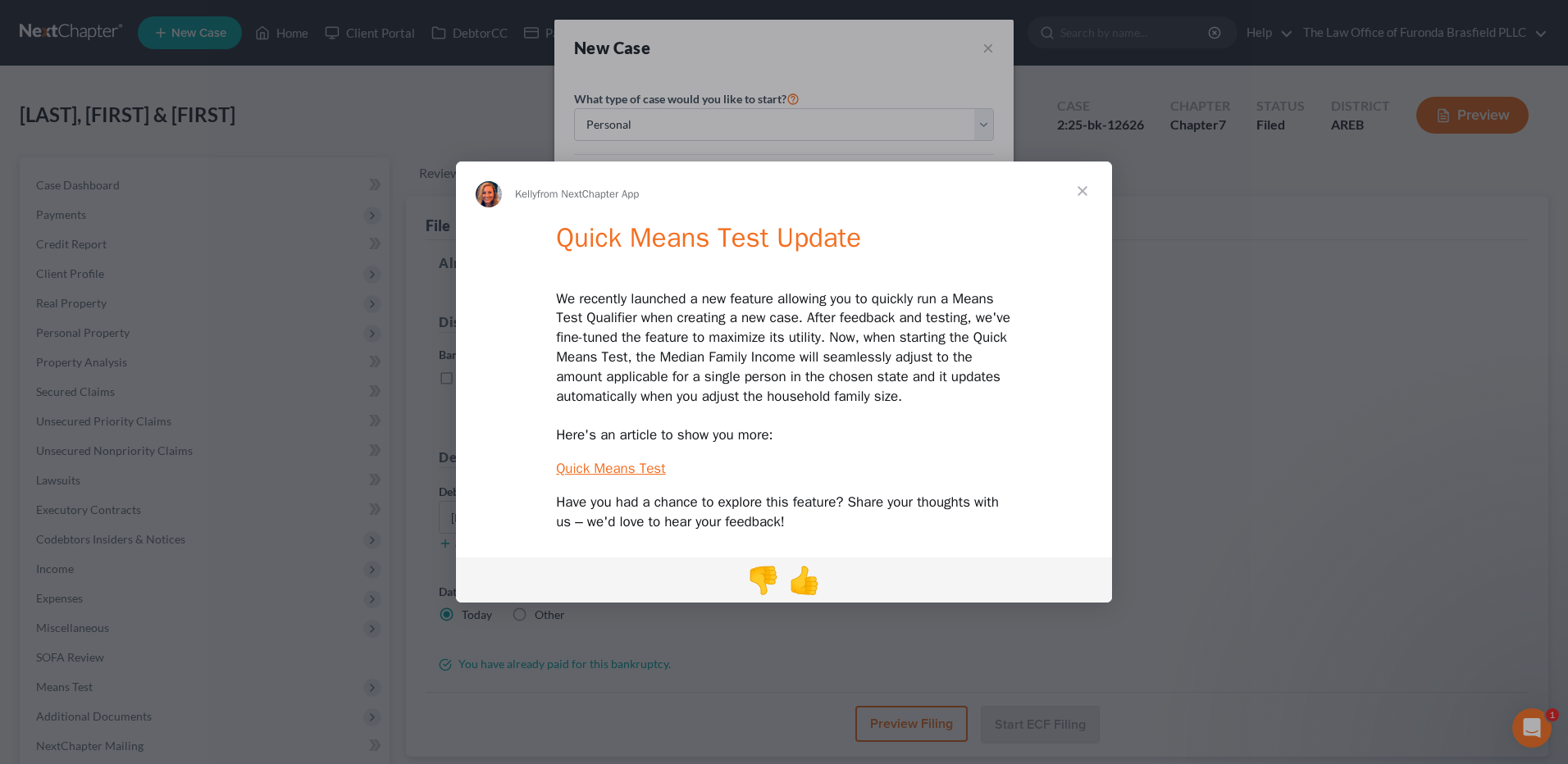 click at bounding box center [1083, 191] 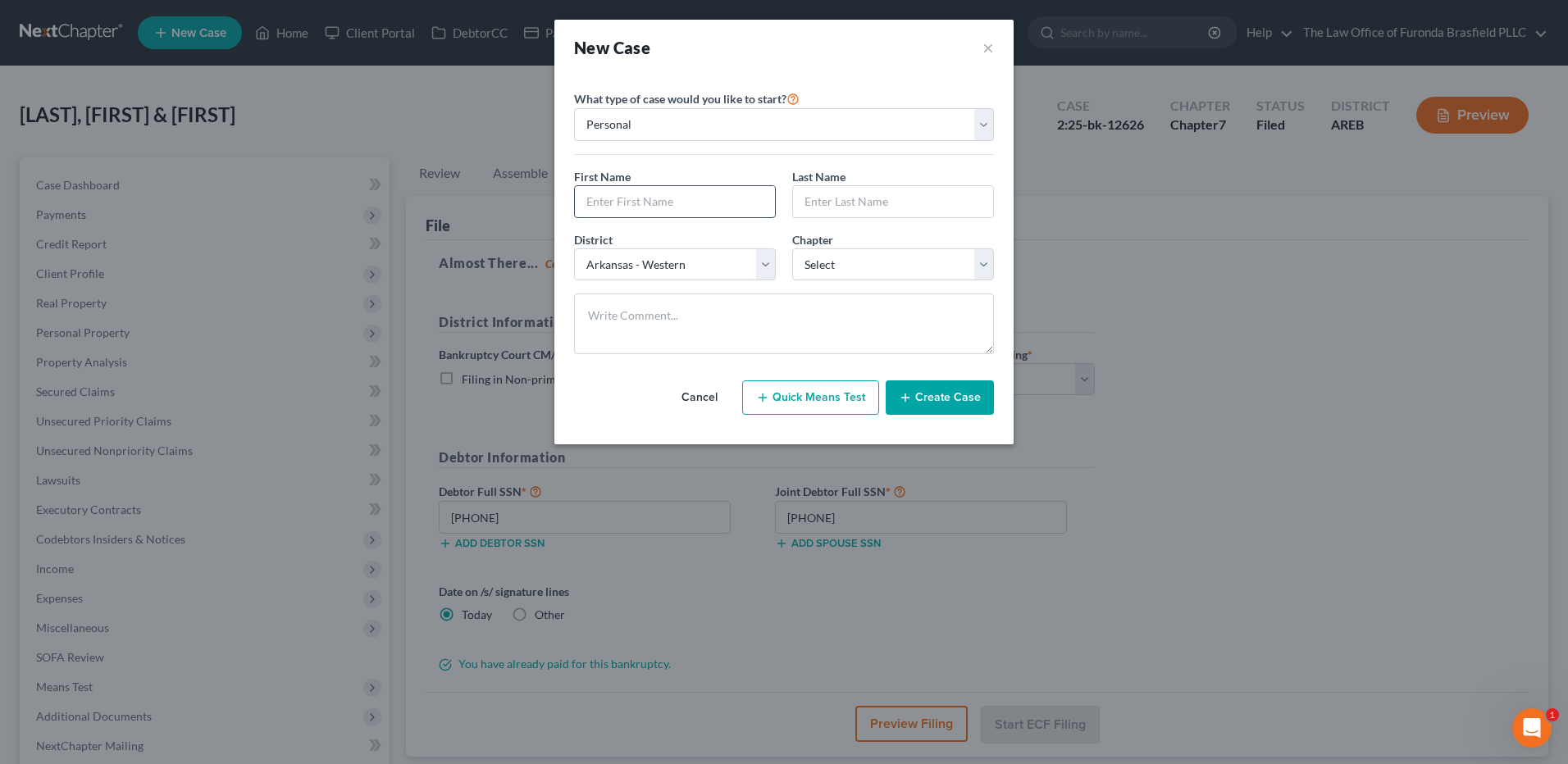 click at bounding box center (675, 202) 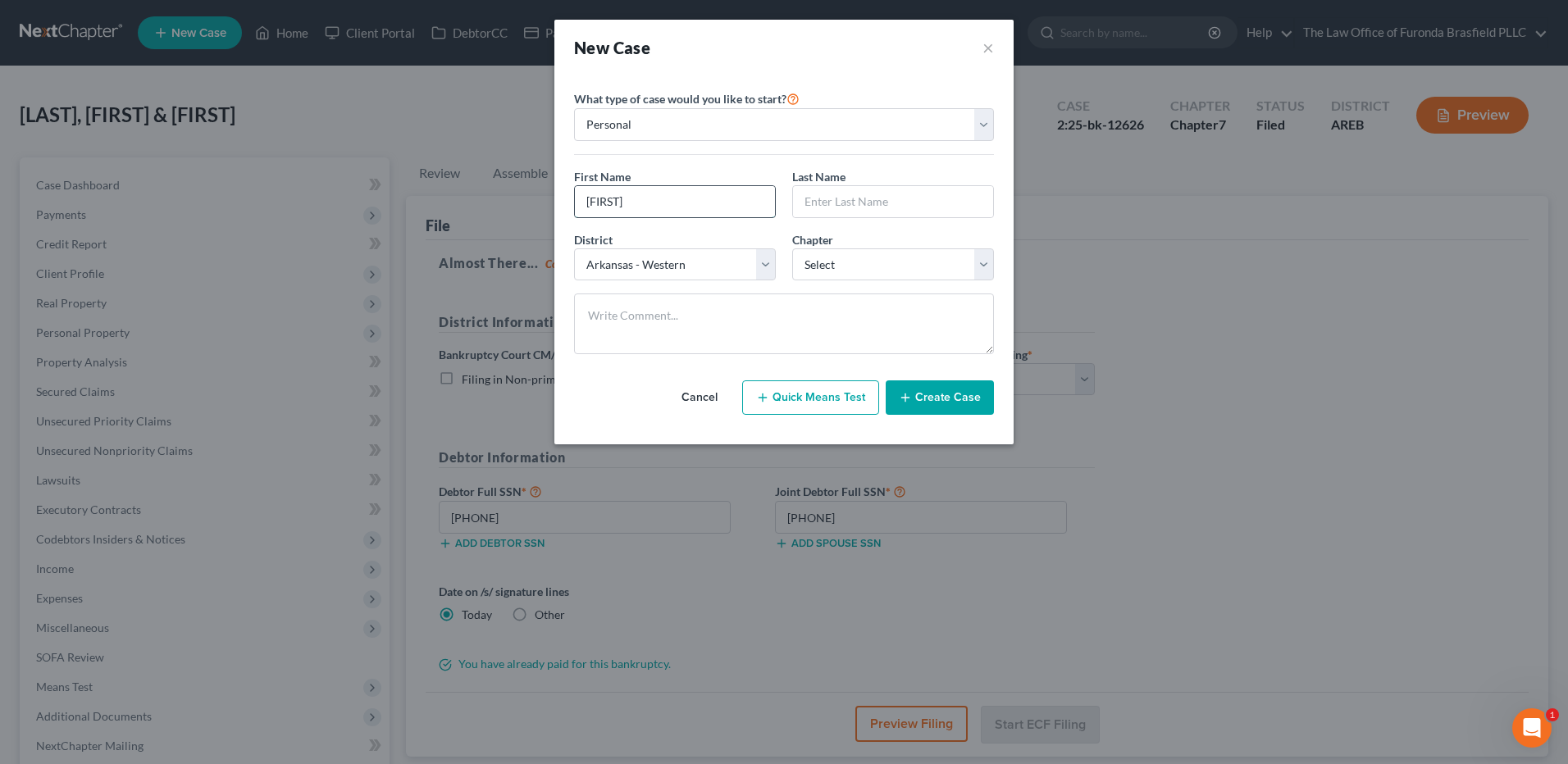 type on "[FIRST]" 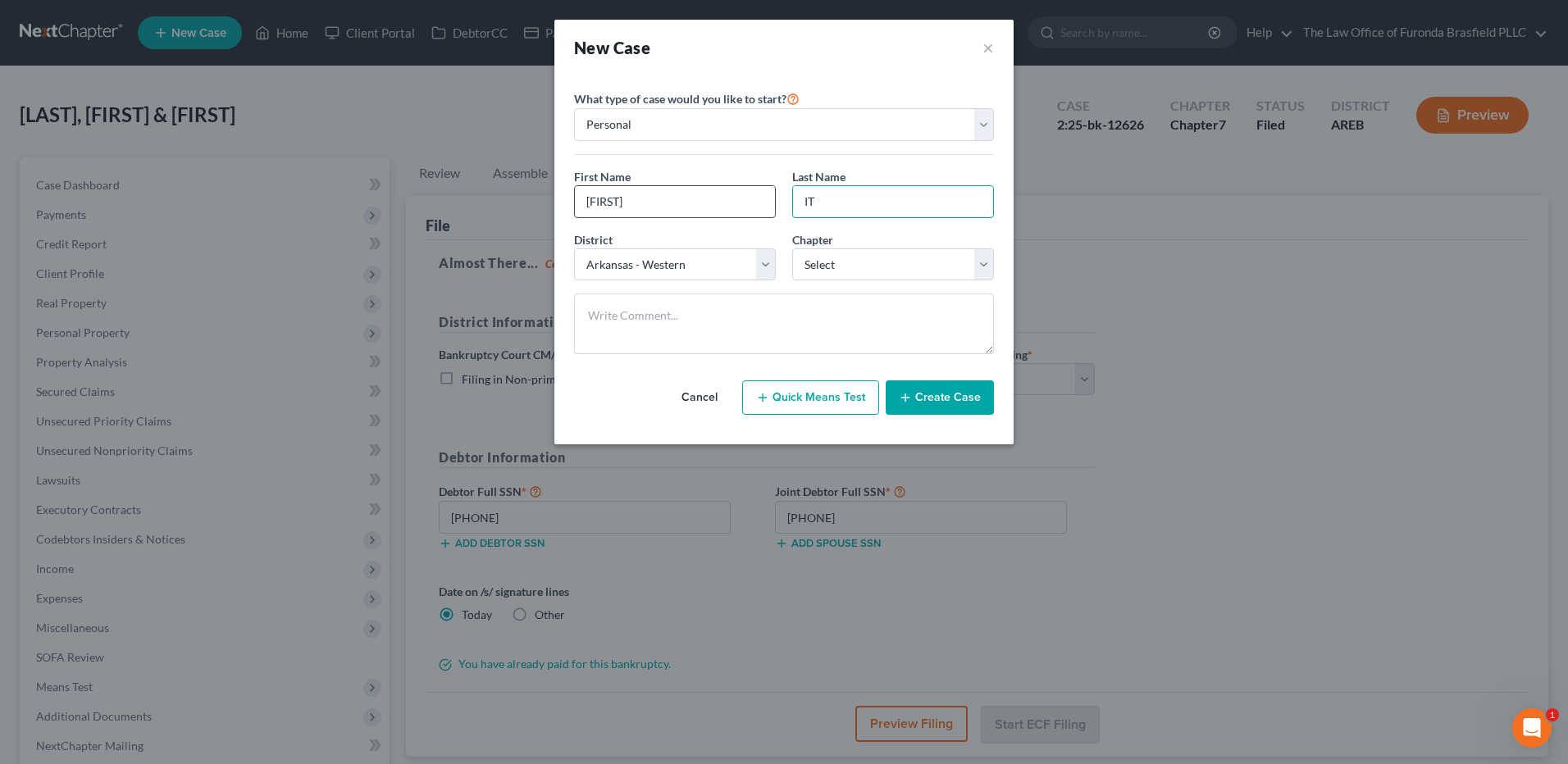 type on "I" 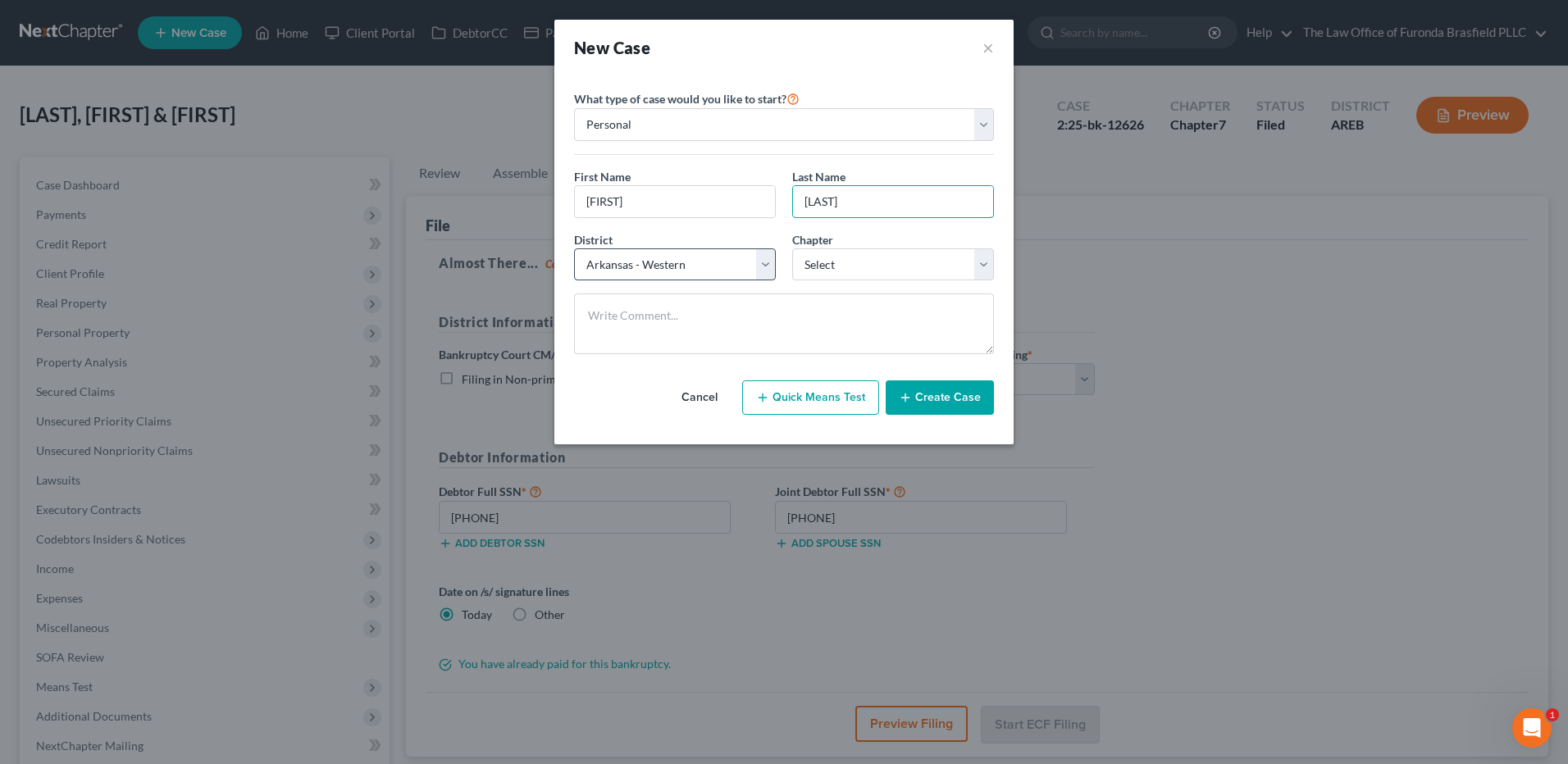 type on "[LAST]" 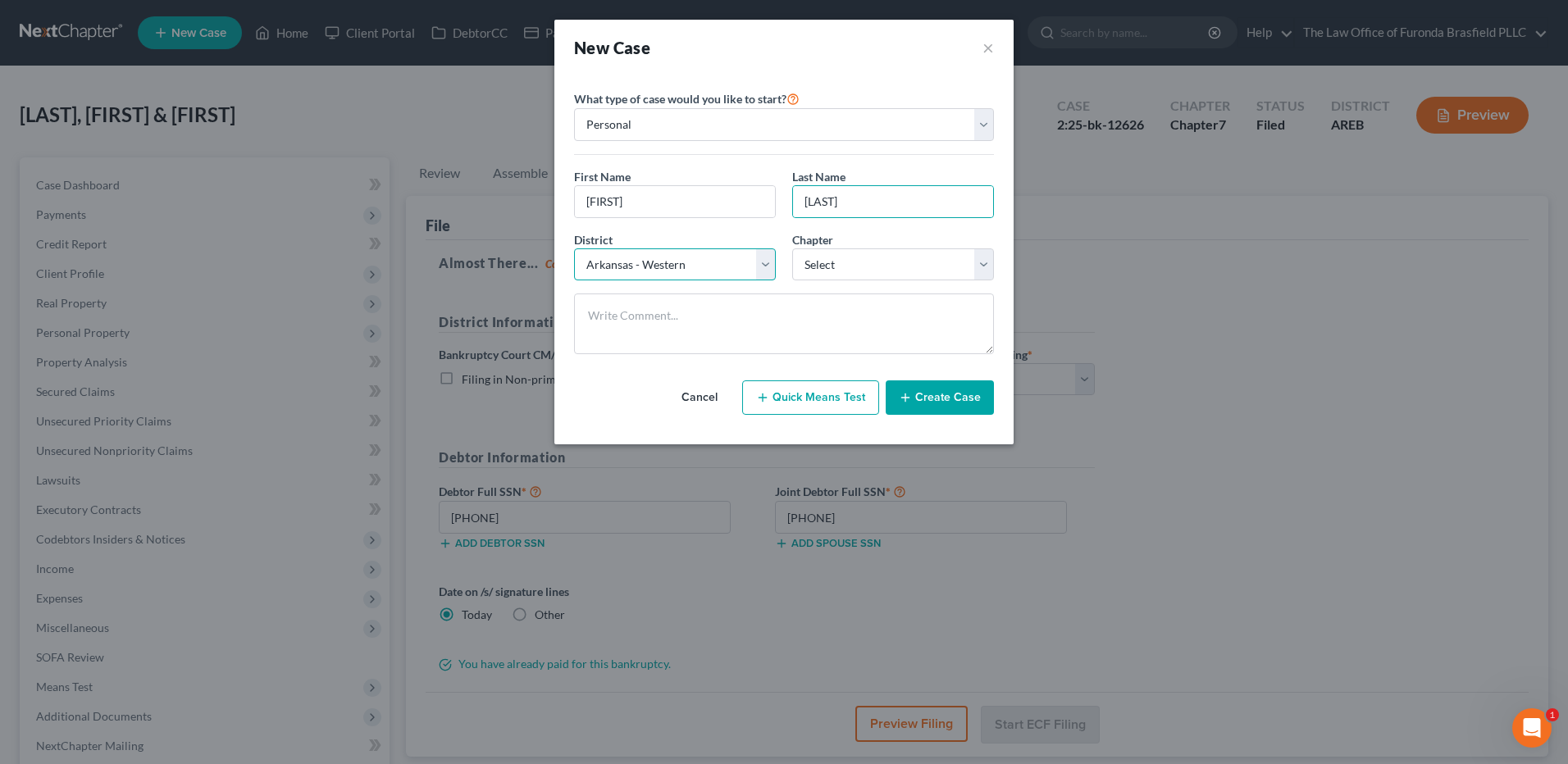 click on "Select Alabama - Middle Alabama - Northern Alabama - Southern Alaska Arizona Arkansas - Eastern Arkansas - Western California - Central California - Eastern California - Northern California - Southern Colorado Connecticut Delaware District of Columbia Florida - Middle Florida - Northern Florida - Southern Georgia - Middle Georgia - Northern Georgia - Southern Guam Hawaii Idaho Illinois - Central Illinois - Northern Illinois - Southern Indiana - Northern Indiana - Southern Iowa - Northern Iowa - Southern Kansas Kentucky - Eastern Kentucky - Western Louisiana - Eastern Louisiana - Middle Louisiana - Western Maine Maryland Massachusetts Michigan - Eastern Michigan - Western Minnesota Mississippi - Northern Mississippi - Southern Missouri - Eastern Missouri - Western Montana Nebraska Nevada New Hampshire New Jersey New Mexico New York - Eastern New York - Northern New York - Southern New York - Western North Carolina - Eastern North Carolina - Middle North Carolina - Western North Dakota Ohio - Northern Oregon" at bounding box center [675, 265] 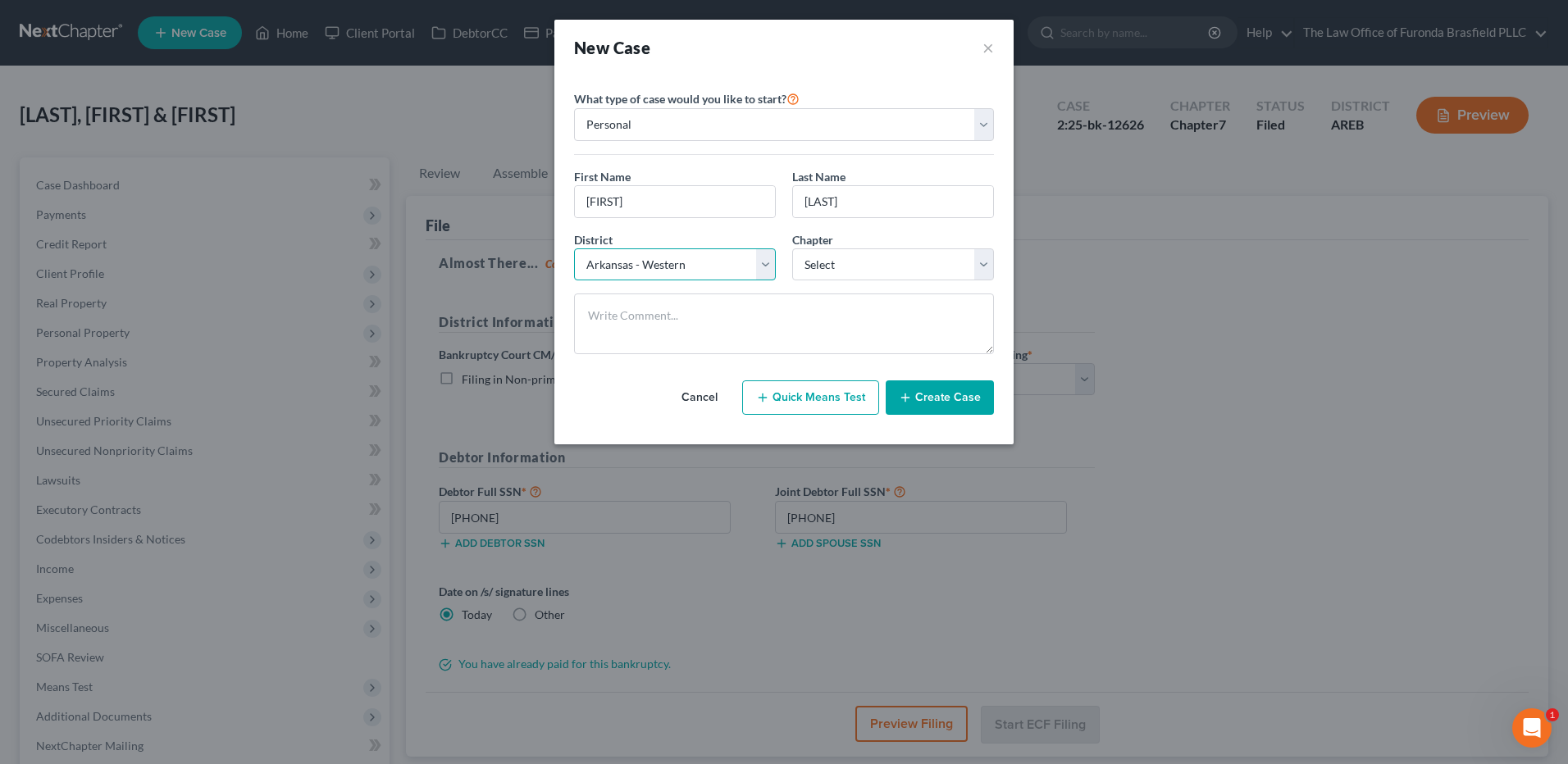 click on "Select Alabama - Middle Alabama - Northern Alabama - Southern Alaska Arizona Arkansas - Eastern Arkansas - Western California - Central California - Eastern California - Northern California - Southern Colorado Connecticut Delaware District of Columbia Florida - Middle Florida - Northern Florida - Southern Georgia - Middle Georgia - Northern Georgia - Southern Guam Hawaii Idaho Illinois - Central Illinois - Northern Illinois - Southern Indiana - Northern Indiana - Southern Iowa - Northern Iowa - Southern Kansas Kentucky - Eastern Kentucky - Western Louisiana - Eastern Louisiana - Middle Louisiana - Western Maine Maryland Massachusetts Michigan - Eastern Michigan - Western Minnesota Mississippi - Northern Mississippi - Southern Missouri - Eastern Missouri - Western Montana Nebraska Nevada New Hampshire New Jersey New Mexico New York - Eastern New York - Northern New York - Southern New York - Western North Carolina - Eastern North Carolina - Middle North Carolina - Western North Dakota Ohio - Northern Oregon" at bounding box center [675, 265] 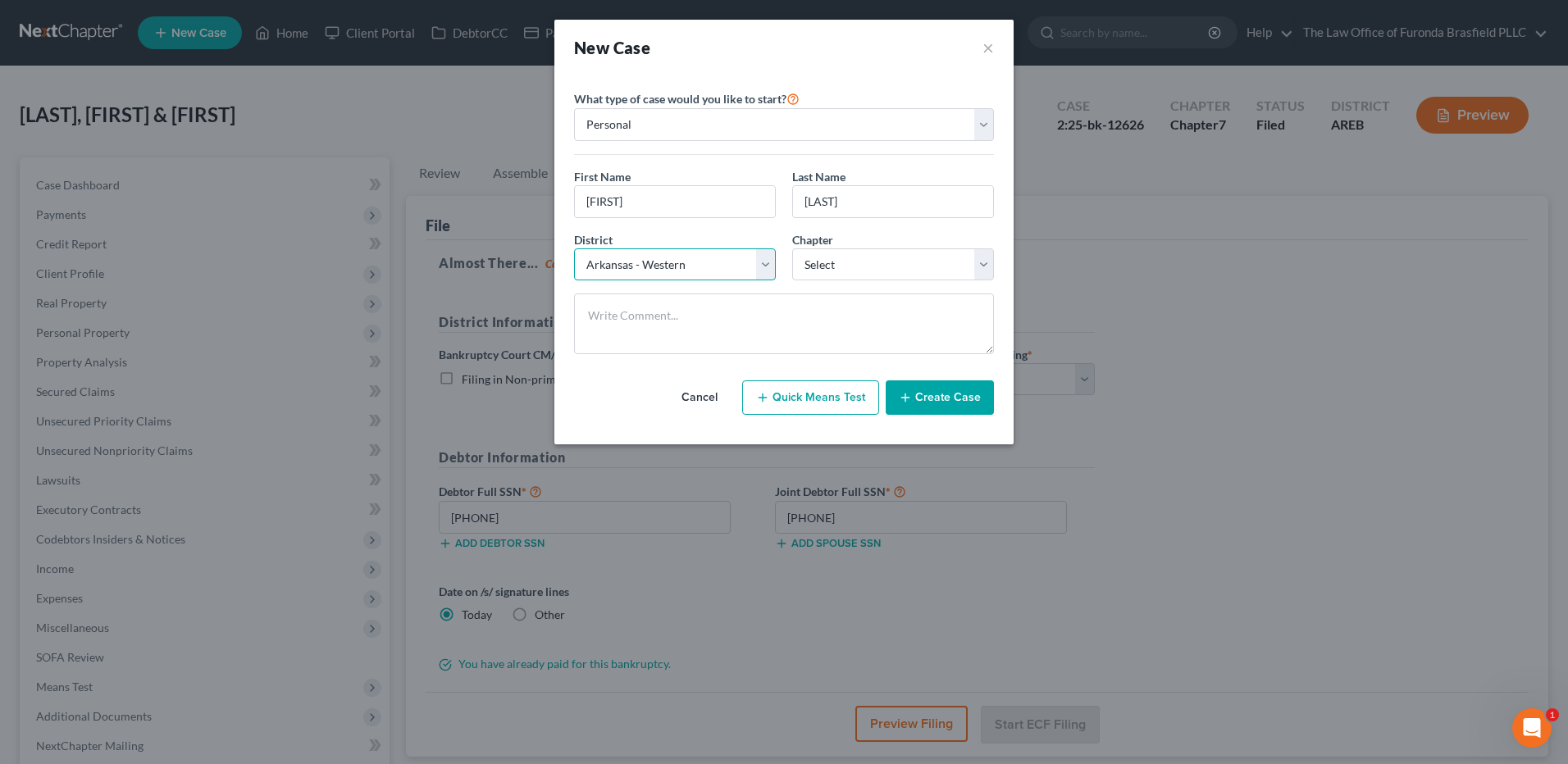 select on "5" 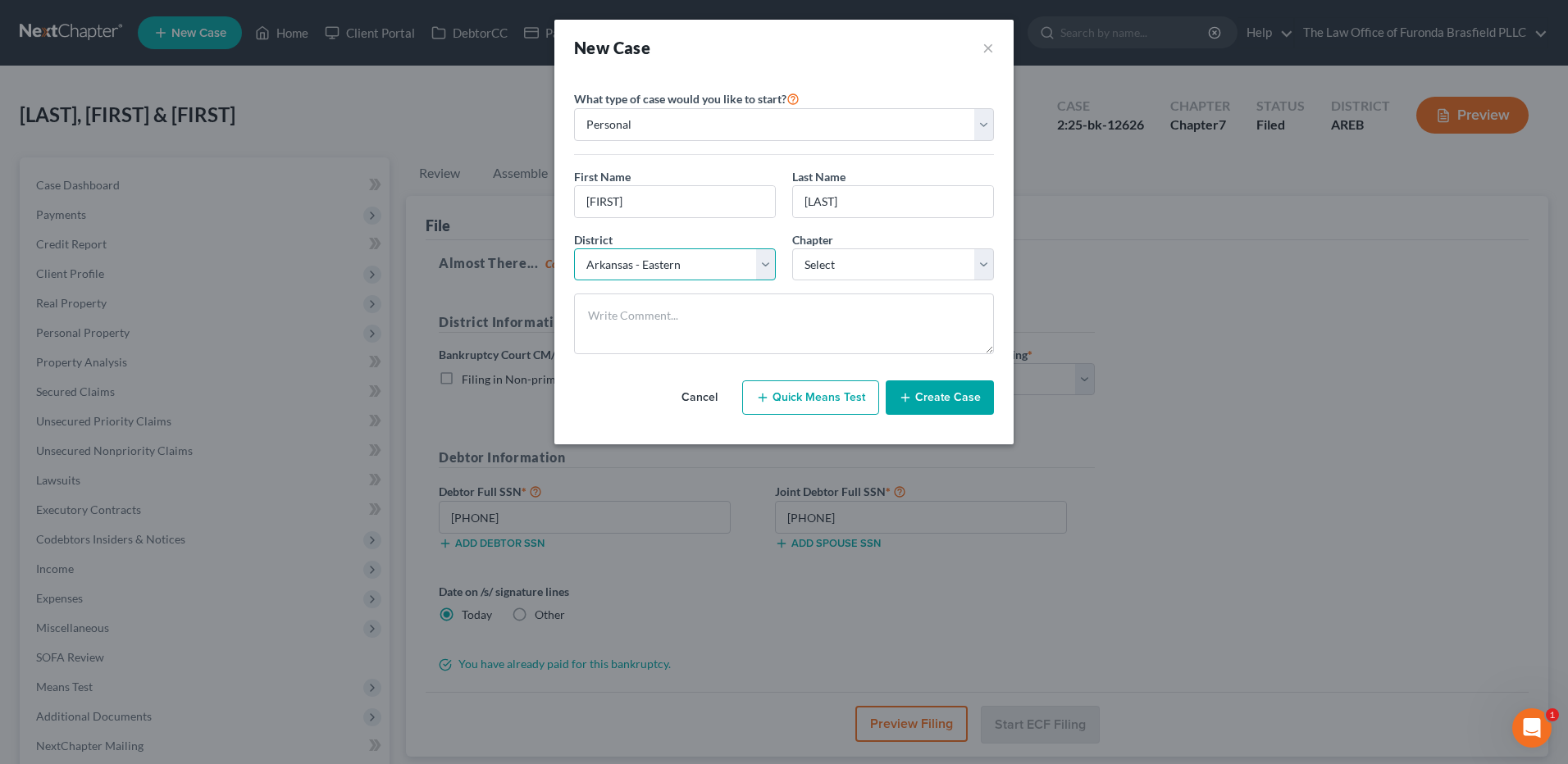 click on "Select Alabama - Middle Alabama - Northern Alabama - Southern Alaska Arizona Arkansas - Eastern Arkansas - Western California - Central California - Eastern California - Northern California - Southern Colorado Connecticut Delaware District of Columbia Florida - Middle Florida - Northern Florida - Southern Georgia - Middle Georgia - Northern Georgia - Southern Guam Hawaii Idaho Illinois - Central Illinois - Northern Illinois - Southern Indiana - Northern Indiana - Southern Iowa - Northern Iowa - Southern Kansas Kentucky - Eastern Kentucky - Western Louisiana - Eastern Louisiana - Middle Louisiana - Western Maine Maryland Massachusetts Michigan - Eastern Michigan - Western Minnesota Mississippi - Northern Mississippi - Southern Missouri - Eastern Missouri - Western Montana Nebraska Nevada New Hampshire New Jersey New Mexico New York - Eastern New York - Northern New York - Southern New York - Western North Carolina - Eastern North Carolina - Middle North Carolina - Western North Dakota Ohio - Northern Oregon" at bounding box center [675, 265] 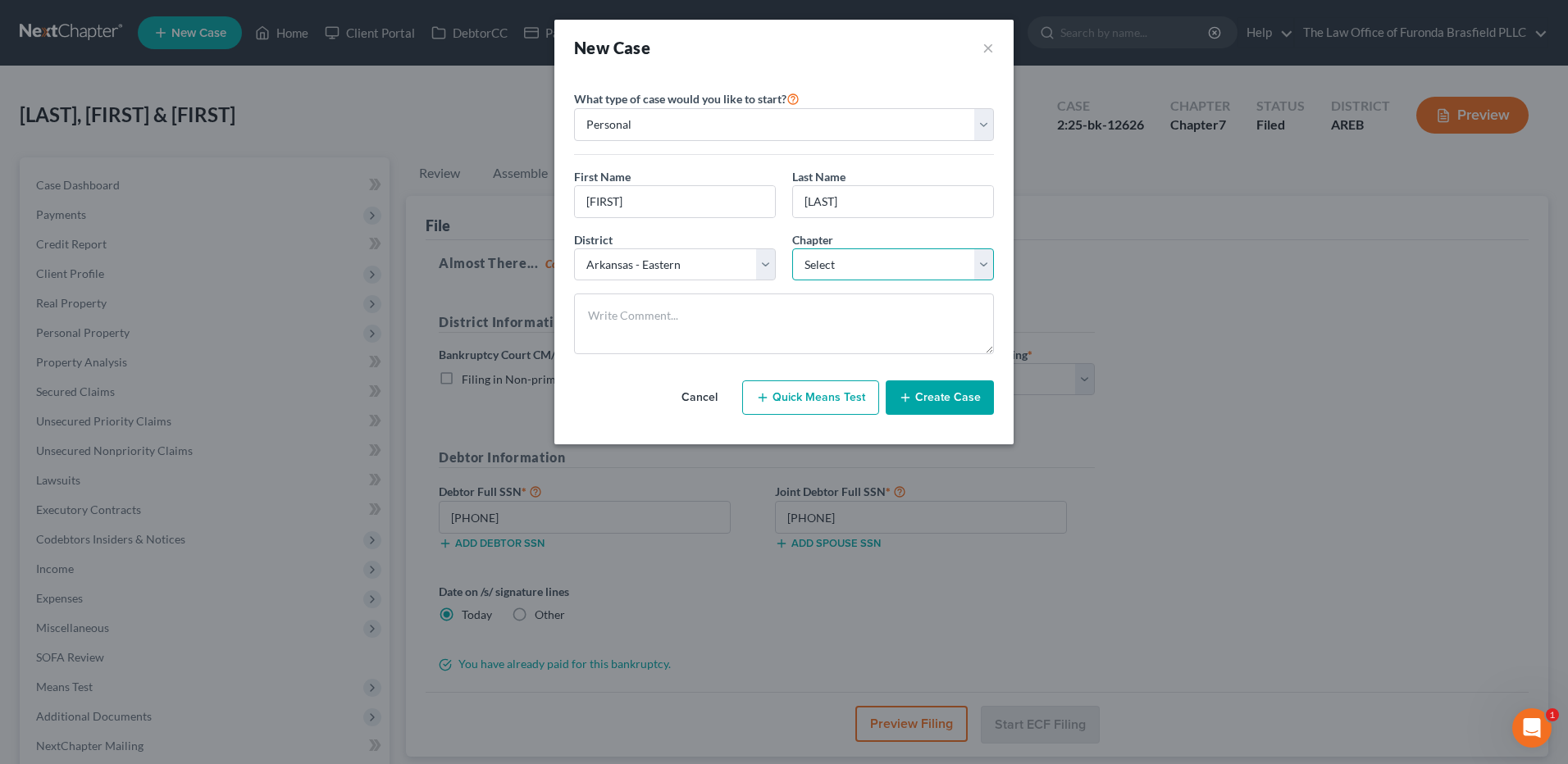 click on "Select 7 11 12 13" at bounding box center (893, 265) 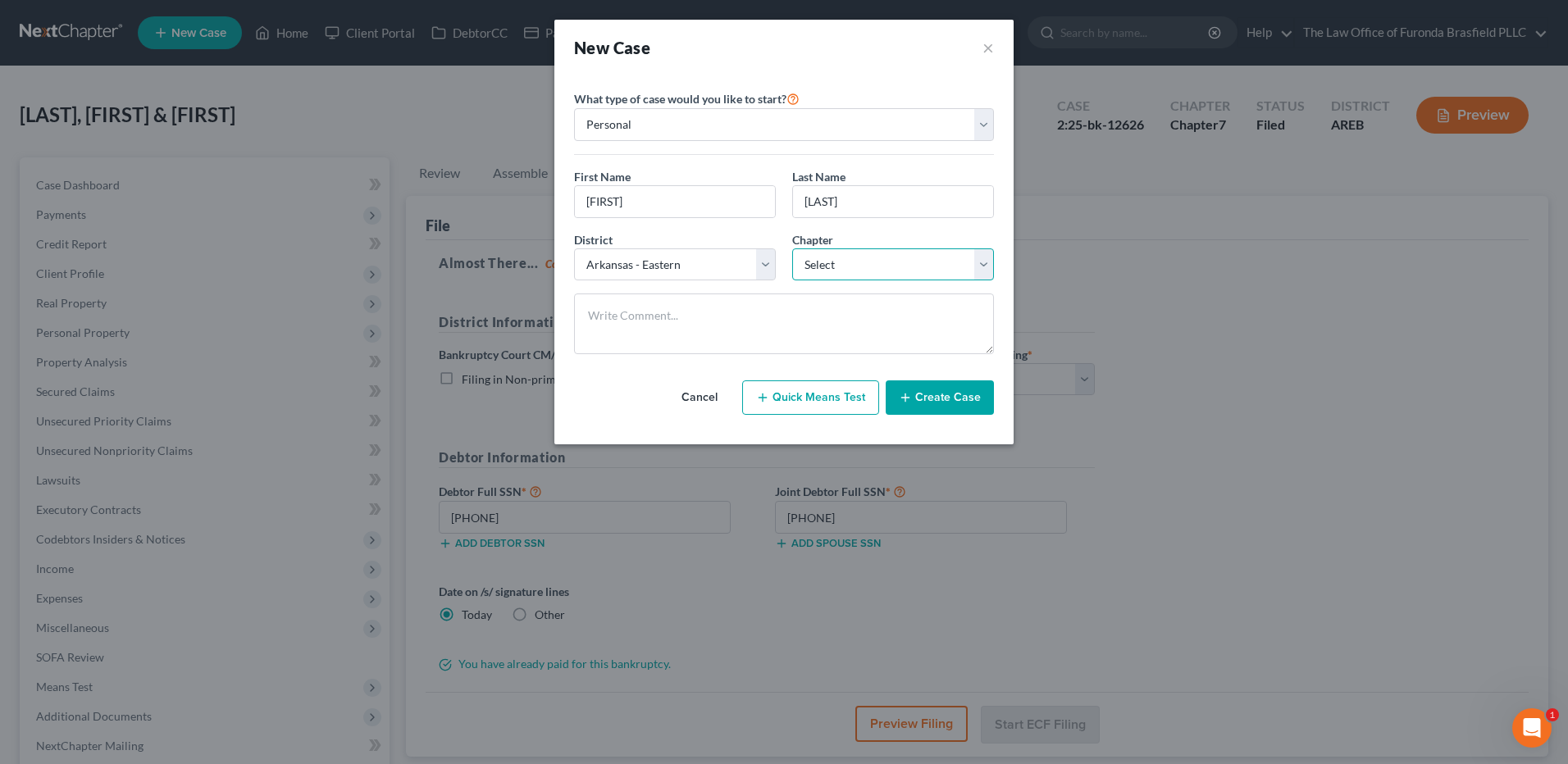 select on "0" 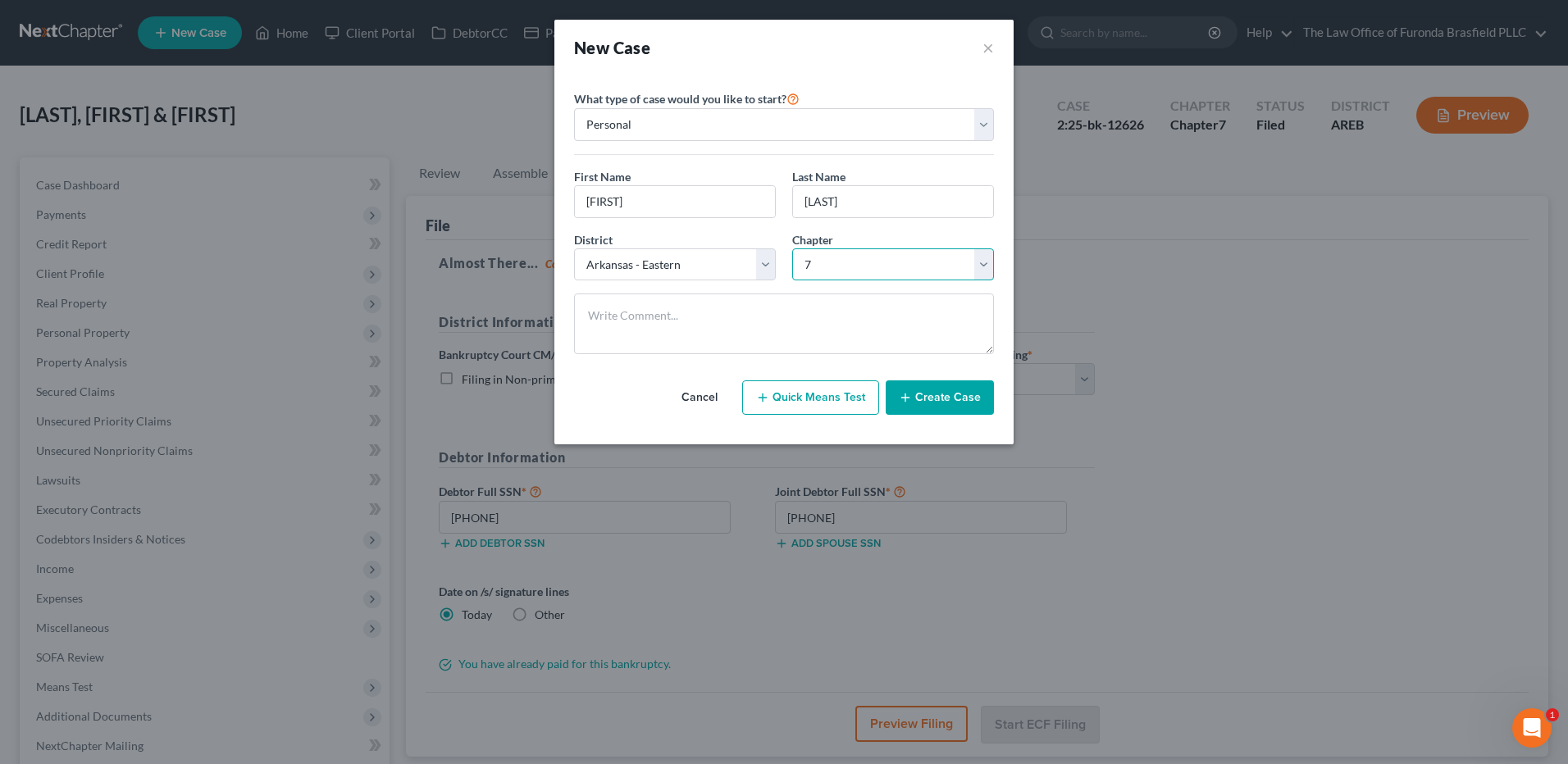 click on "Select 7 11 12 13" at bounding box center [893, 265] 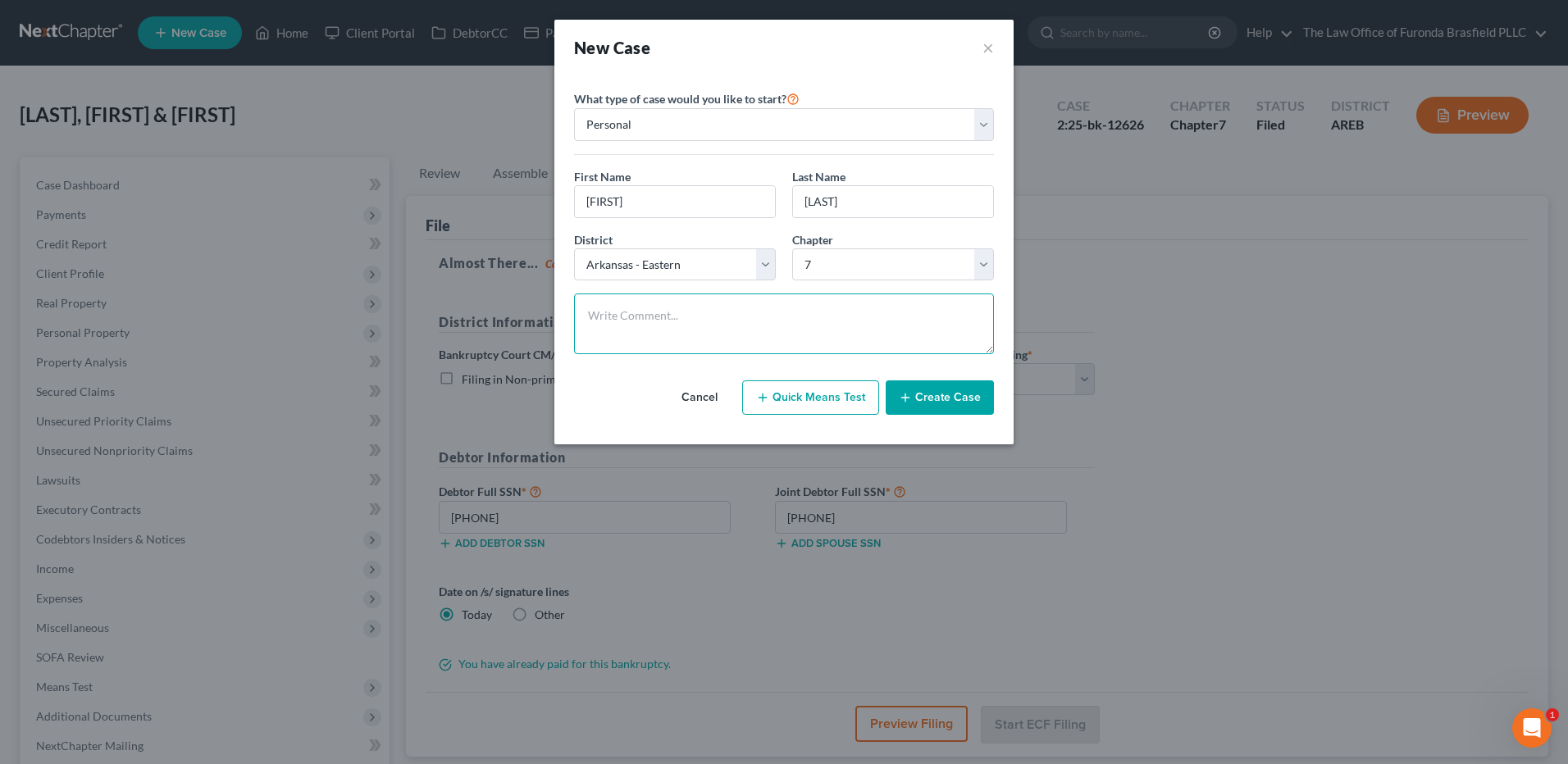 click at bounding box center (784, 324) 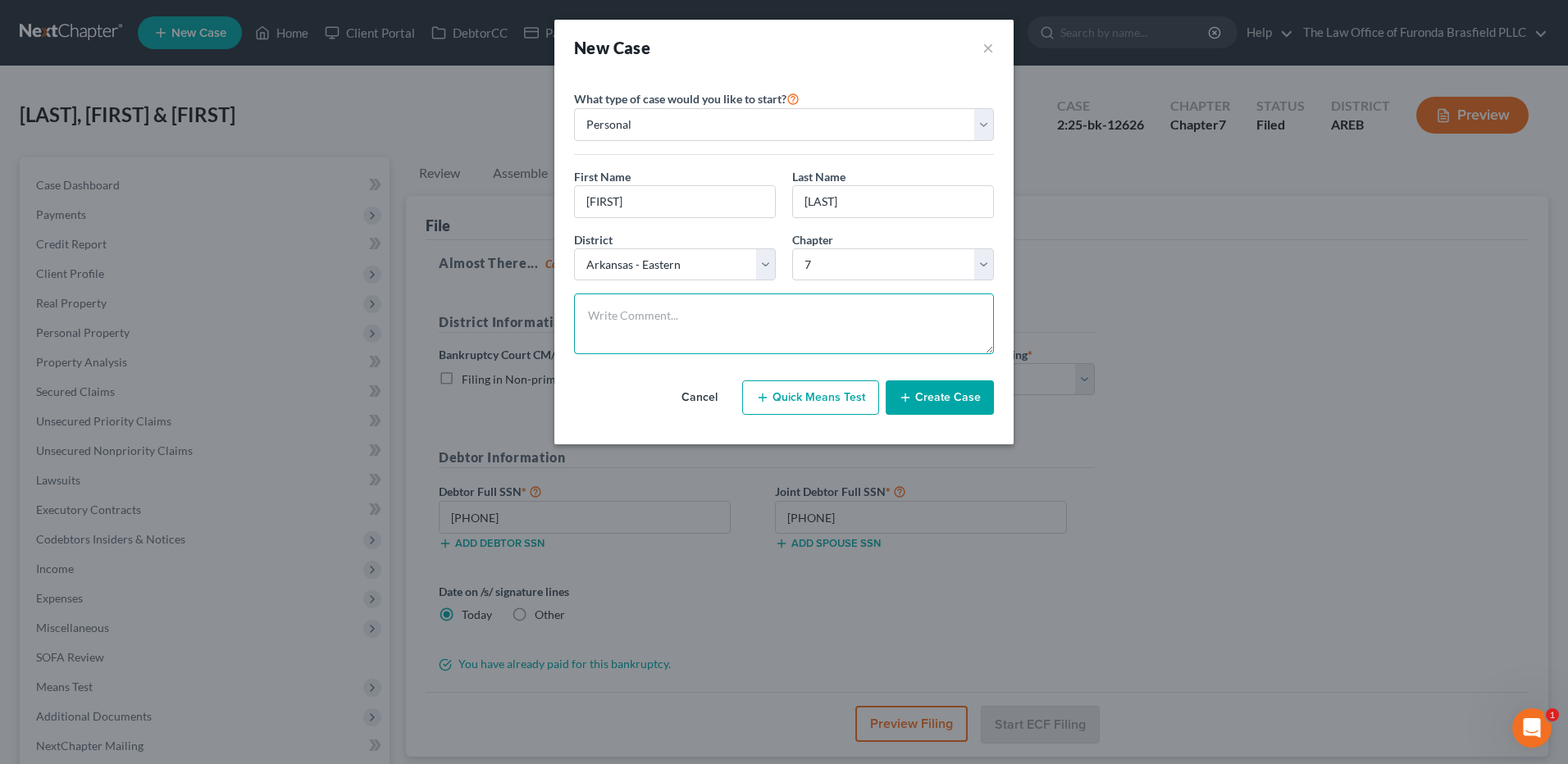 paste on "[FIRST] [LAST] [PHONE] [EMAIL] referred by [FIRST] [LAST].  First Bankruptcy. 2 credit one cards one has $1000, other one is 1500-2000, city bank 1500, capital one 1500, no reposessions or foreclosures, [NUMBER] [STREET], [CITY], [STATE] [POSTAL_CODE], Owns home owes July payment but it was only due July 25, does not want to include her home, Self Employed makes monthly $2200. current on vehicle but does not want it included in bankruptcy." 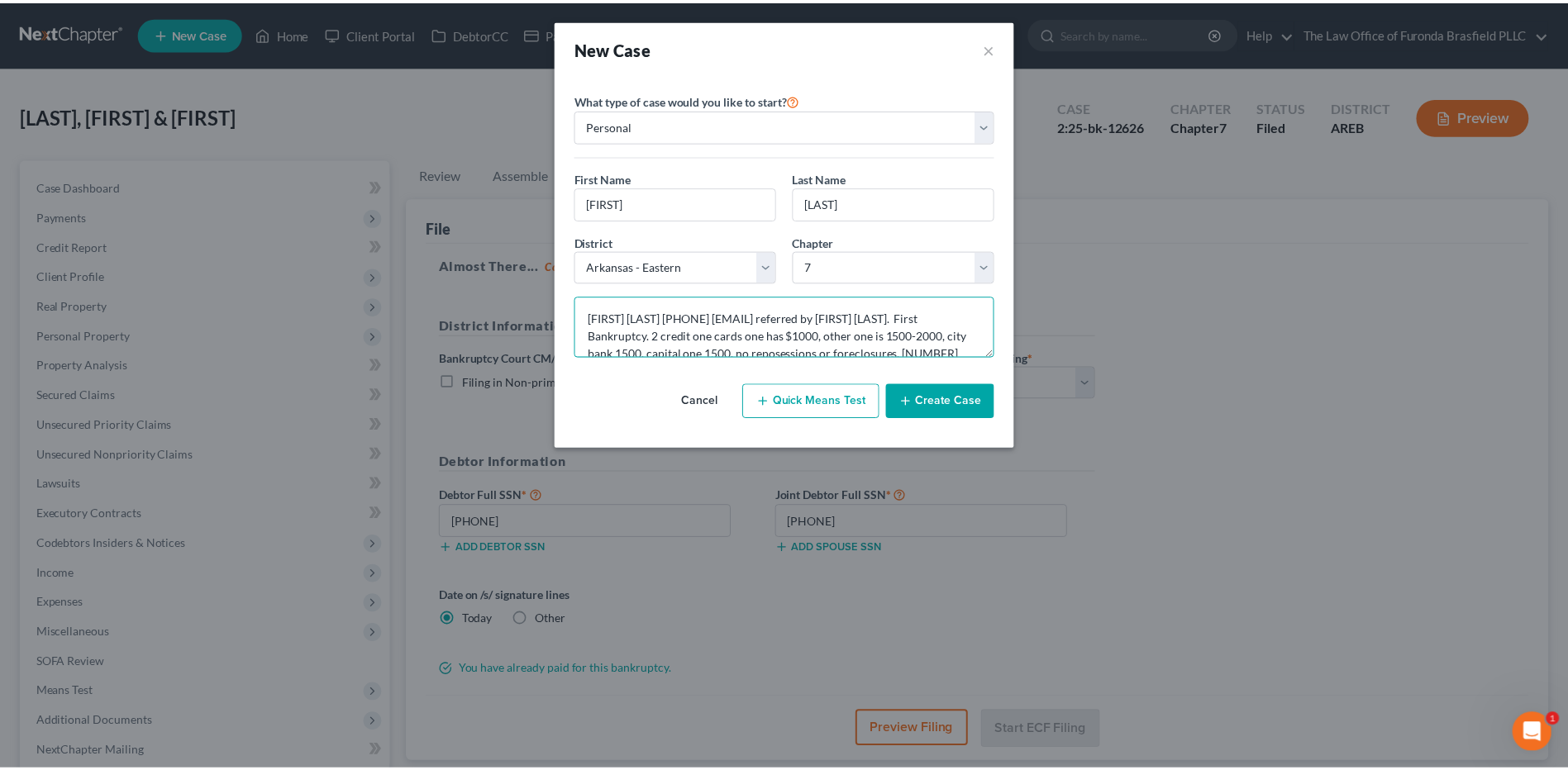 scroll, scrollTop: 74, scrollLeft: 0, axis: vertical 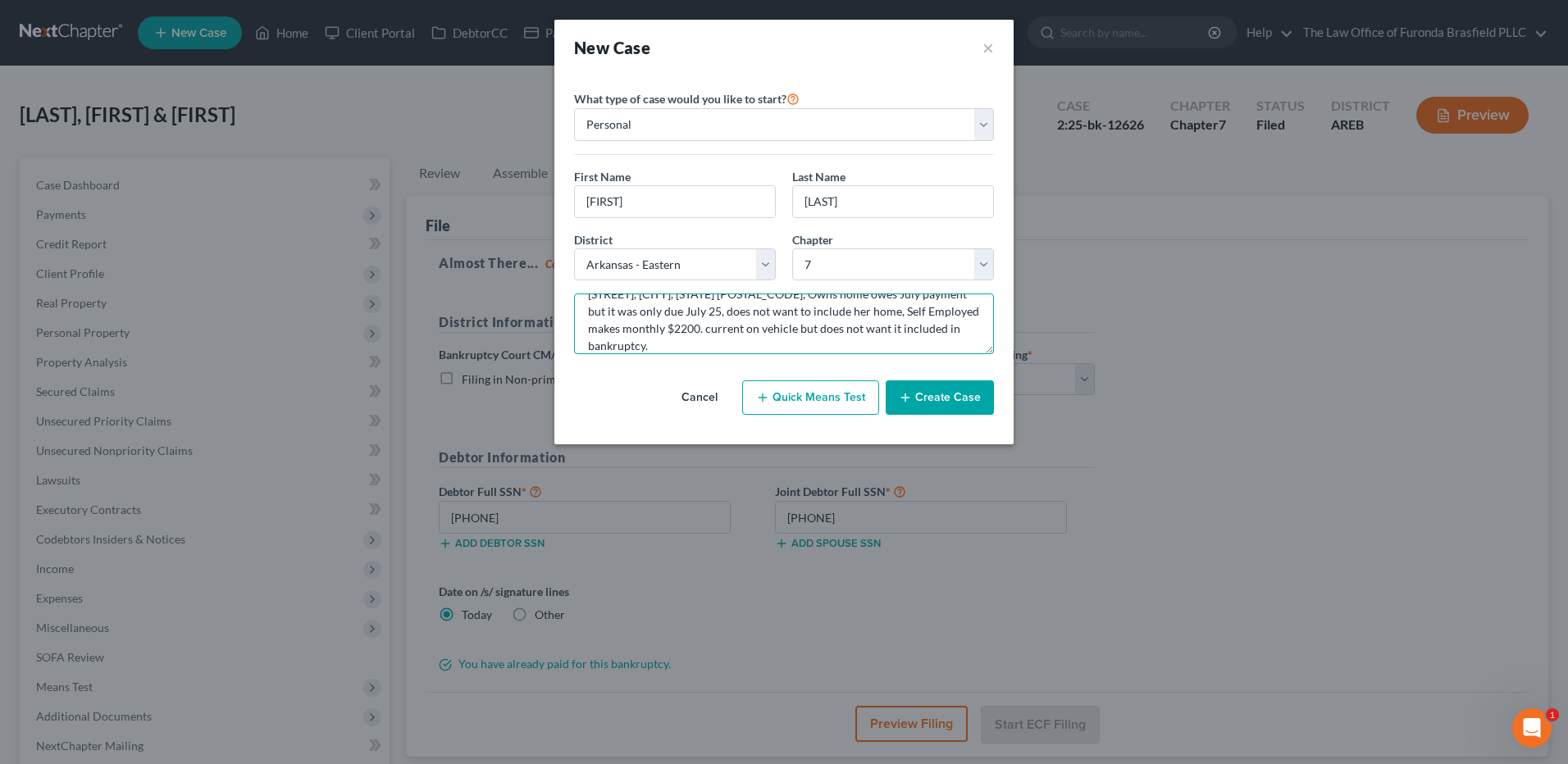type on "[FIRST] [LAST] [PHONE] [EMAIL] referred by [FIRST] [LAST].  First Bankruptcy. 2 credit one cards one has $1000, other one is 1500-2000, city bank 1500, capital one 1500, no reposessions or foreclosures, [NUMBER] [STREET], [CITY], [STATE] [POSTAL_CODE], Owns home owes July payment but it was only due July 25, does not want to include her home, Self Employed makes monthly $2200. current on vehicle but does not want it included in bankruptcy." 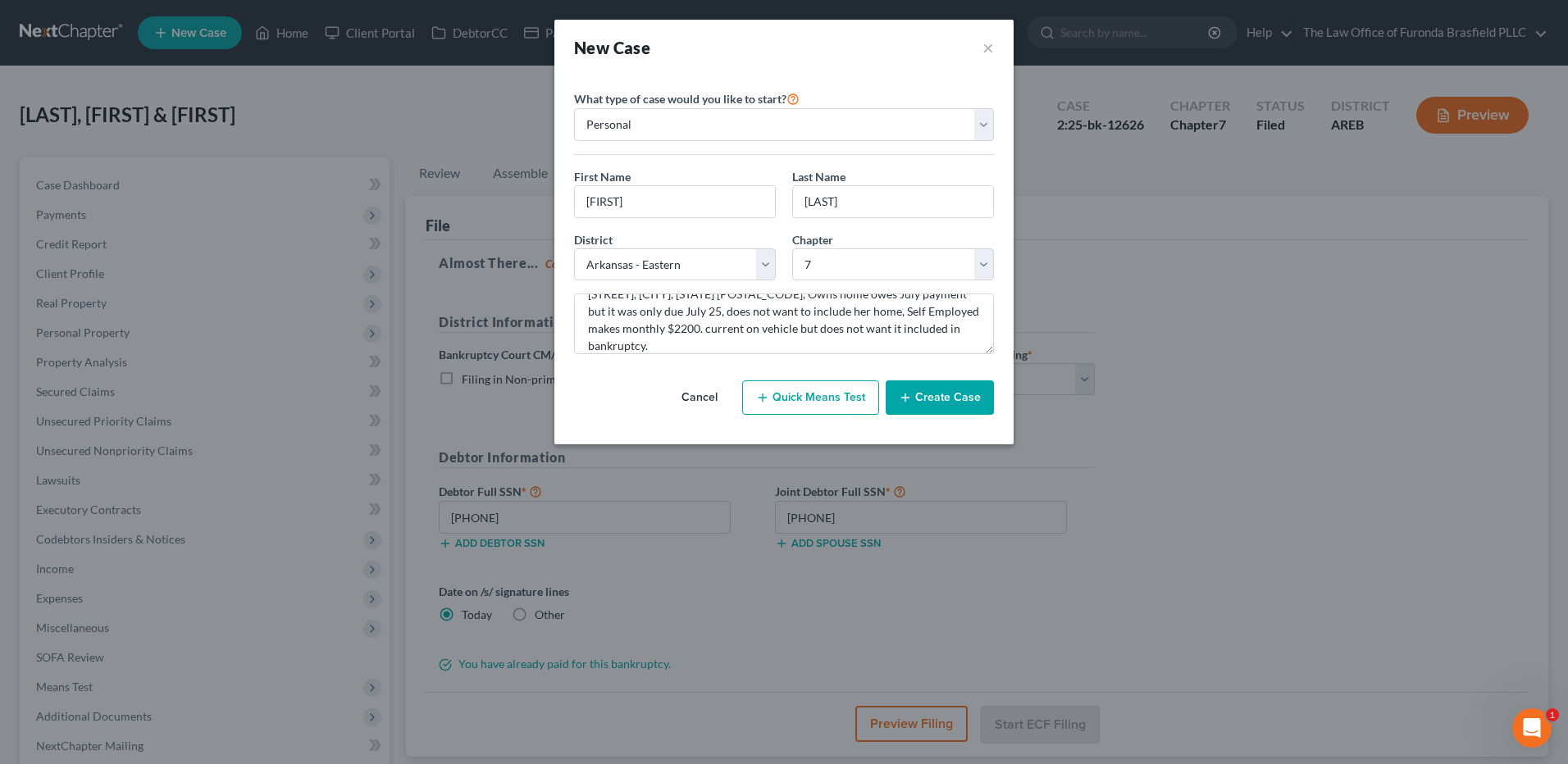 click on "Create Case" at bounding box center [940, 398] 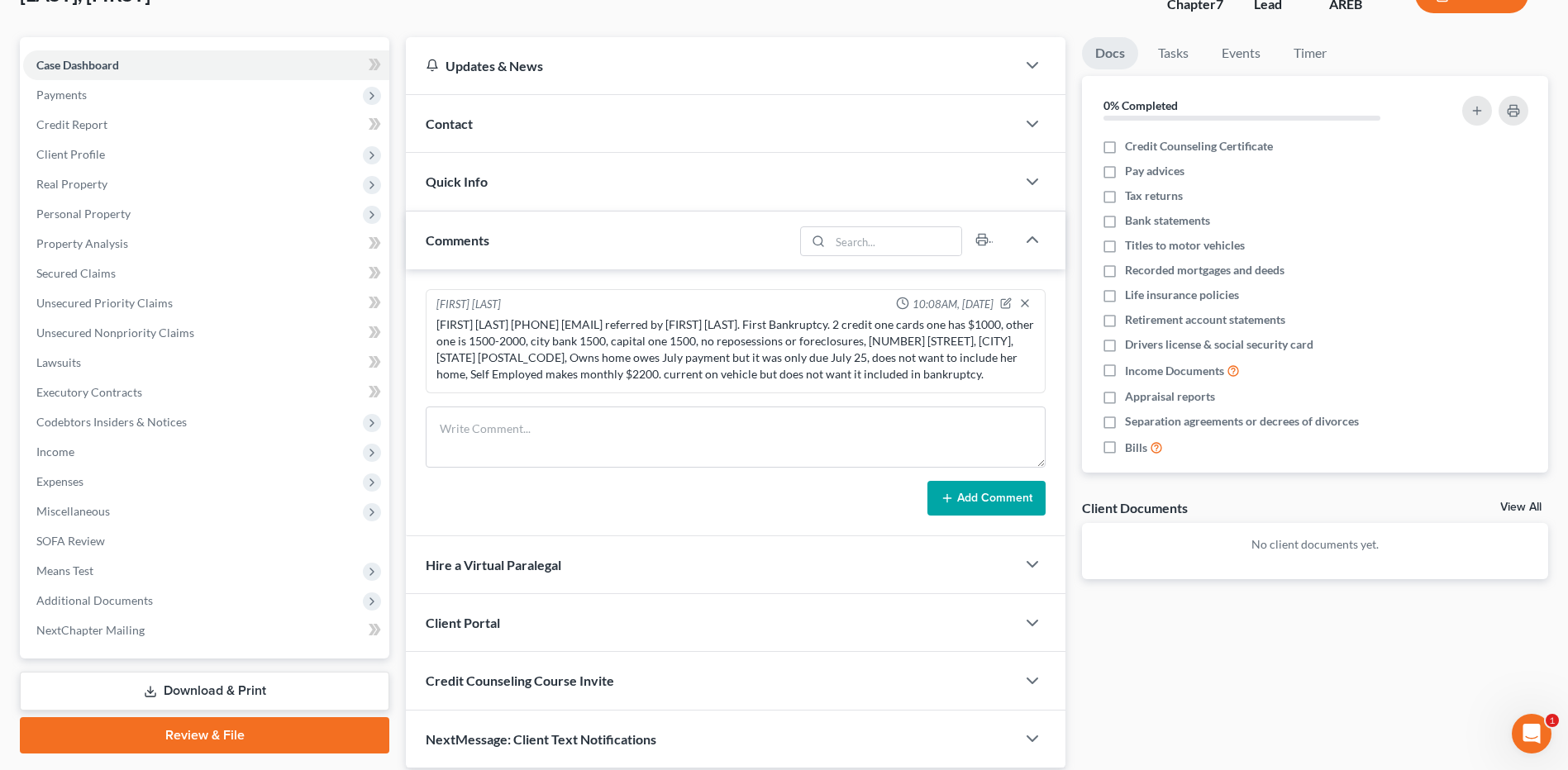 scroll, scrollTop: 165, scrollLeft: 0, axis: vertical 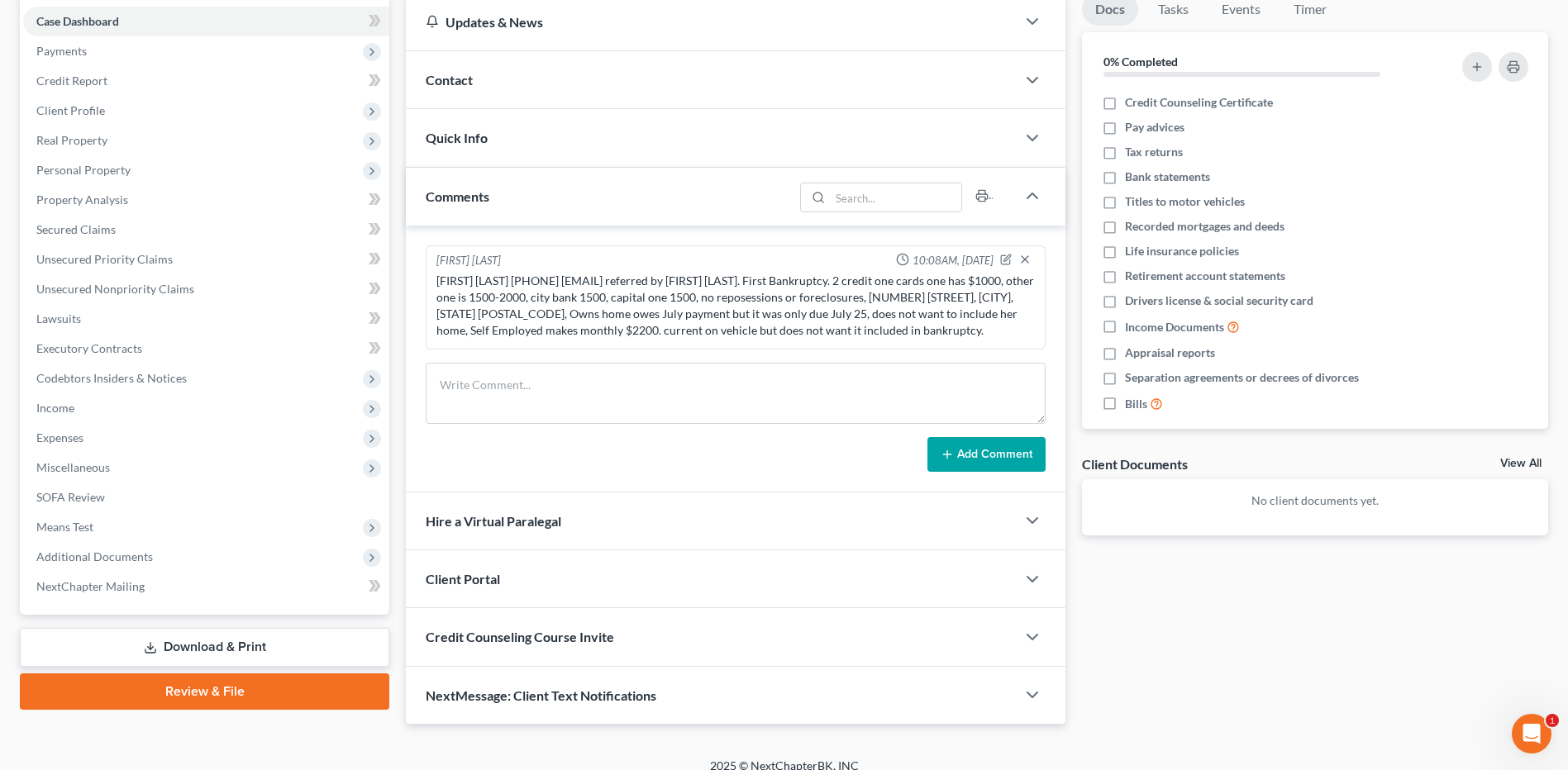click on "Client Portal" at bounding box center (711, 578) 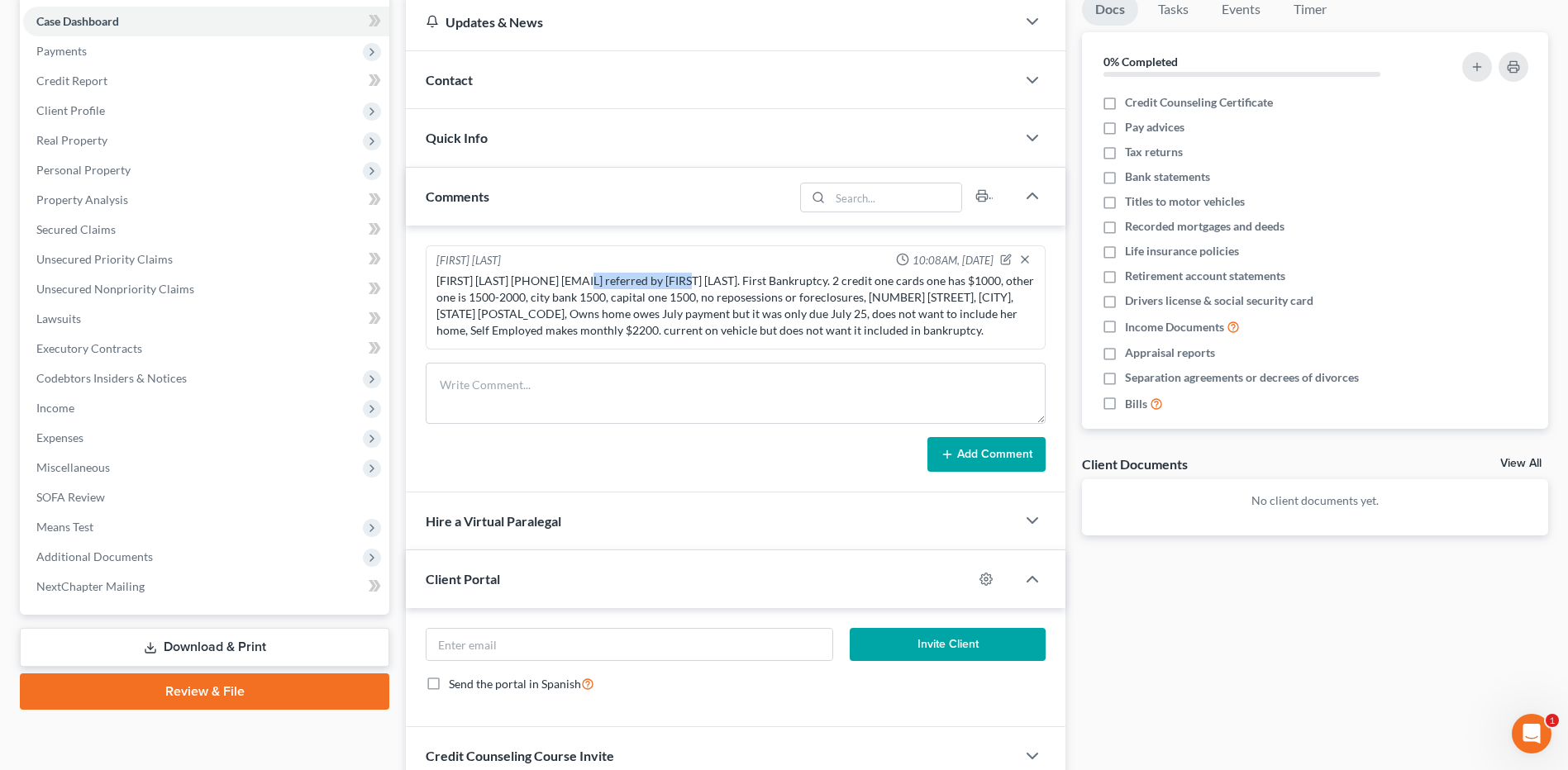 drag, startPoint x: 584, startPoint y: 283, endPoint x: 693, endPoint y: 284, distance: 109.00459 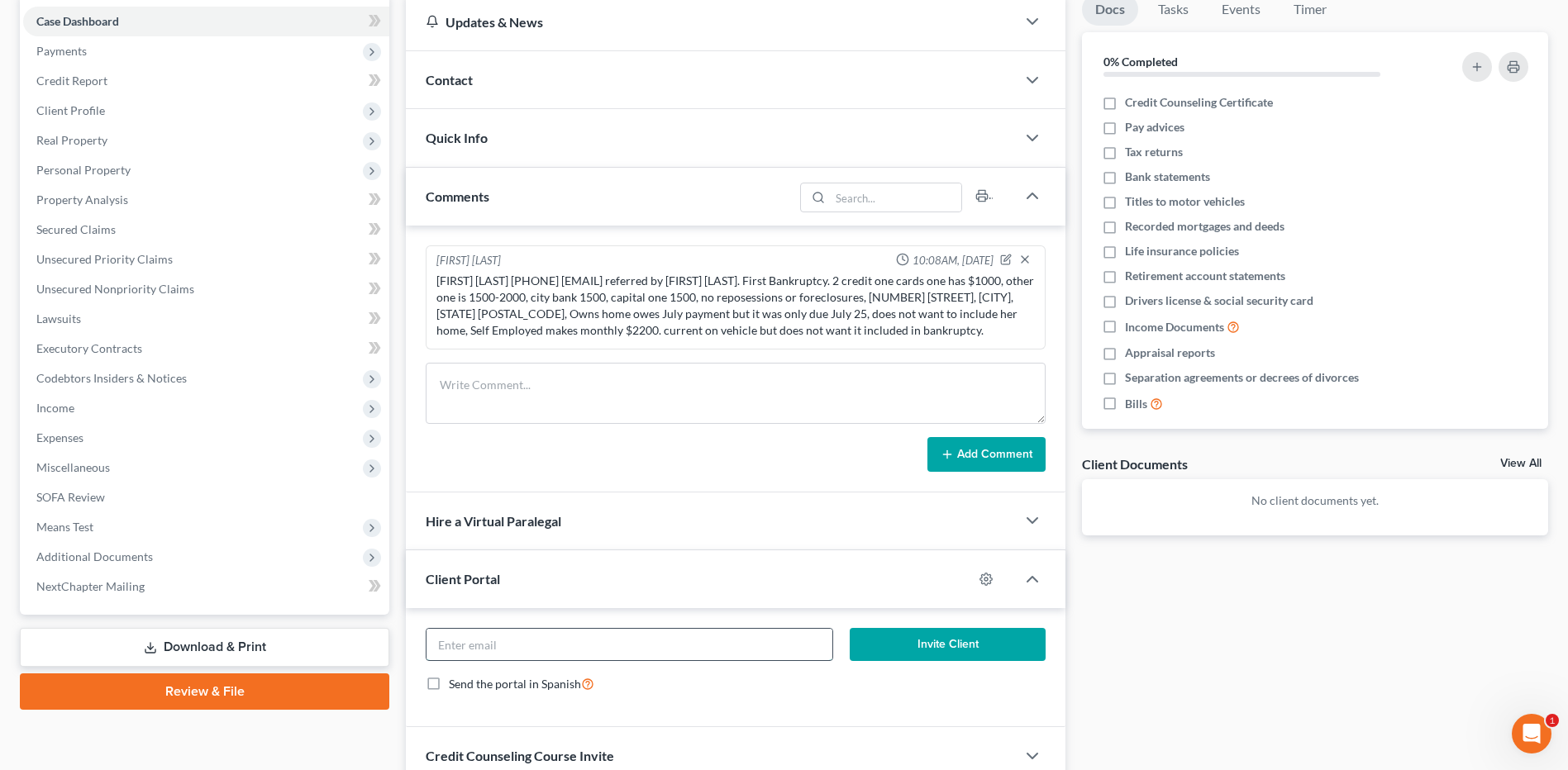 click at bounding box center (629, 644) 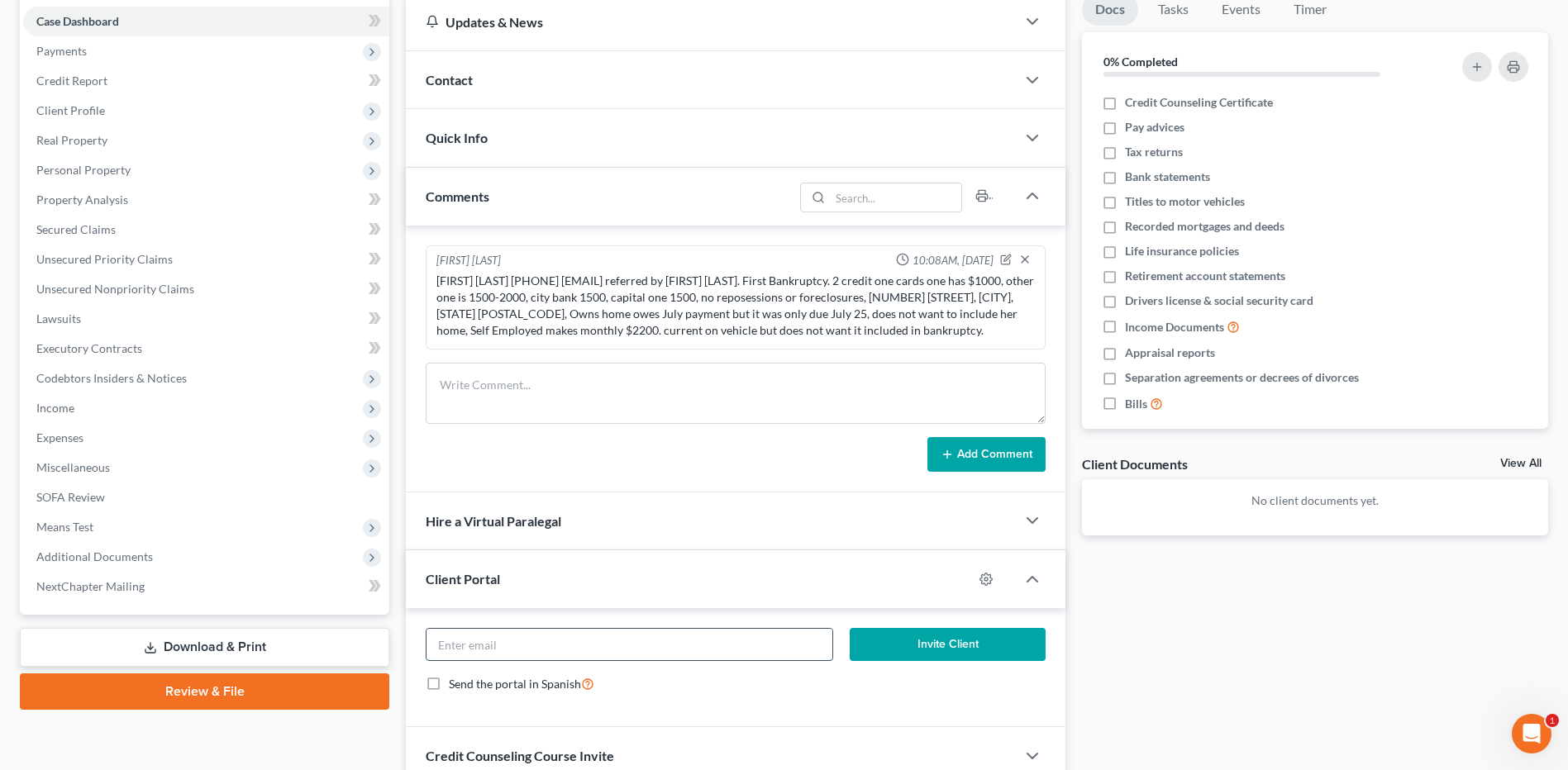 paste on "[EMAIL]" 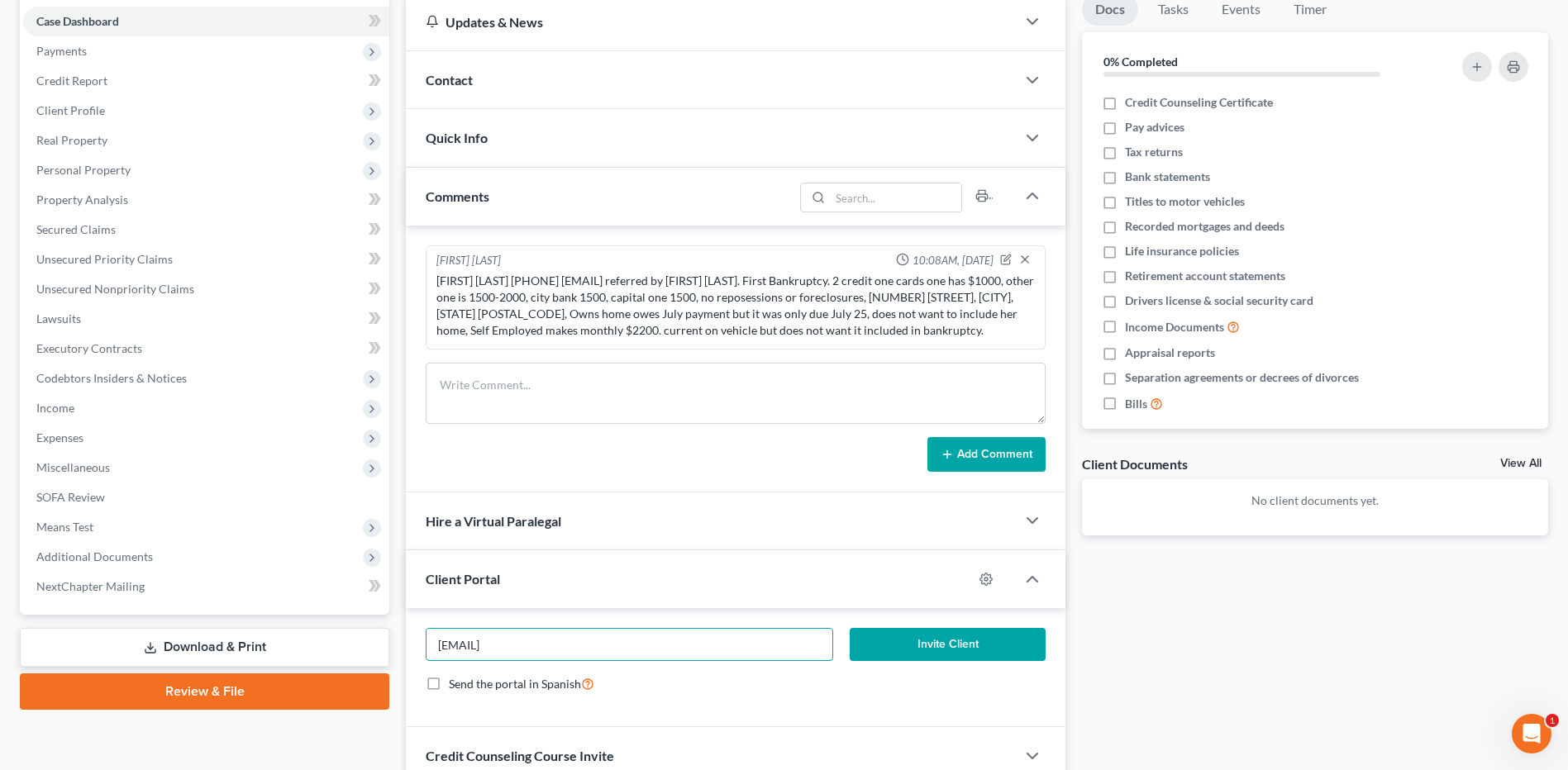 type on "[EMAIL]" 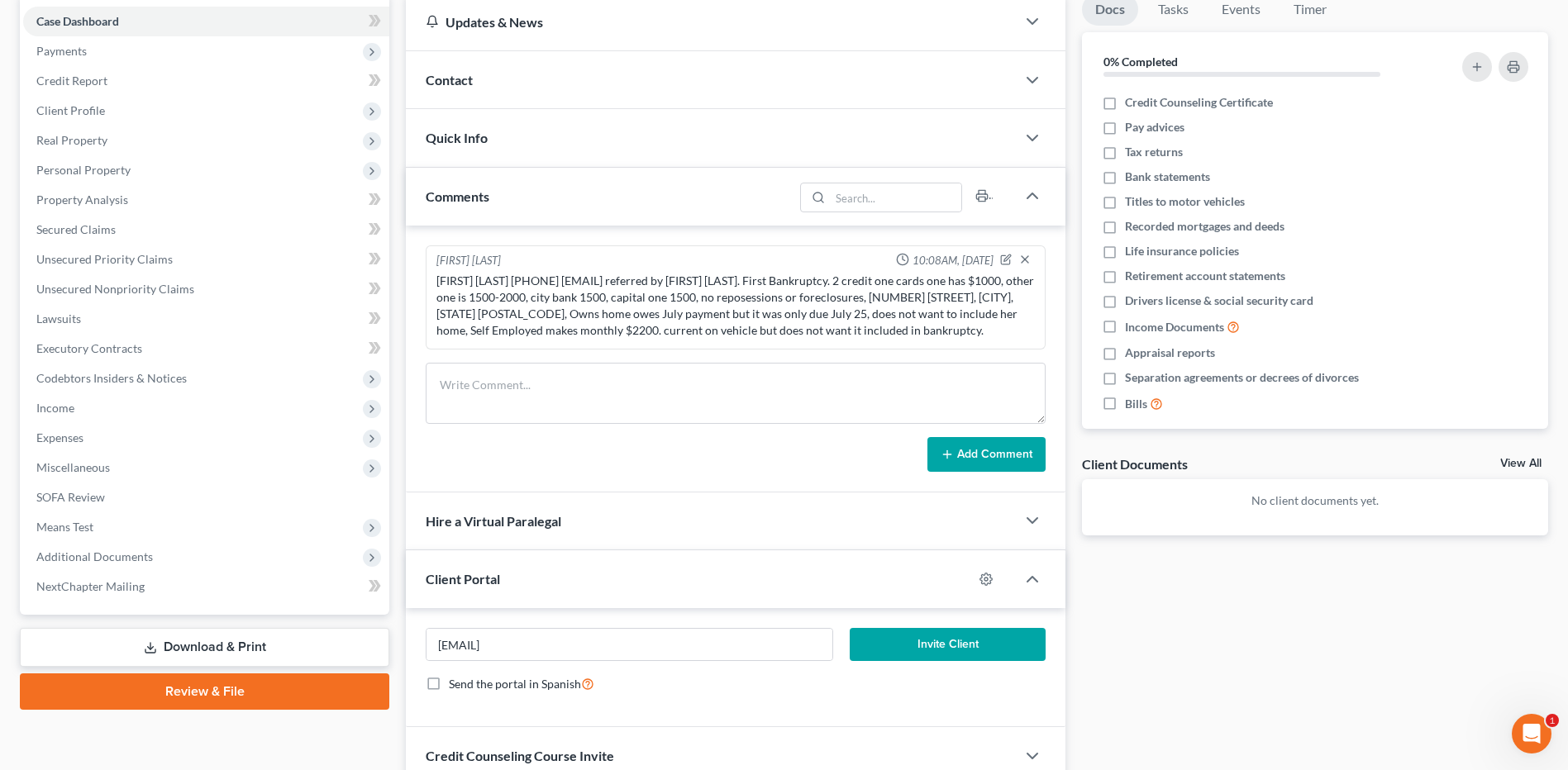 click on "Invite Client" at bounding box center (947, 644) 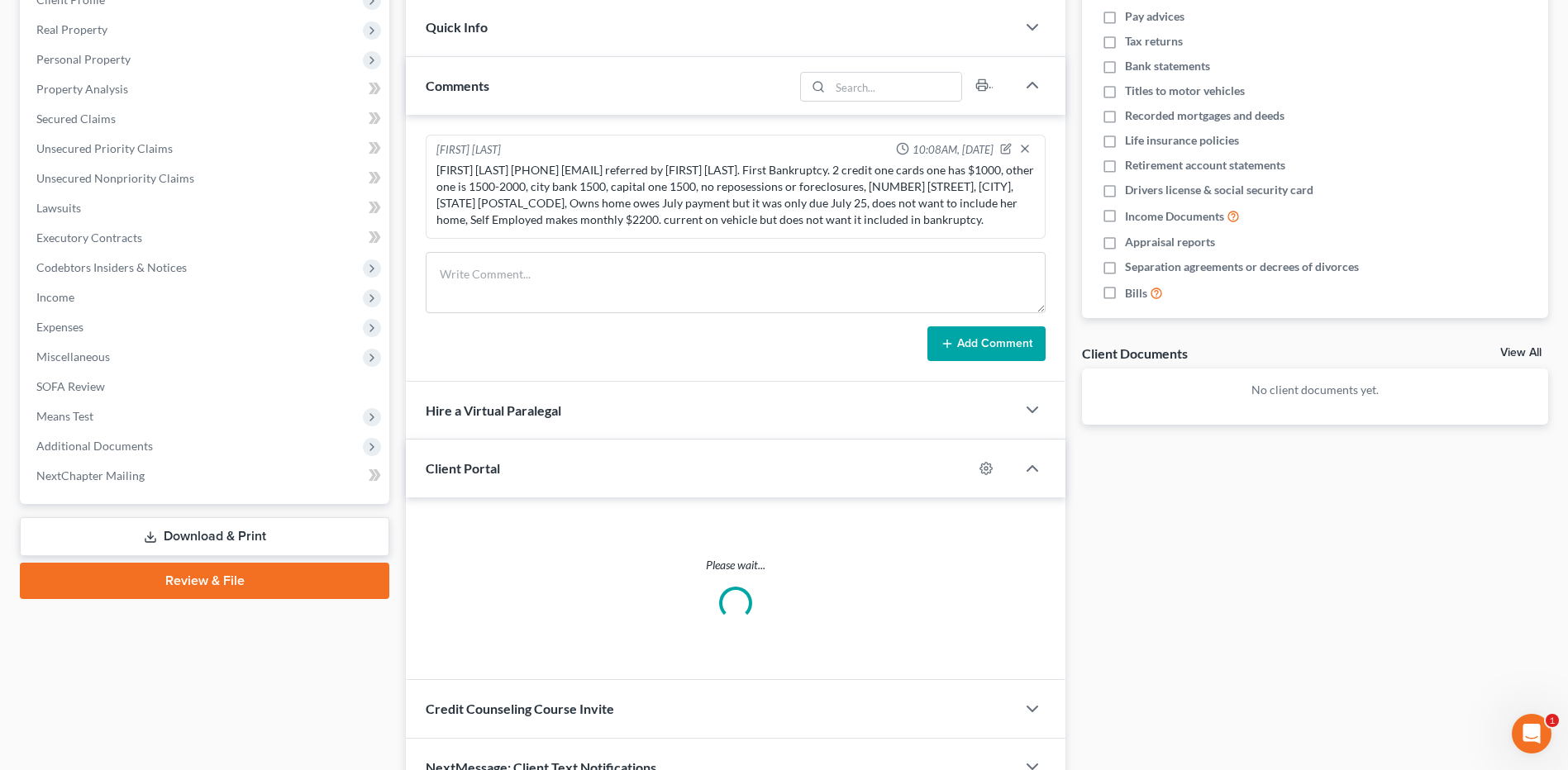 scroll, scrollTop: 286, scrollLeft: 0, axis: vertical 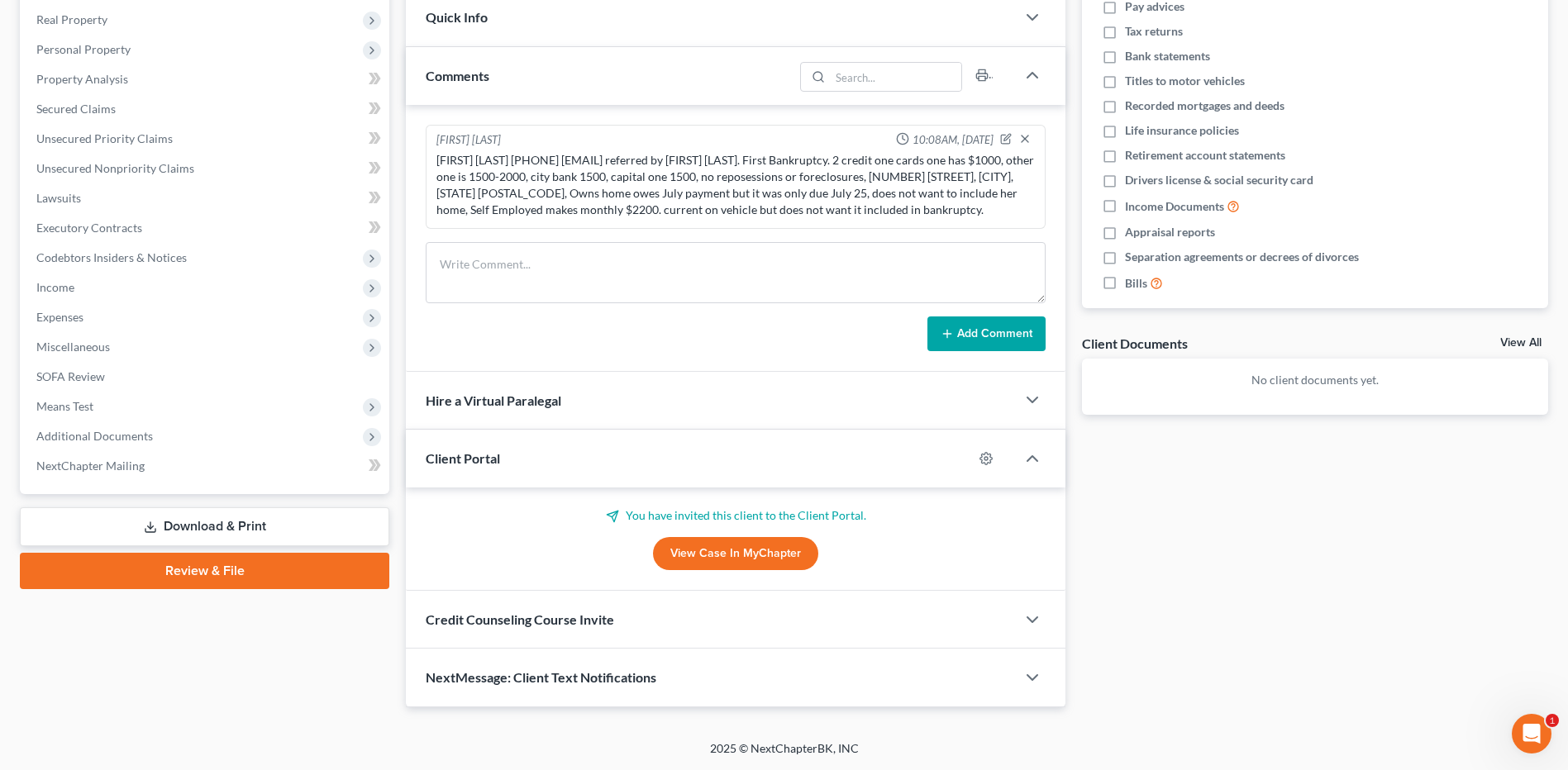 click on "Credit Counseling Course Invite" at bounding box center (711, 619) 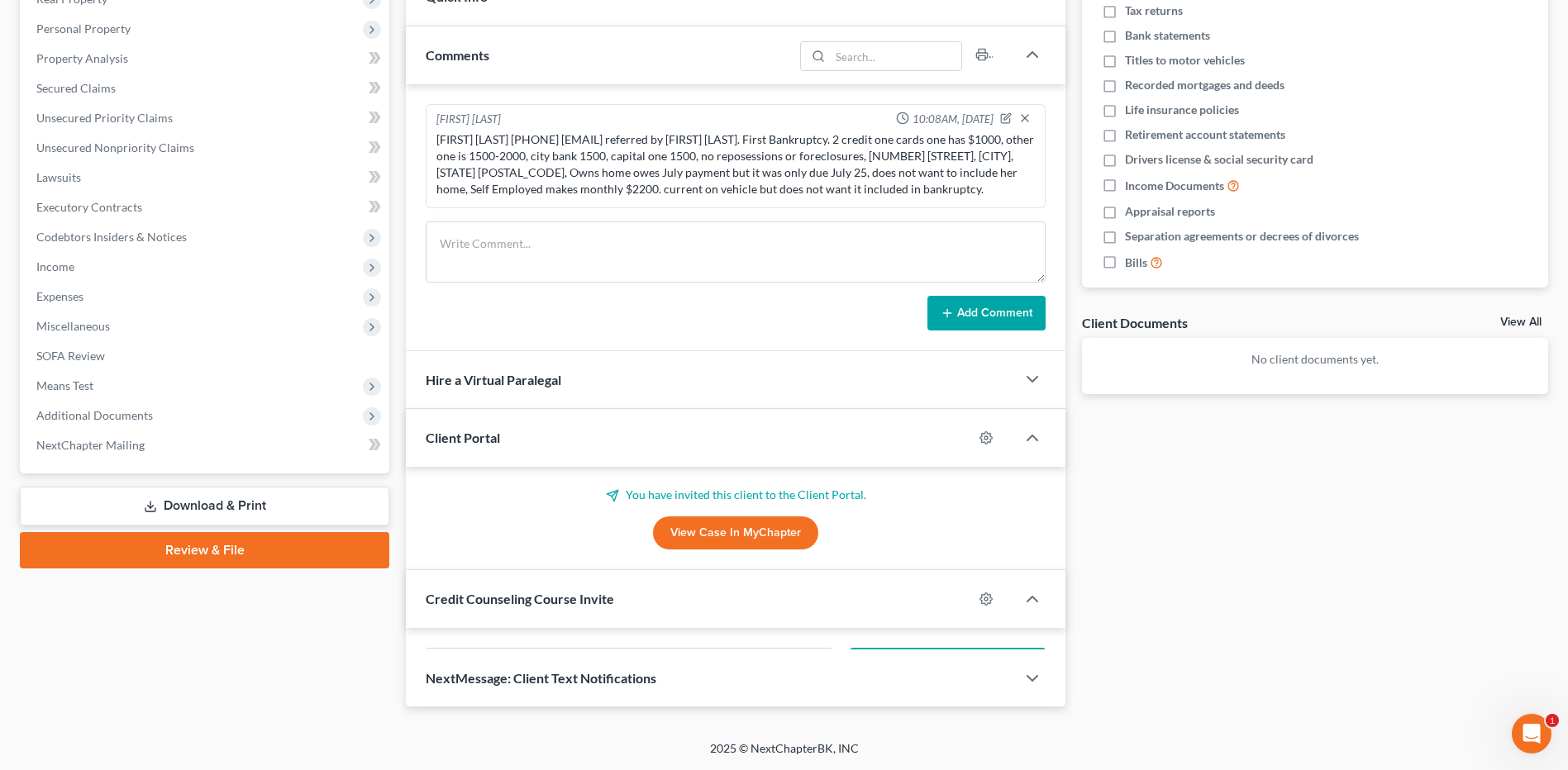 scroll, scrollTop: 323, scrollLeft: 0, axis: vertical 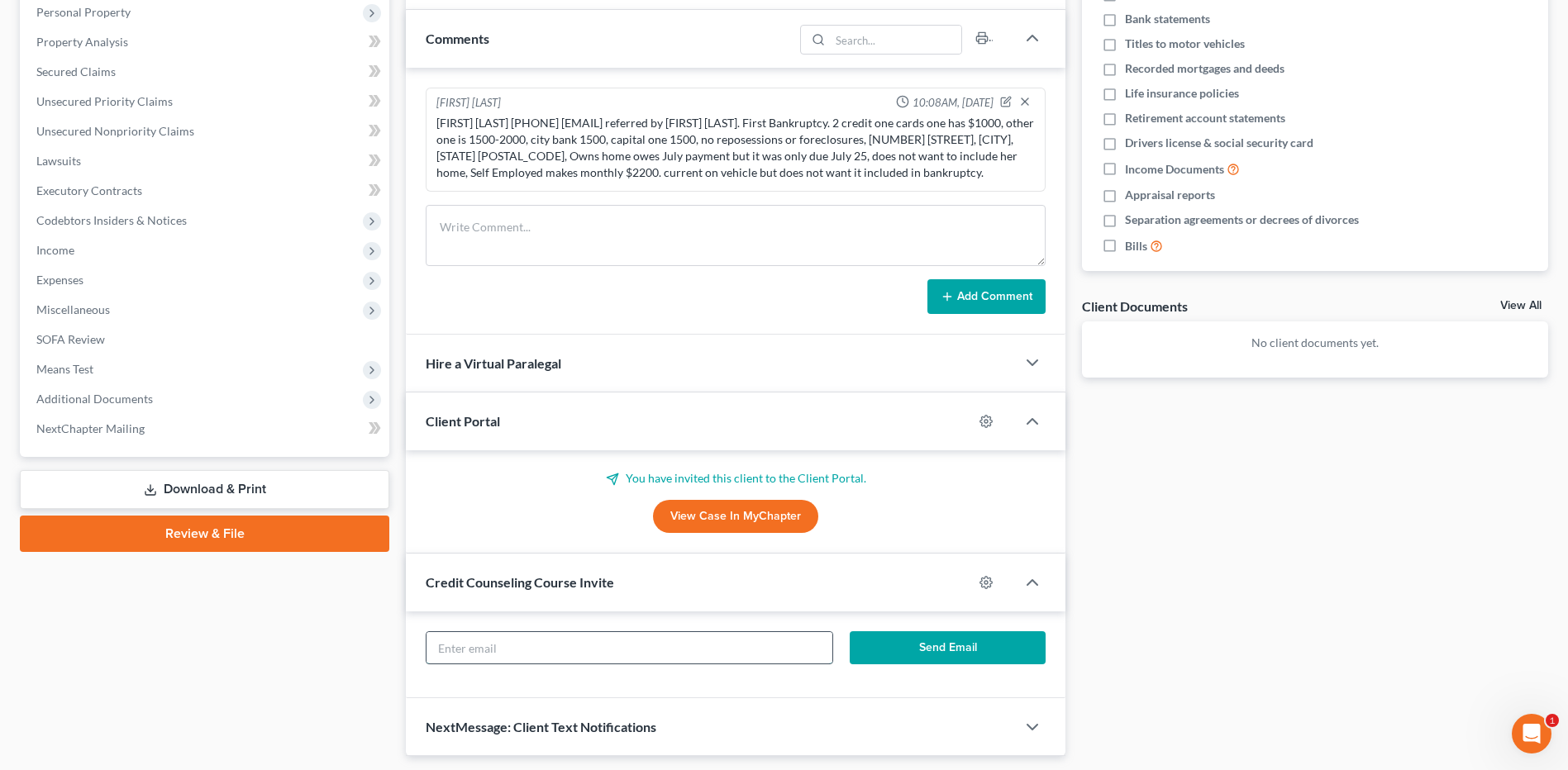 click at bounding box center [629, 648] 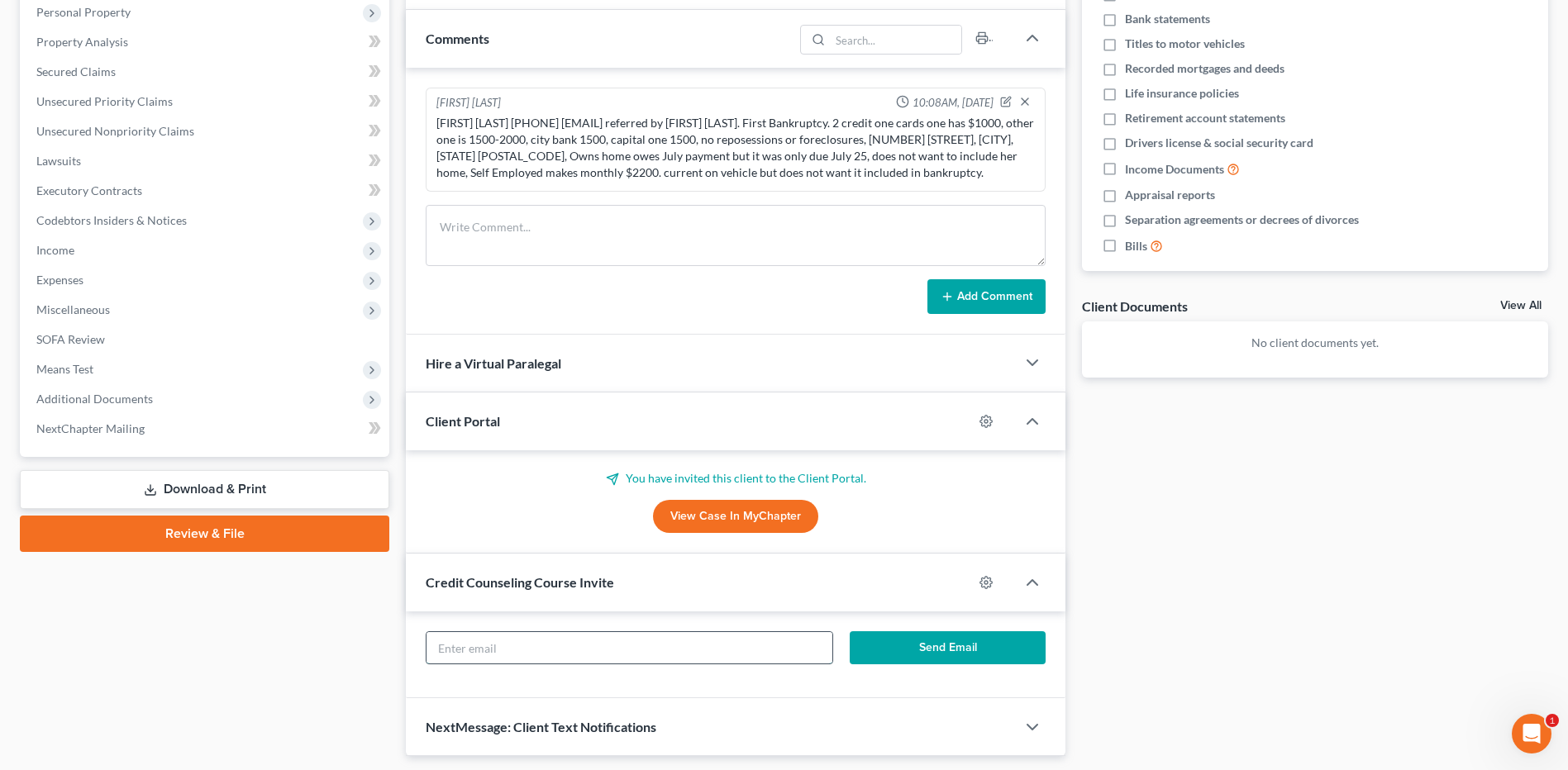 paste on "[EMAIL]" 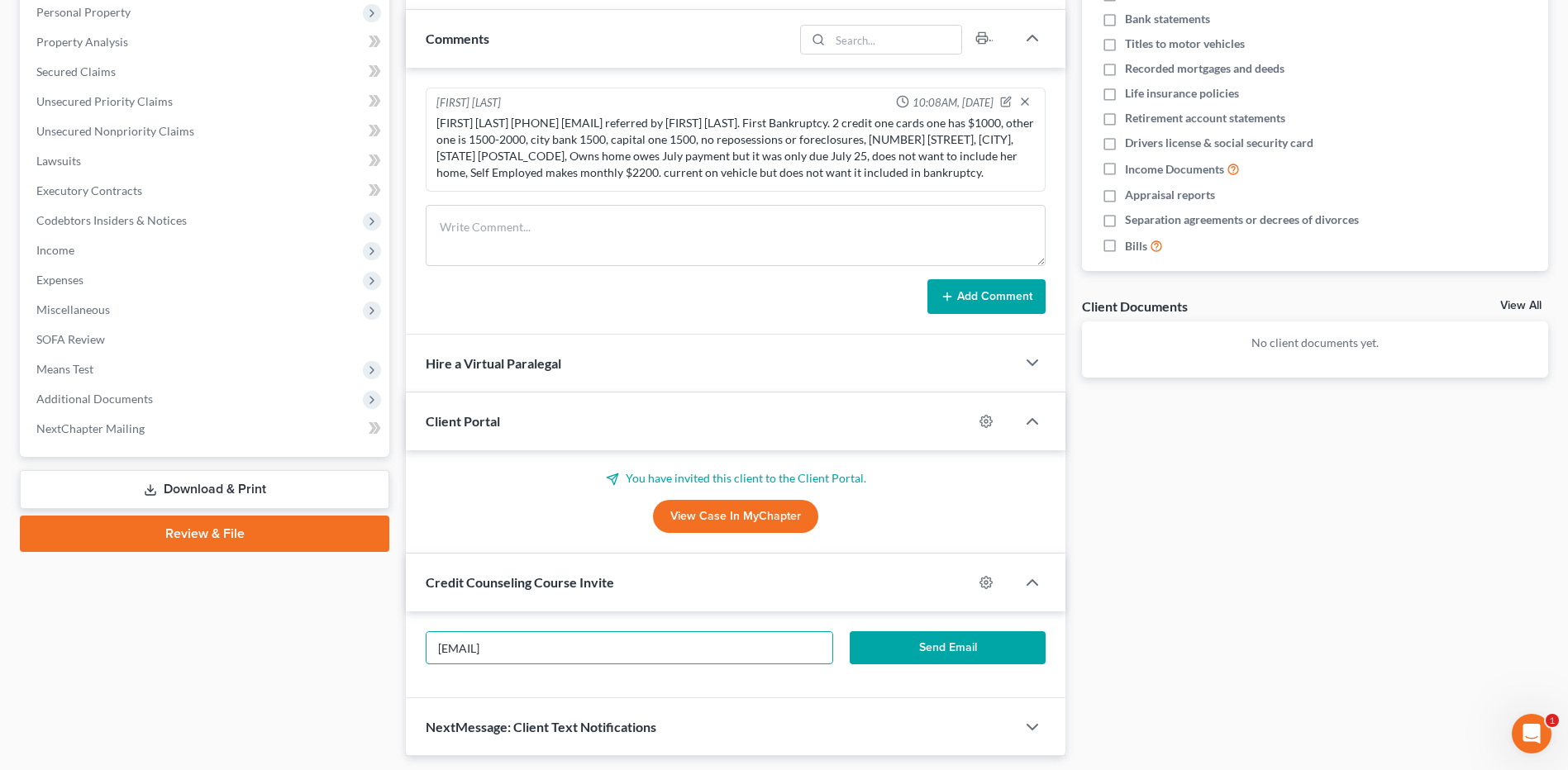 type on "[EMAIL]" 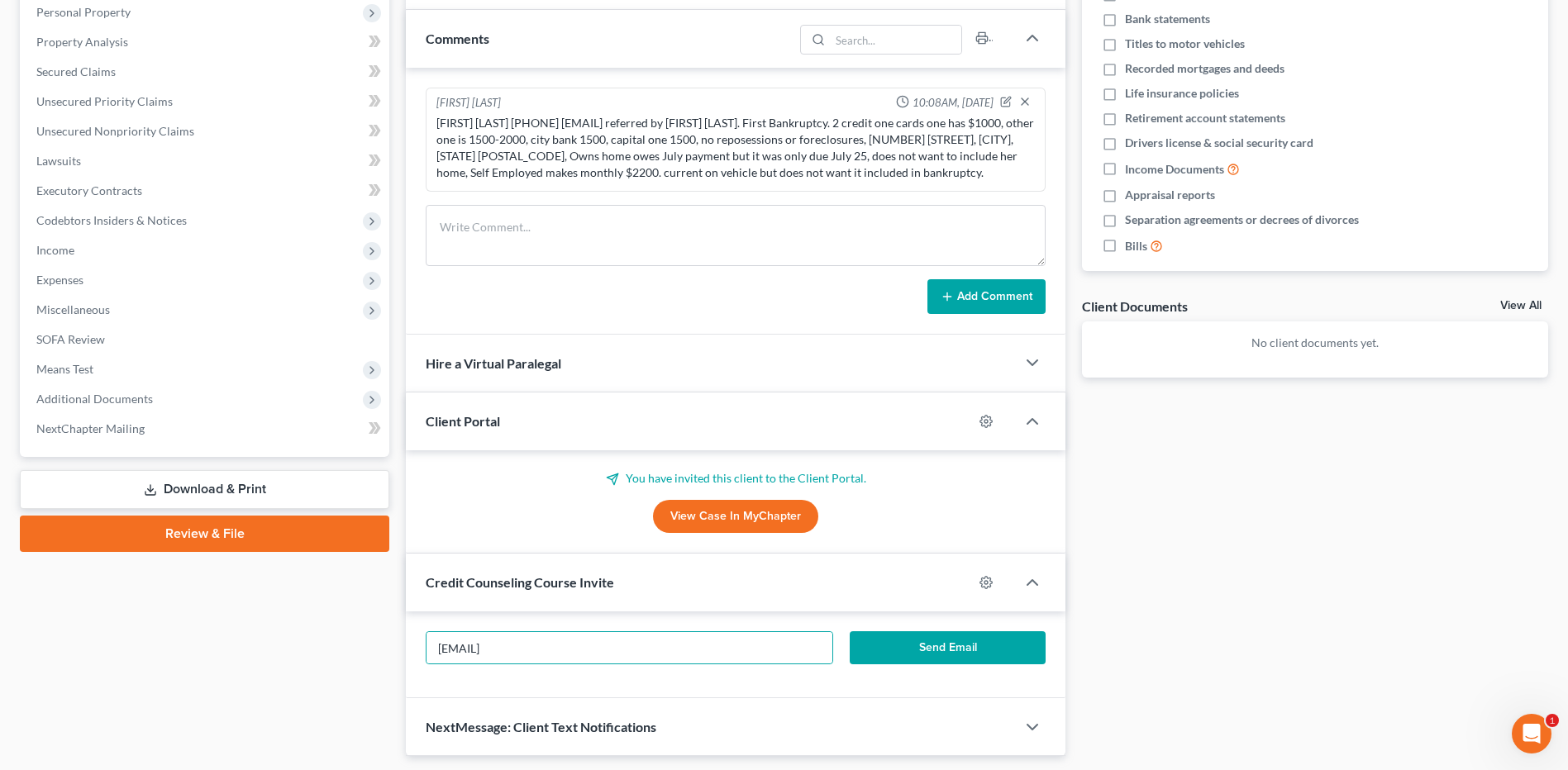 click on "Send Email" at bounding box center [947, 648] 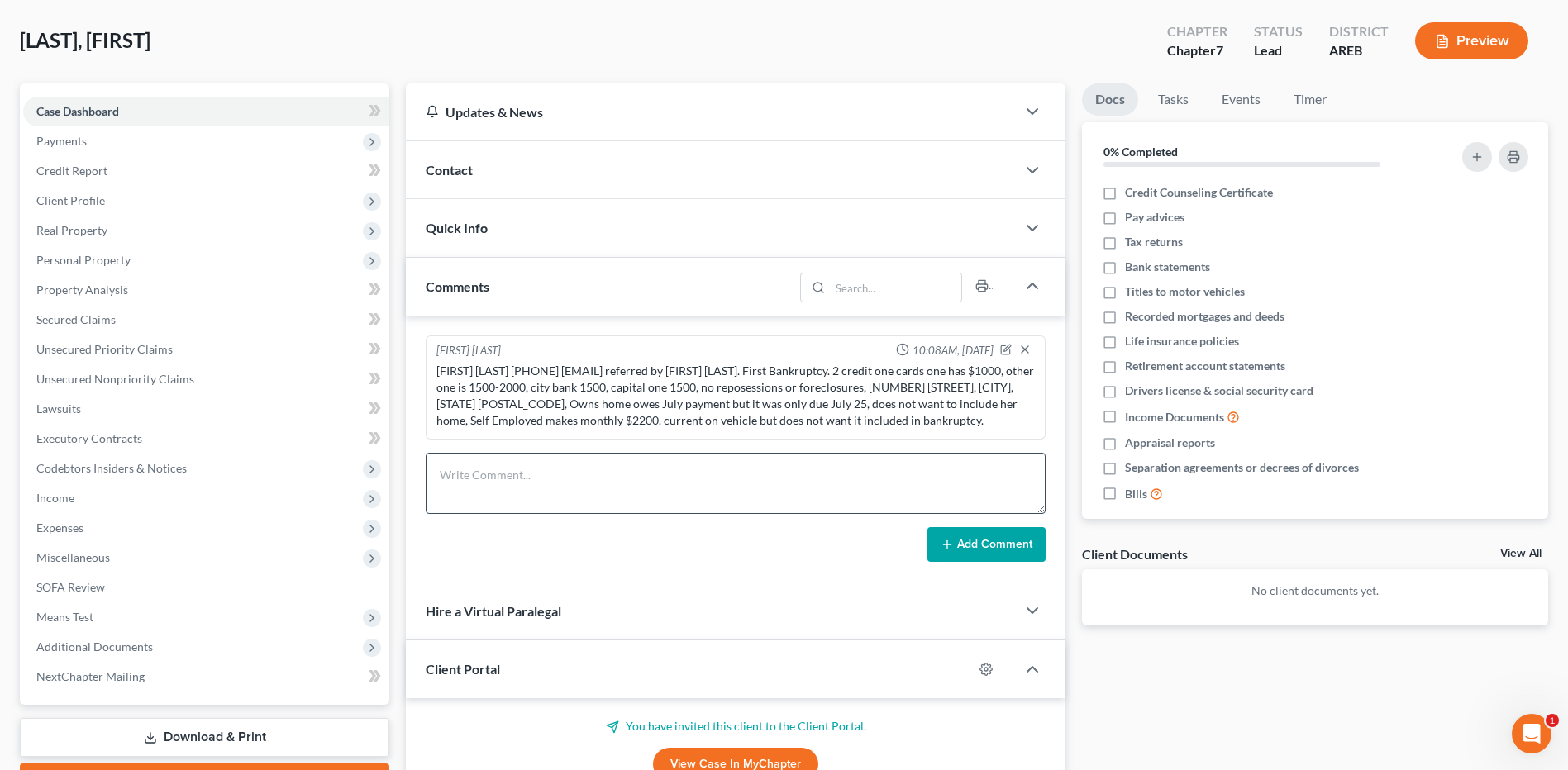 scroll, scrollTop: 0, scrollLeft: 0, axis: both 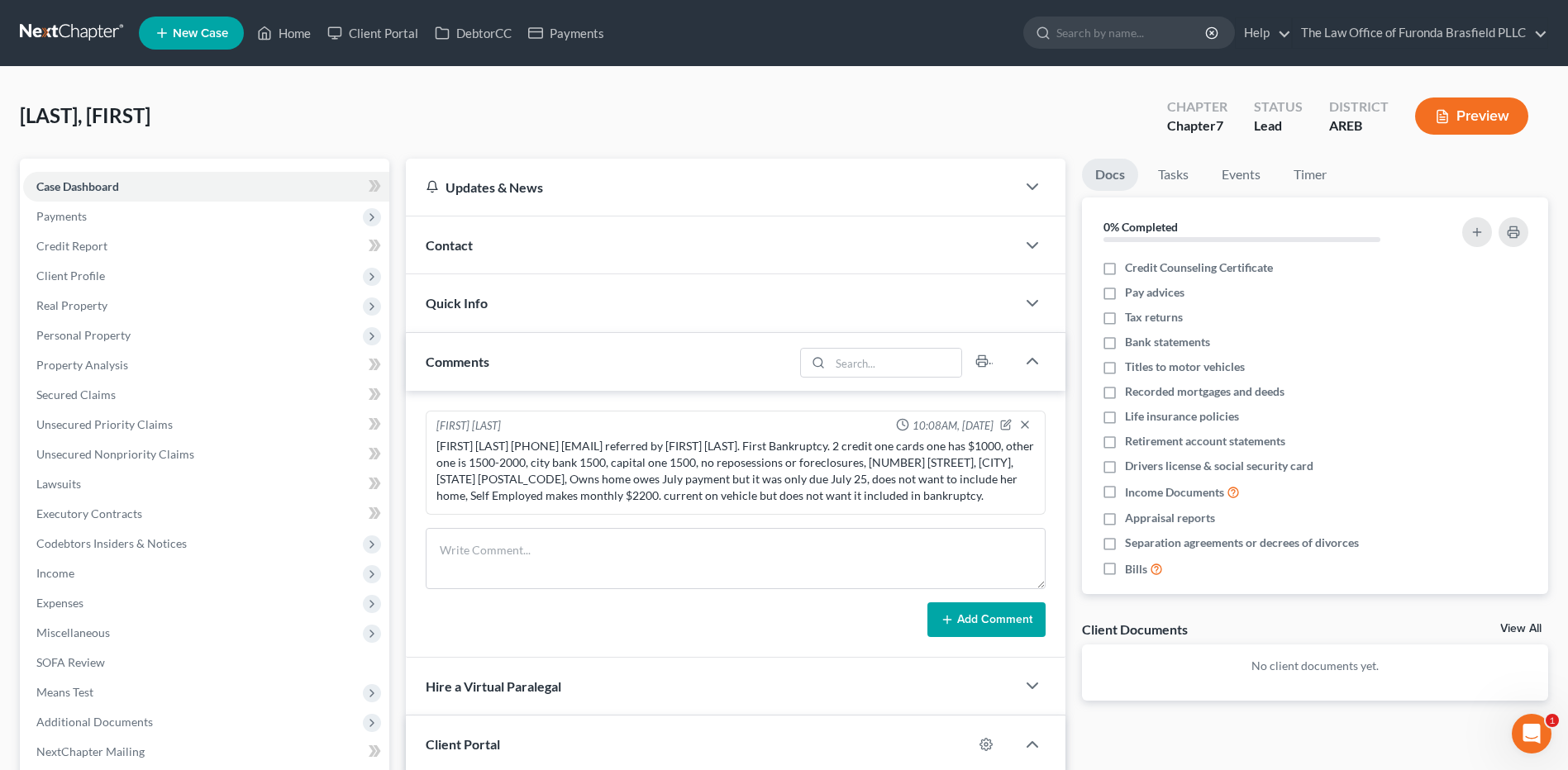 click on "Contact" at bounding box center (711, 245) 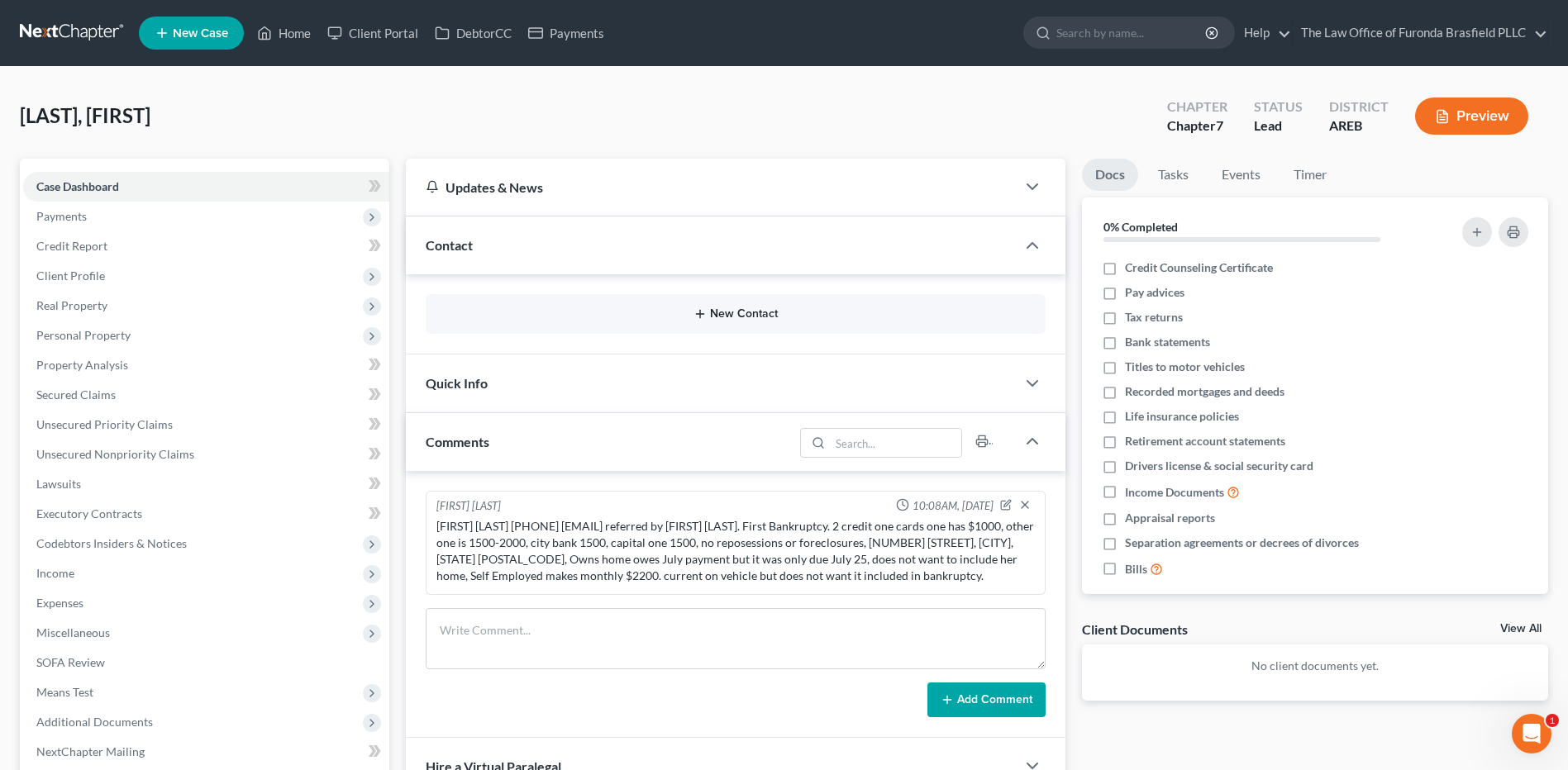 click on "New Contact" at bounding box center (736, 314) 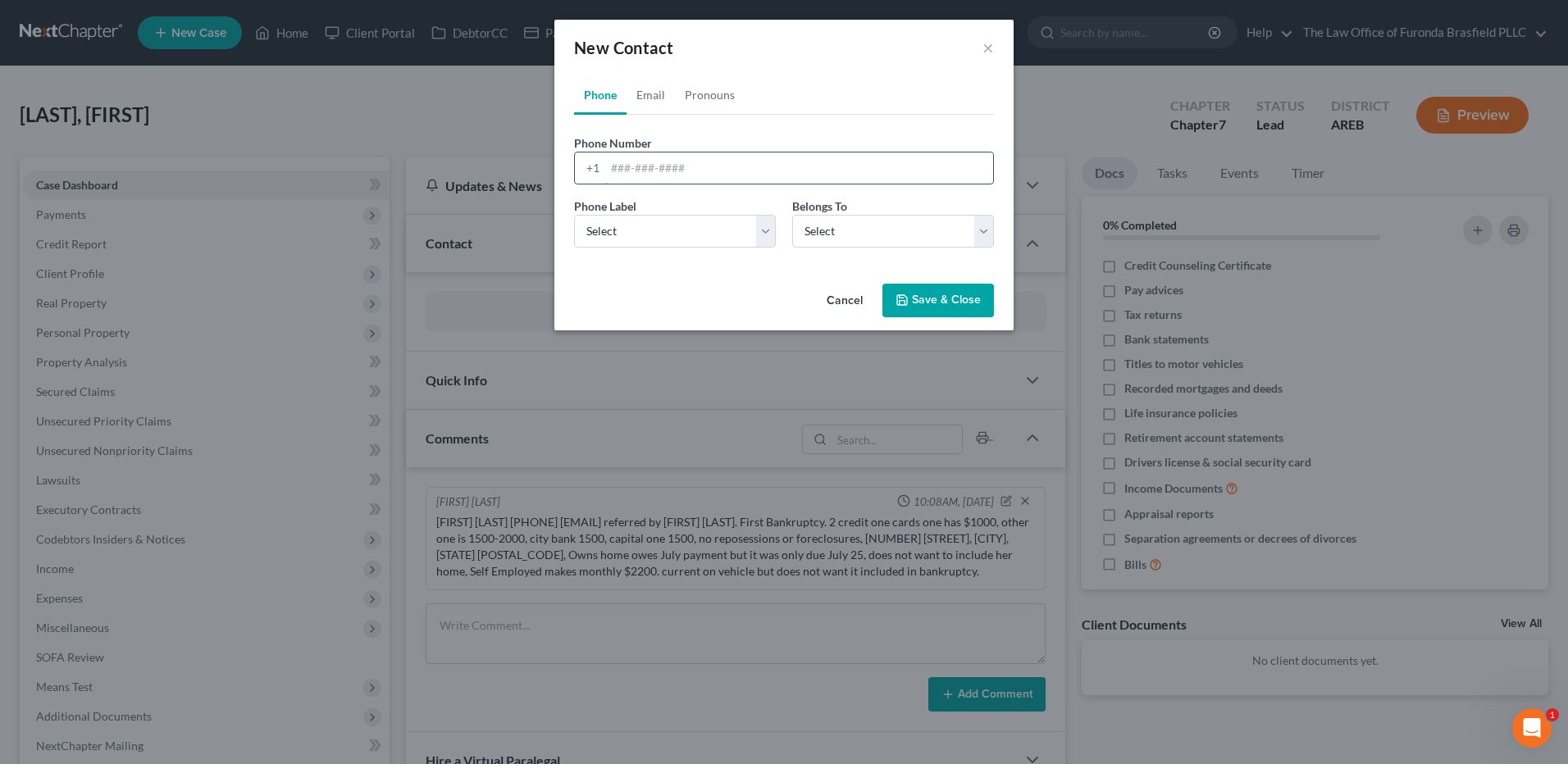 click at bounding box center [799, 168] 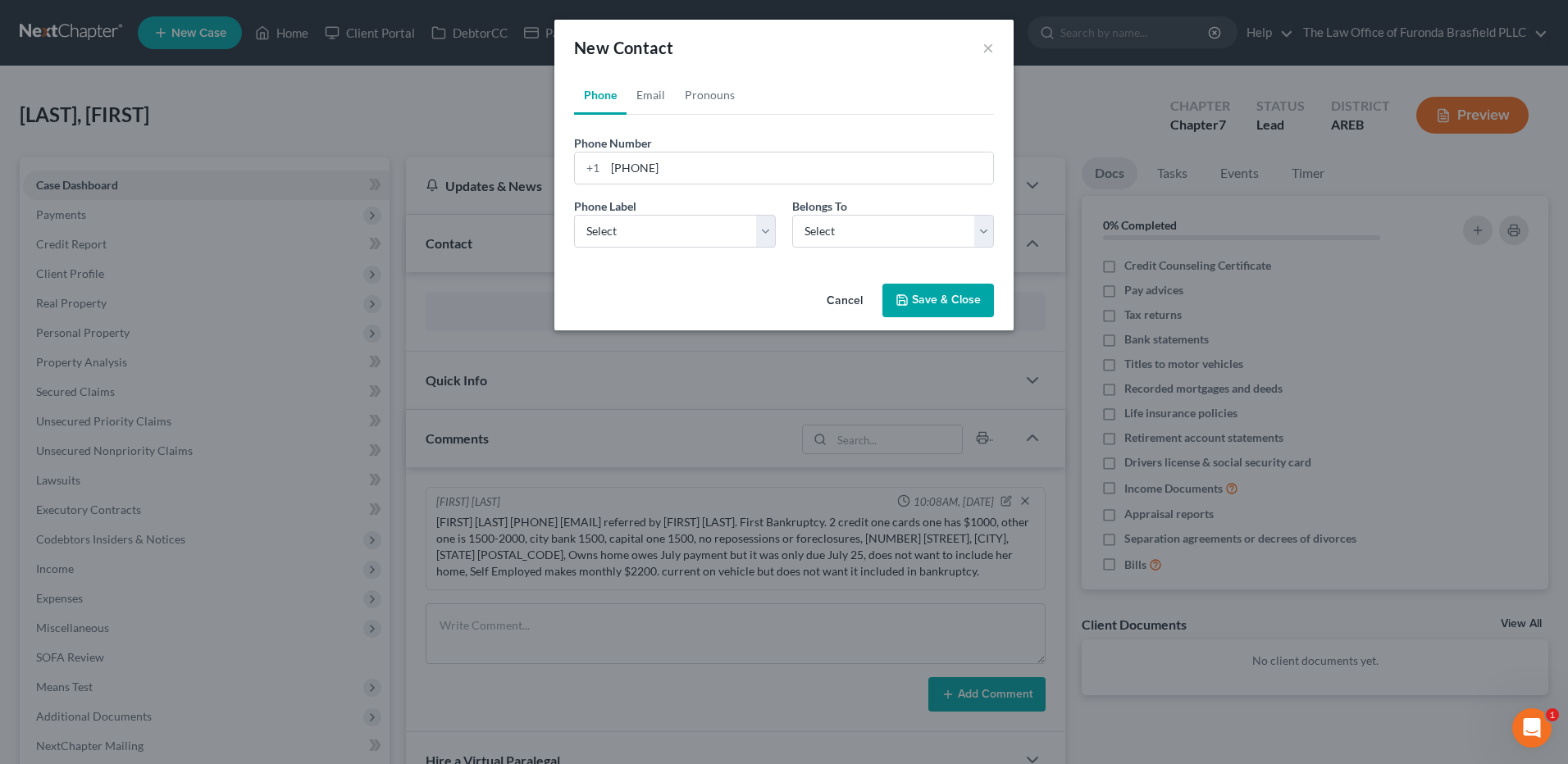 click on "Phone Email Pronouns" at bounding box center [784, 95] 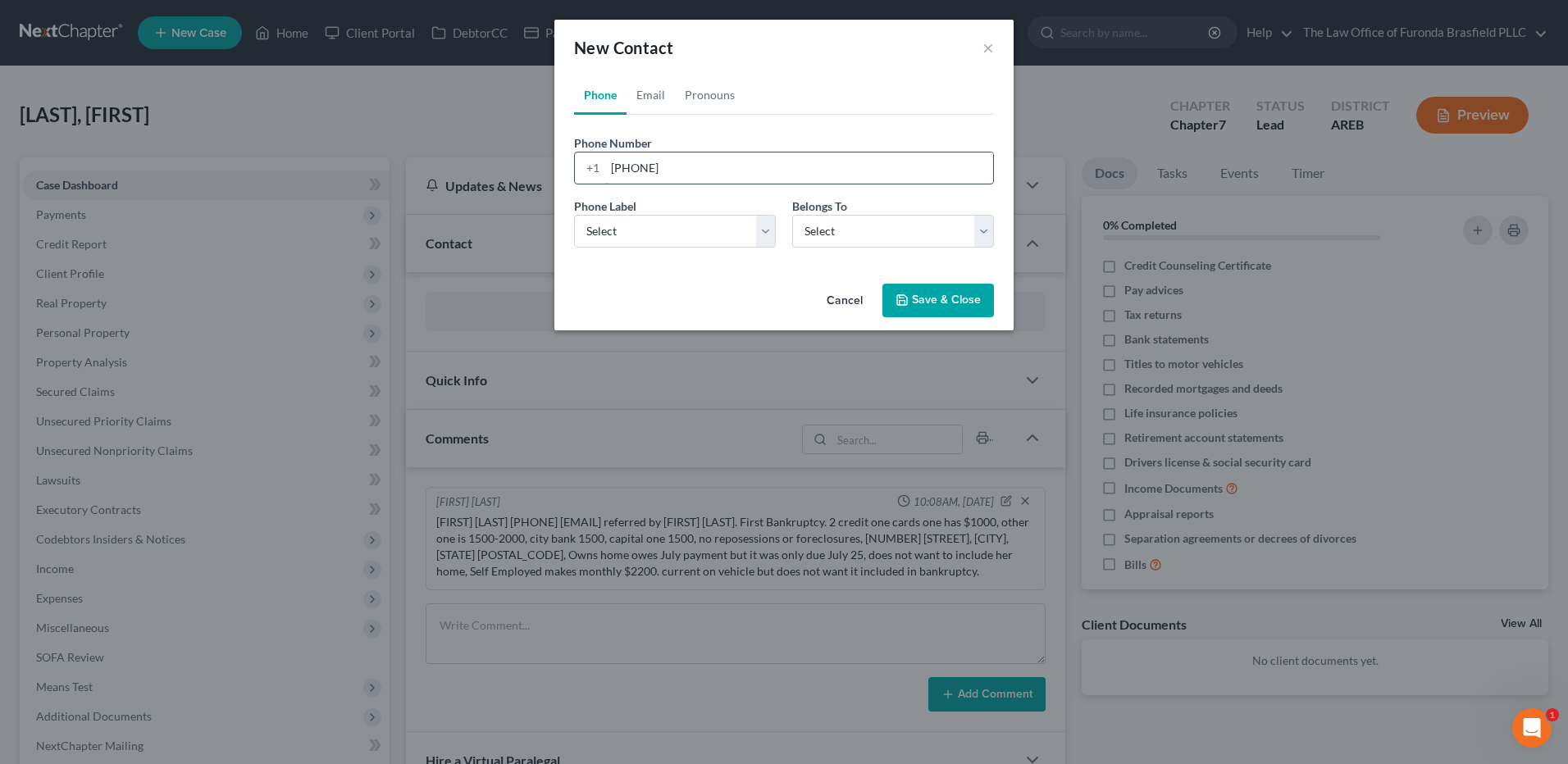 click on "[PHONE]" at bounding box center (799, 168) 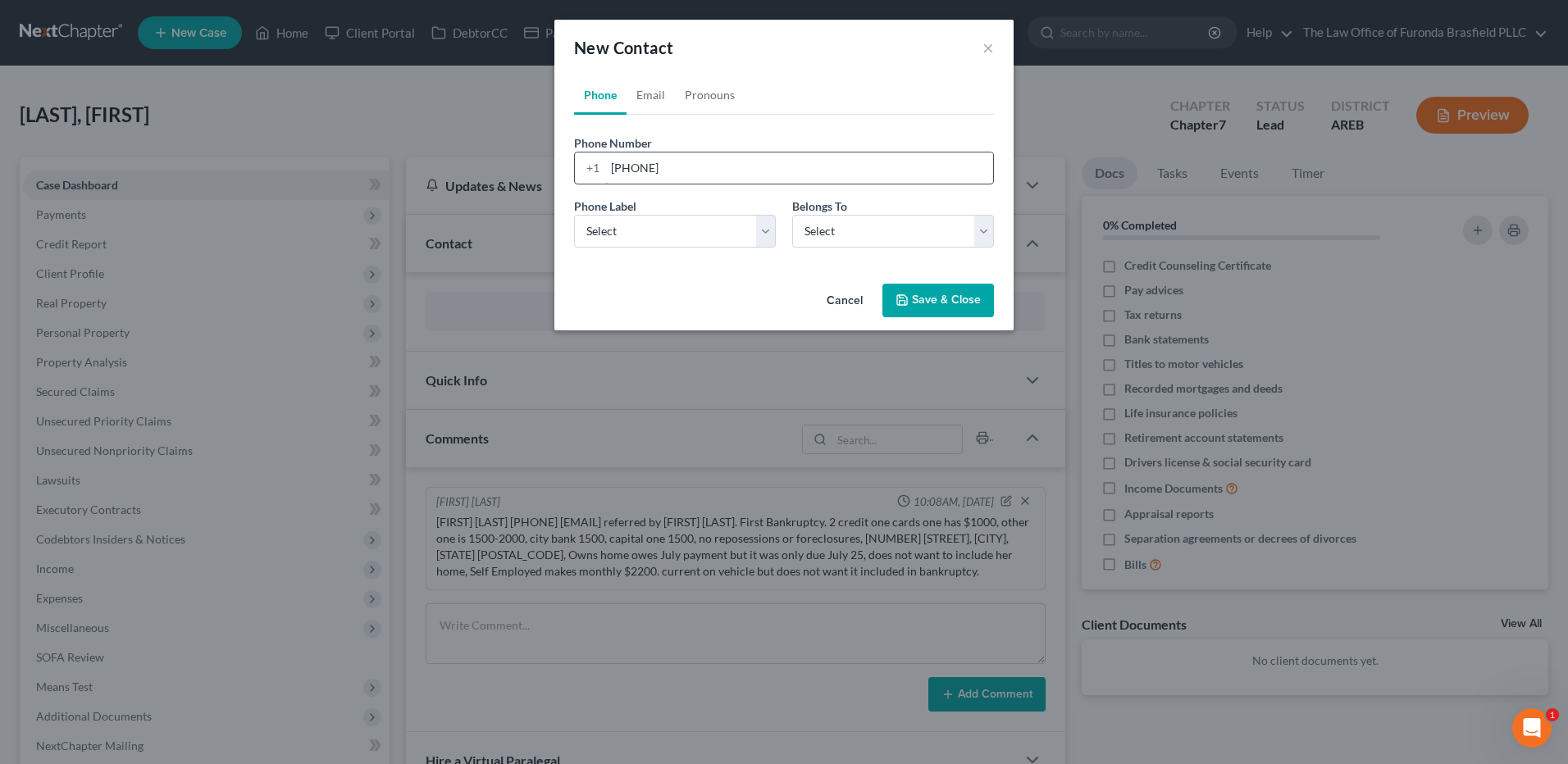 click on "[PHONE]" at bounding box center (799, 168) 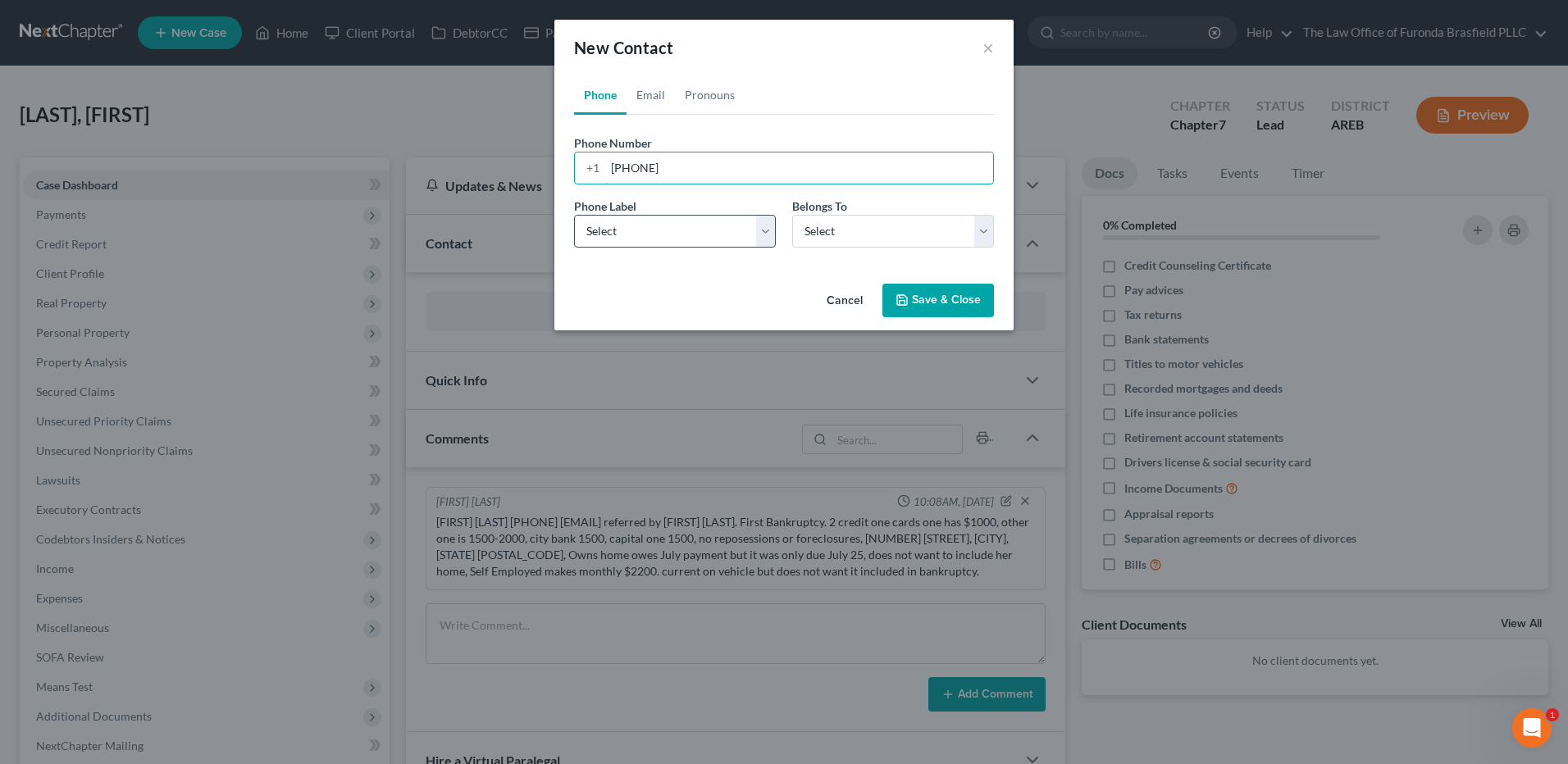 type on "[PHONE]" 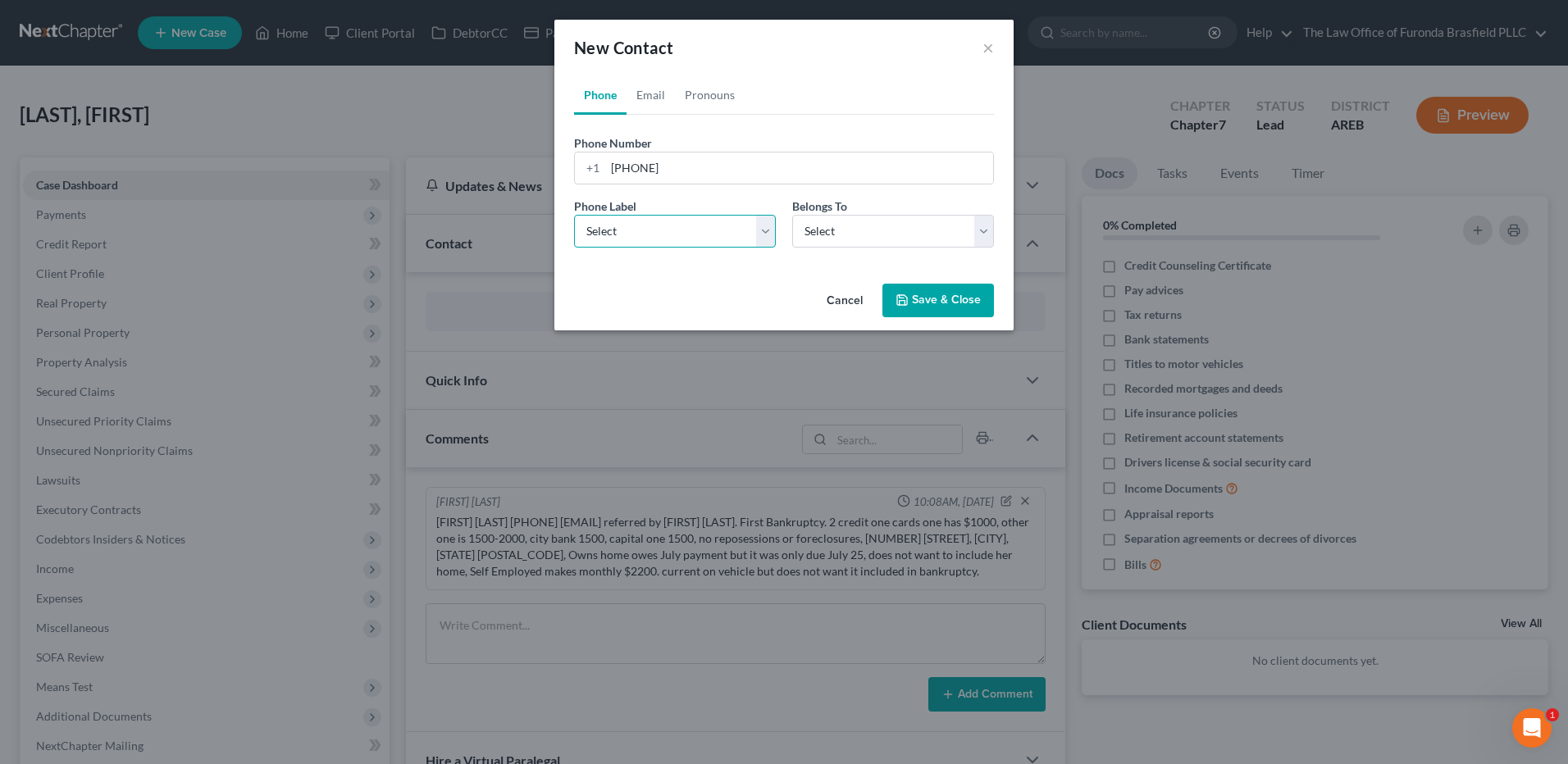 click on "Select Mobile Home Work Other" at bounding box center (675, 231) 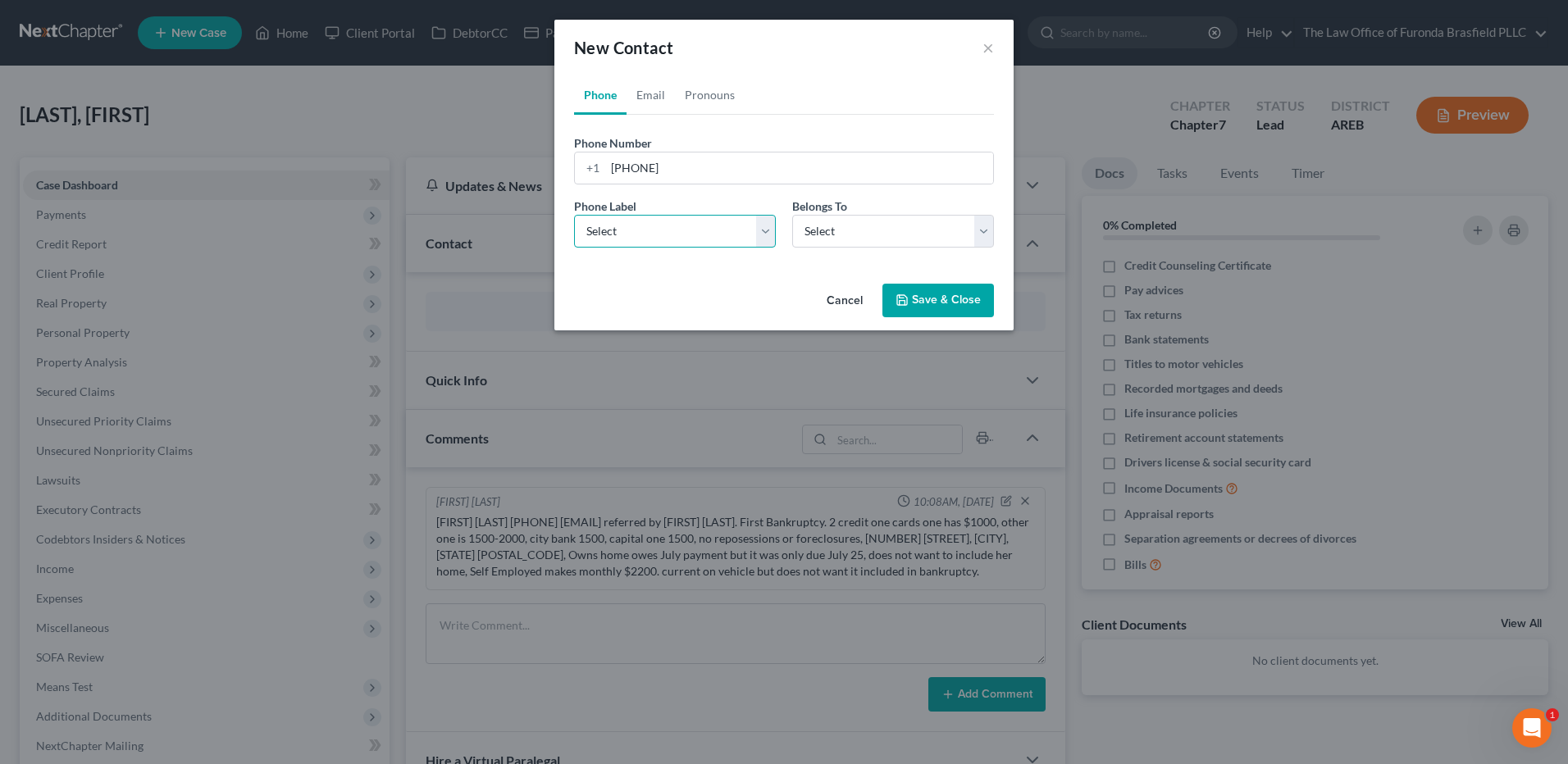 select on "0" 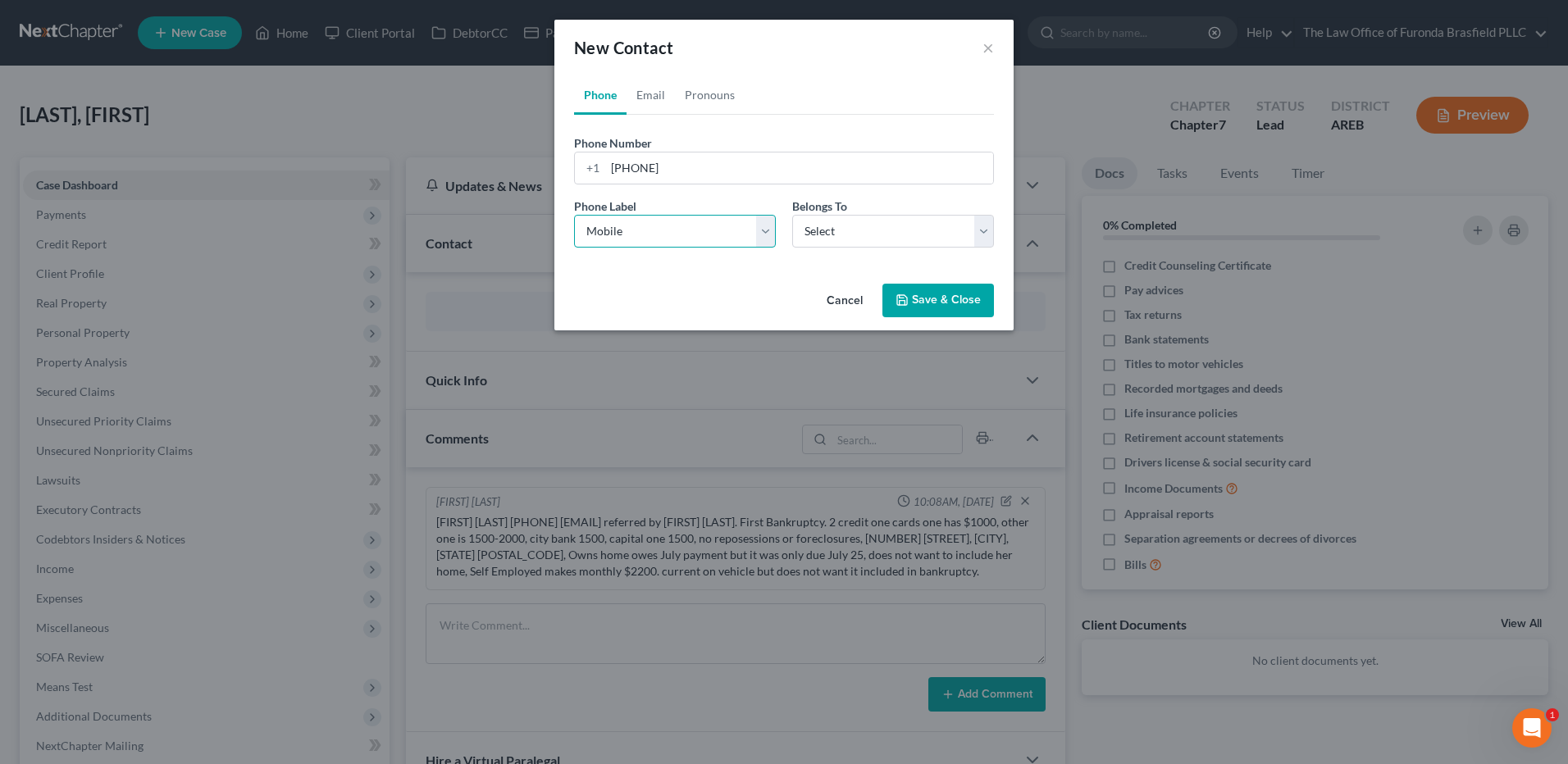 click on "Select Mobile Home Work Other" at bounding box center [675, 231] 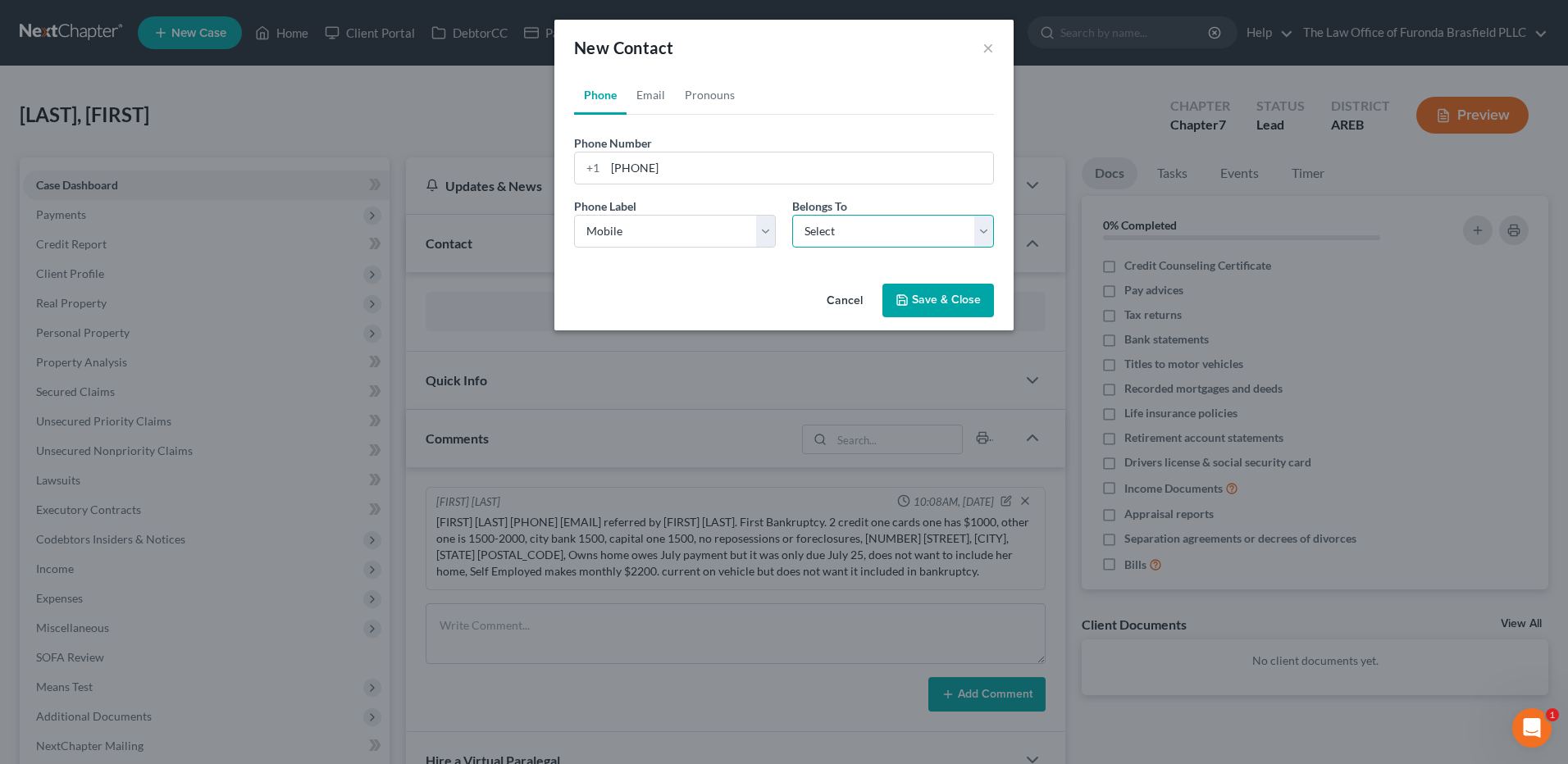 click on "Select Client Other" at bounding box center (893, 231) 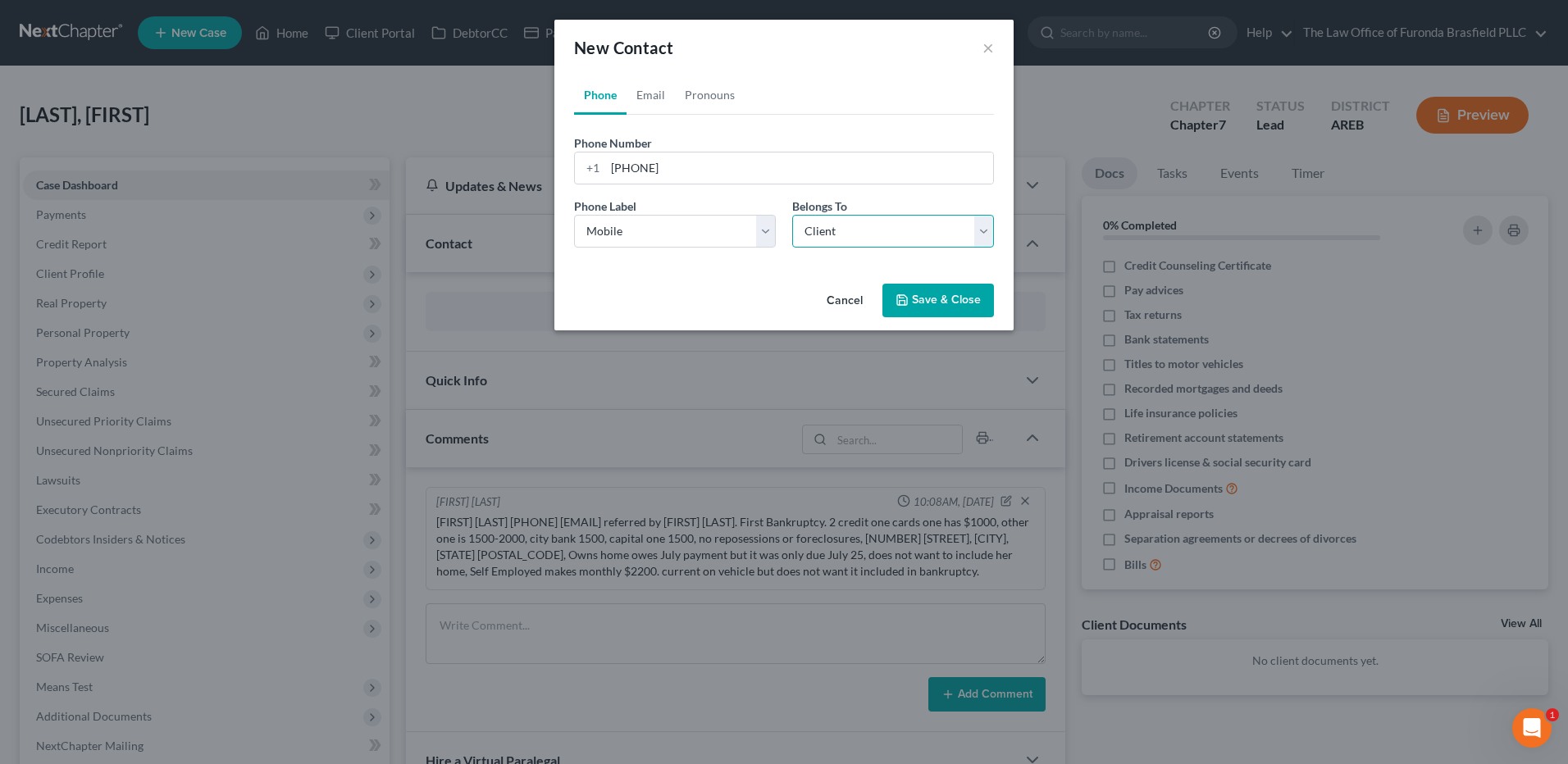 click on "Select Client Other" at bounding box center (893, 231) 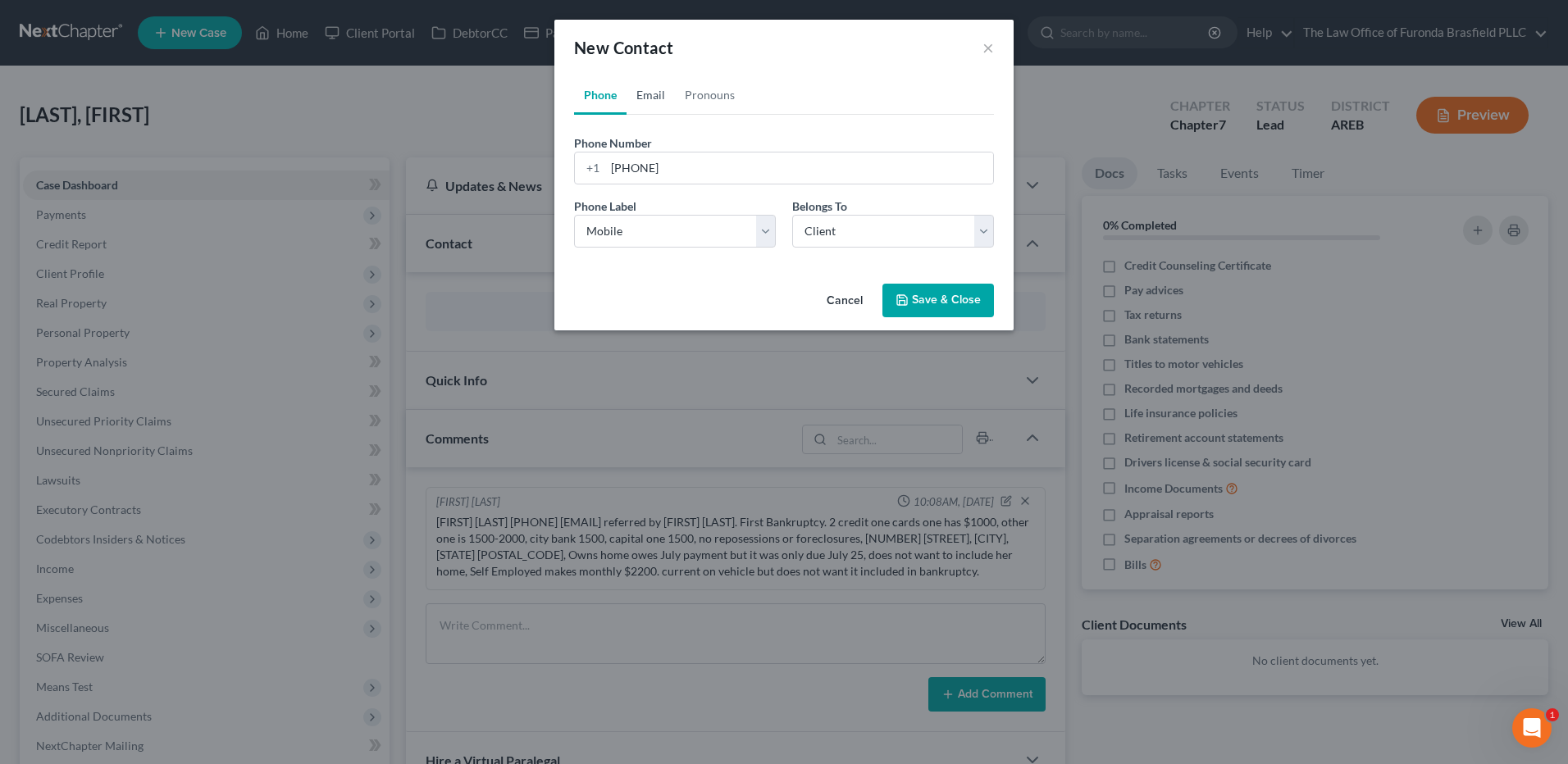 click on "Email" at bounding box center [650, 95] 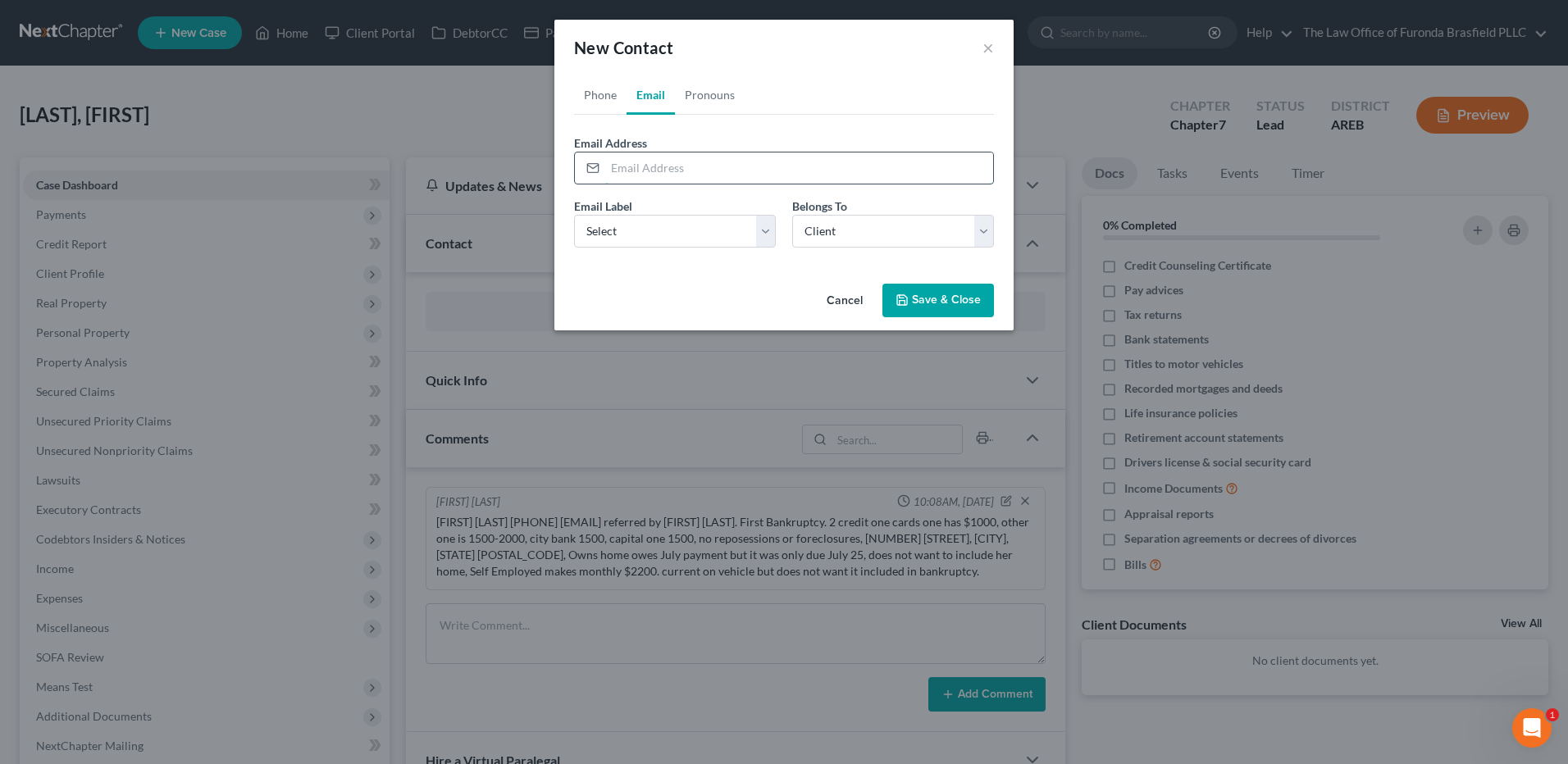 click at bounding box center (799, 168) 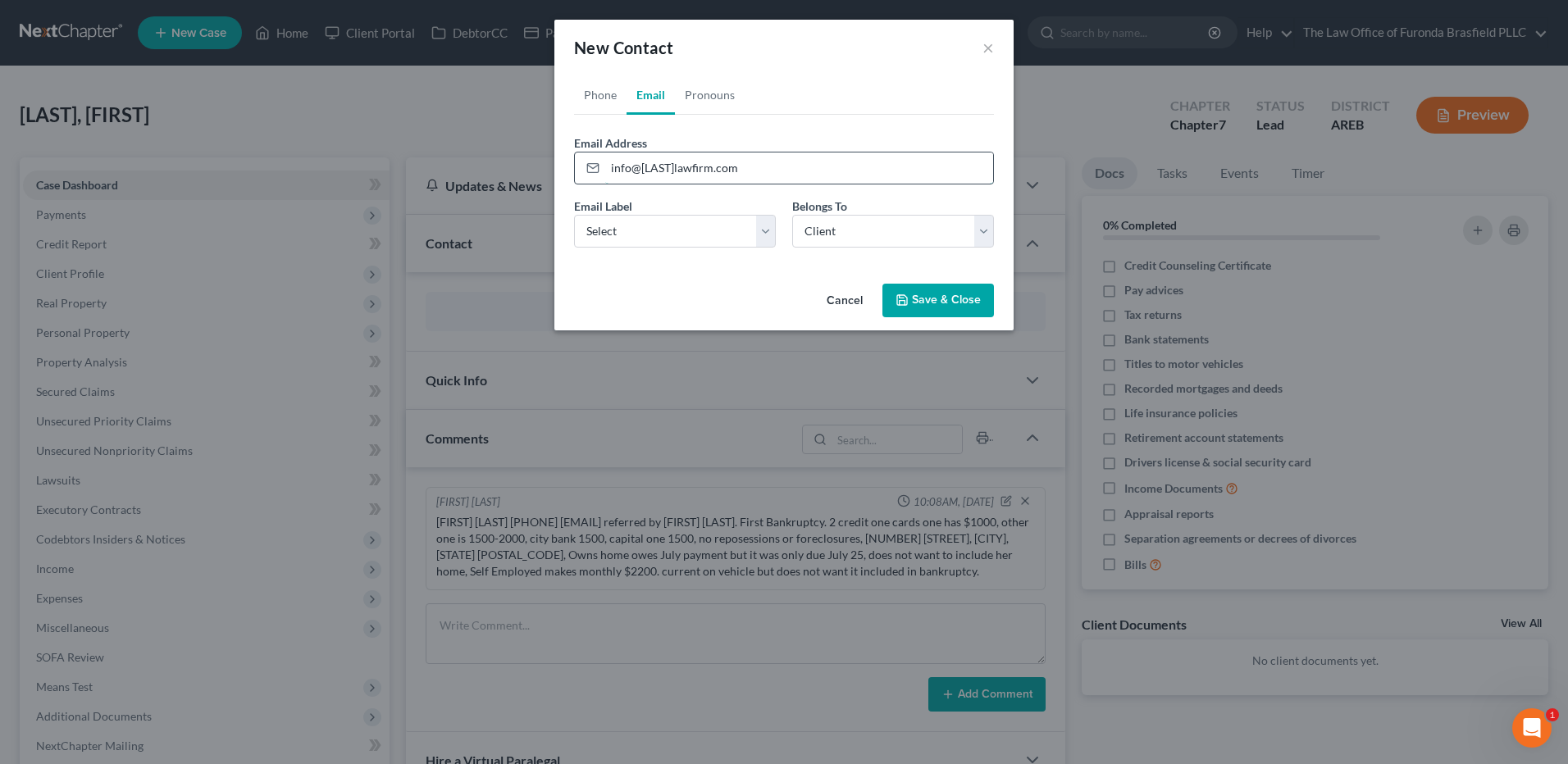 click on "info@[LAST]lawfirm.com" at bounding box center [799, 168] 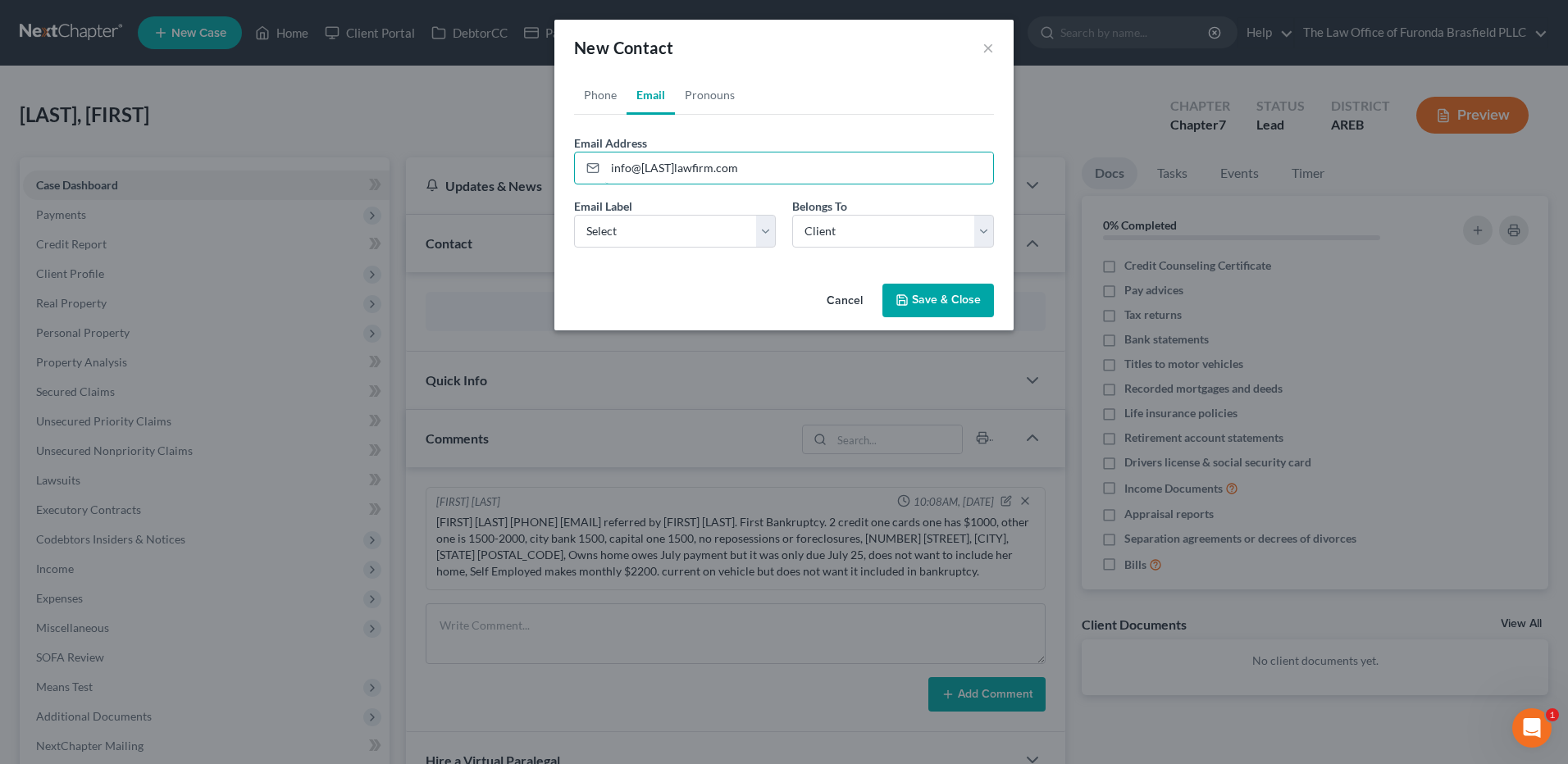 paste on "[EMAIL]" 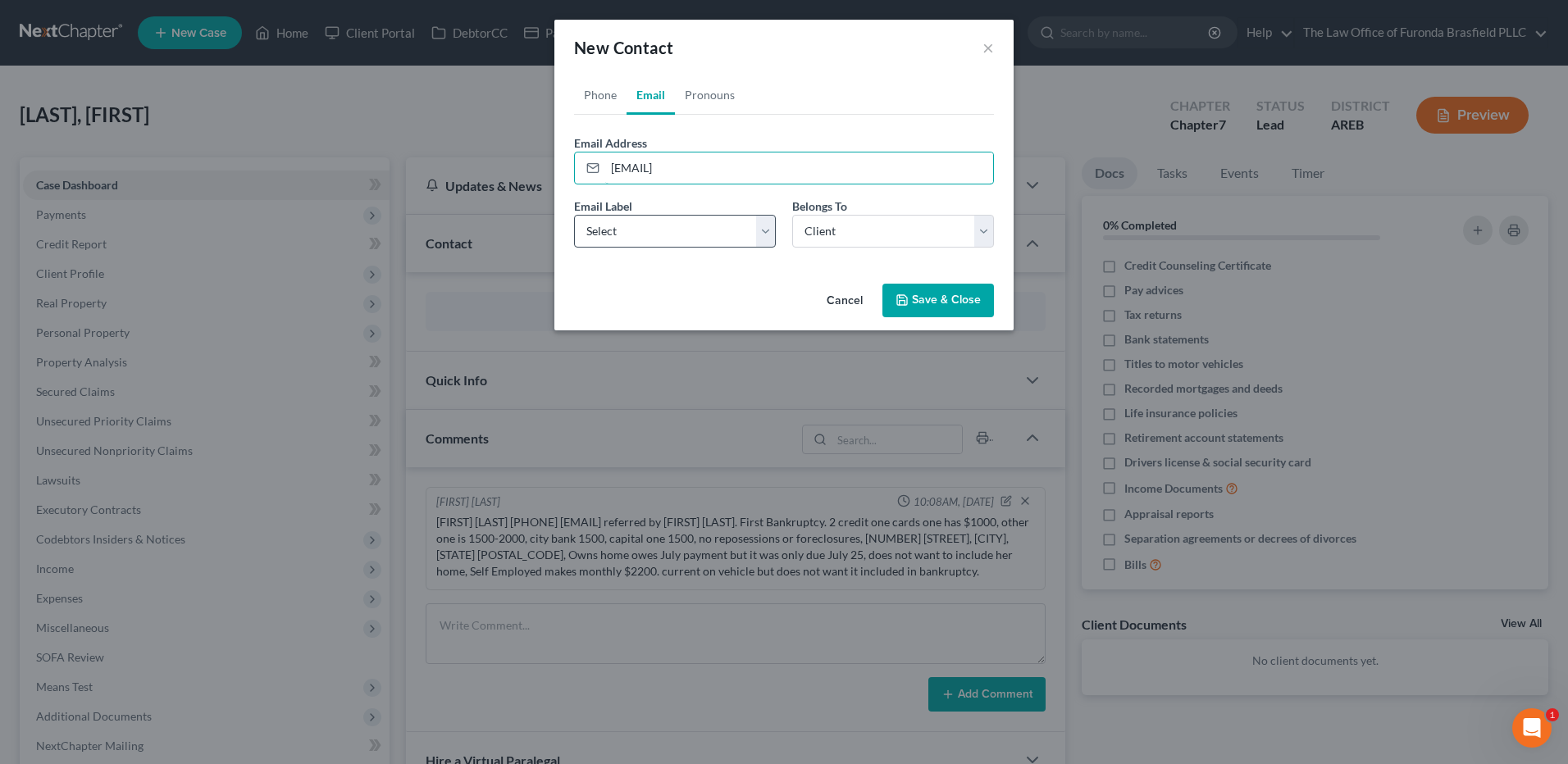 type on "[EMAIL]" 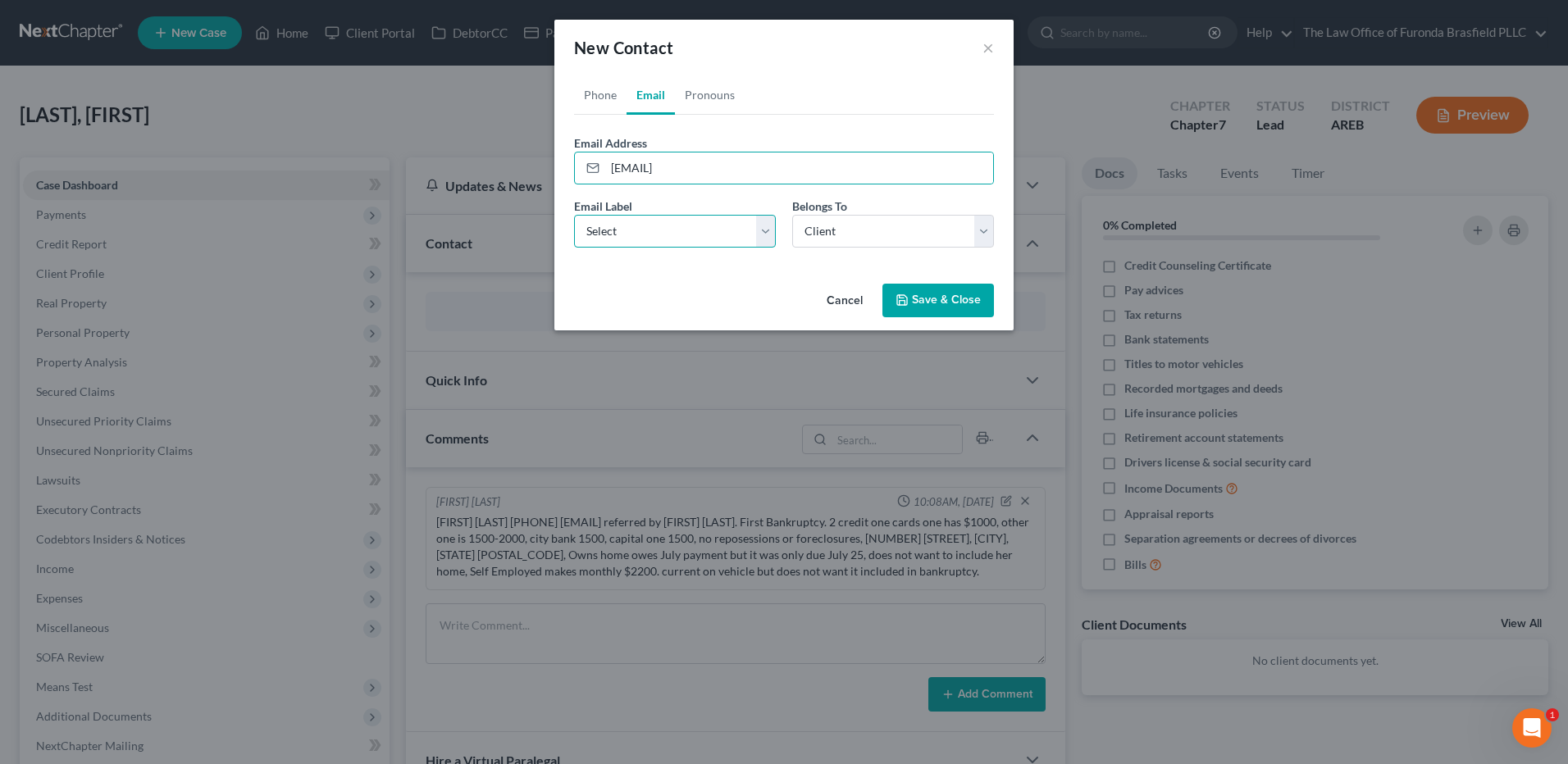 click on "Select Home Work Other" at bounding box center (675, 231) 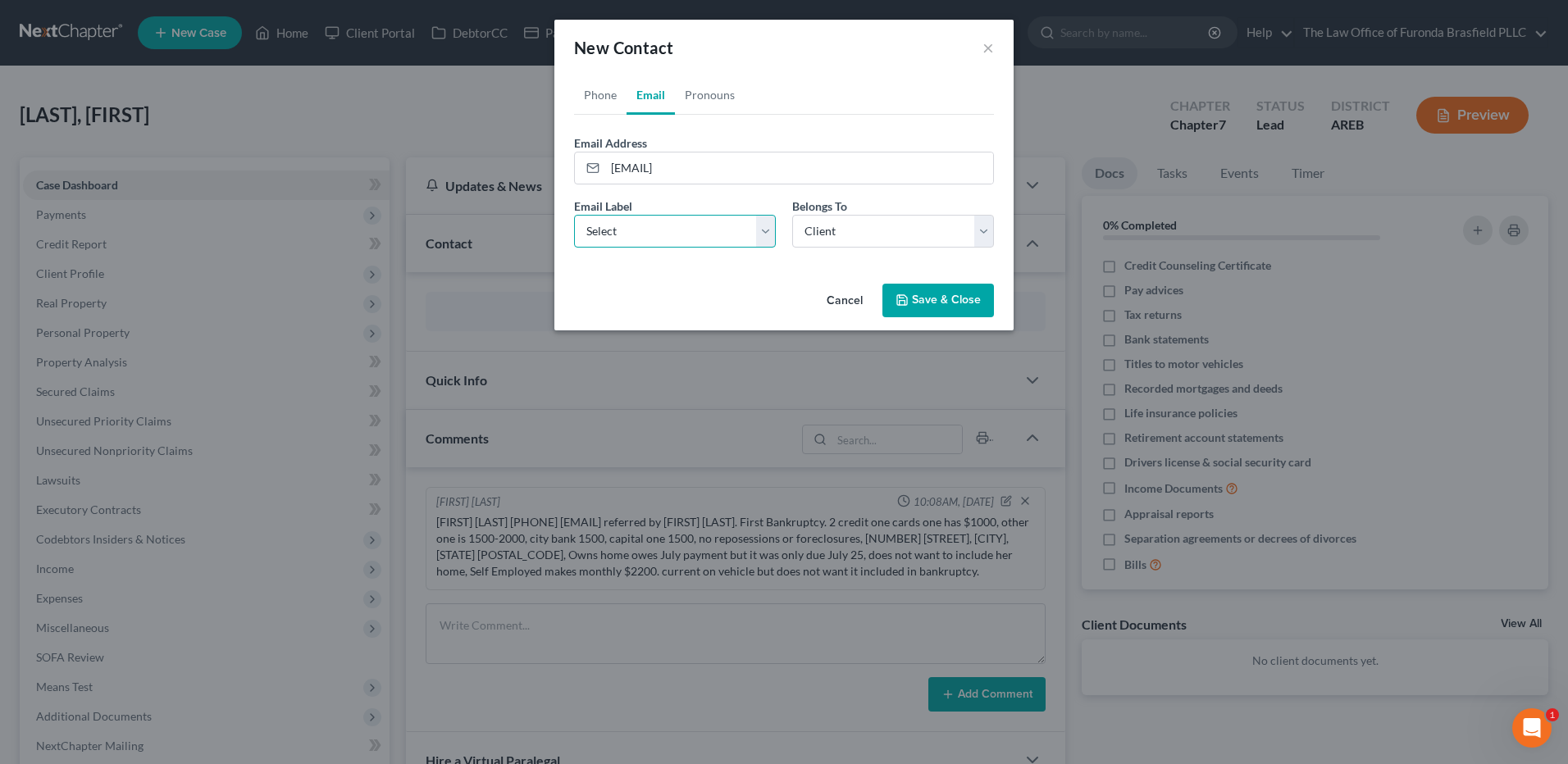 select on "0" 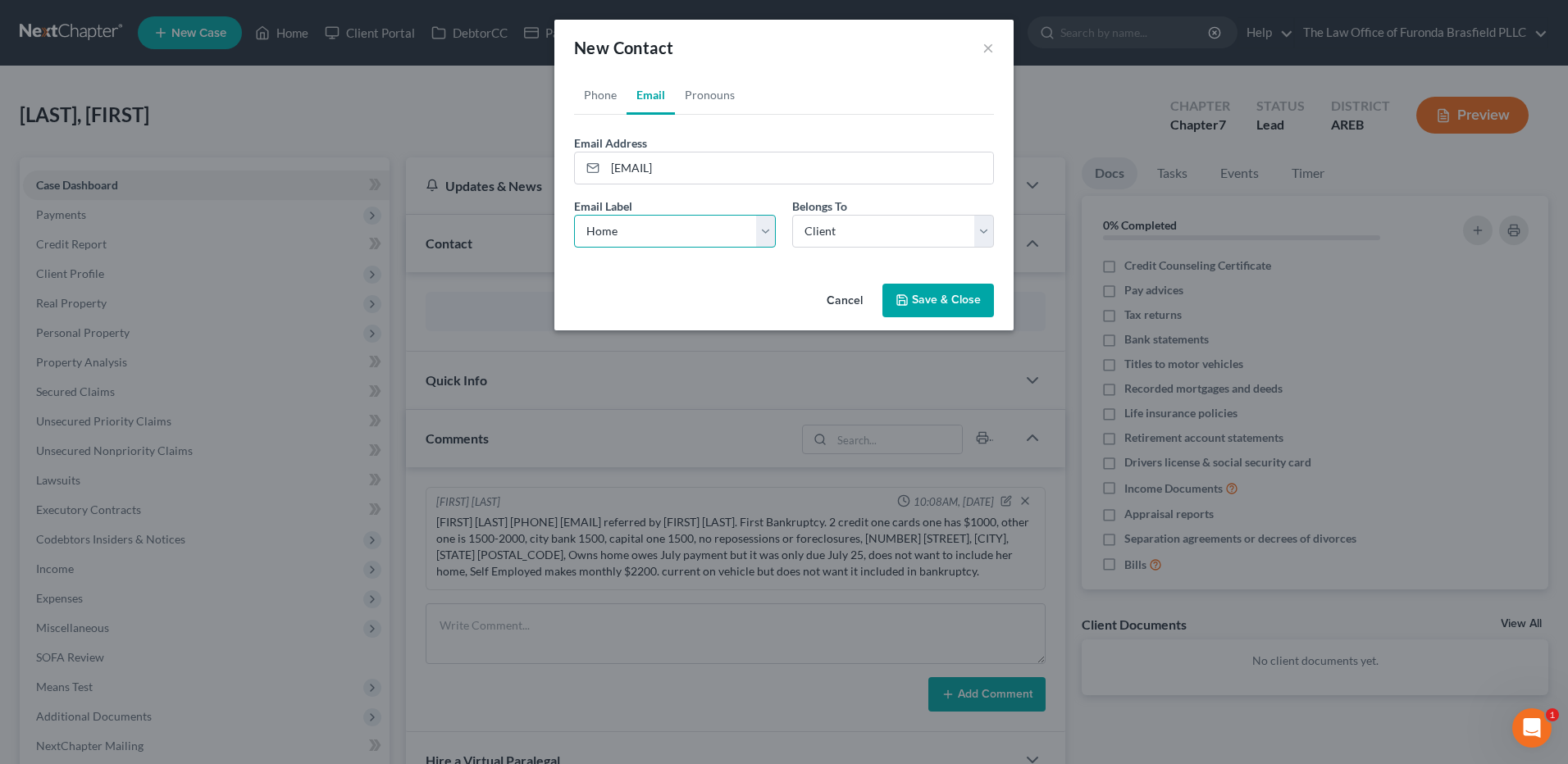 click on "Select Home Work Other" at bounding box center [675, 231] 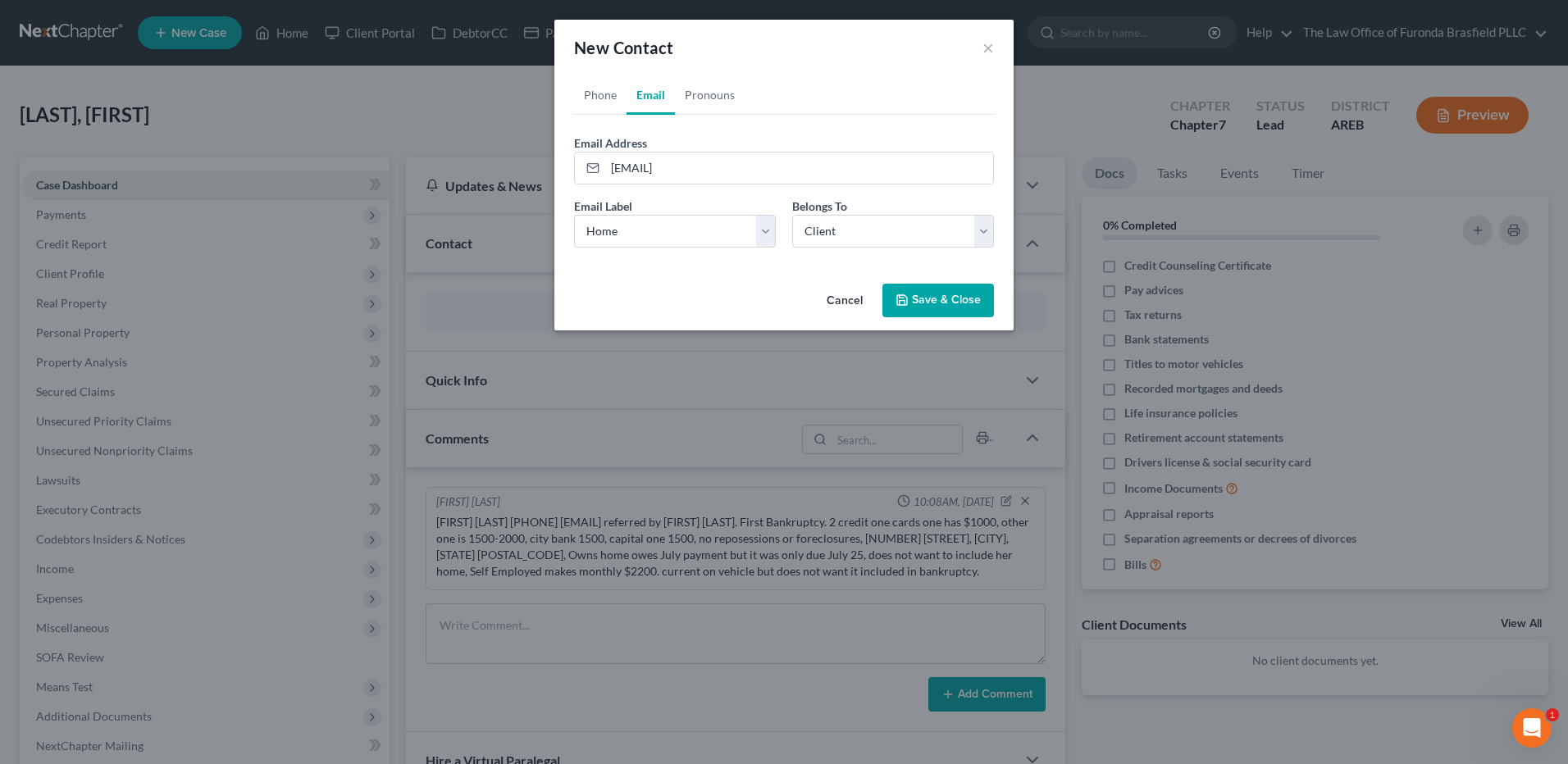 click on "Save & Close" at bounding box center [938, 301] 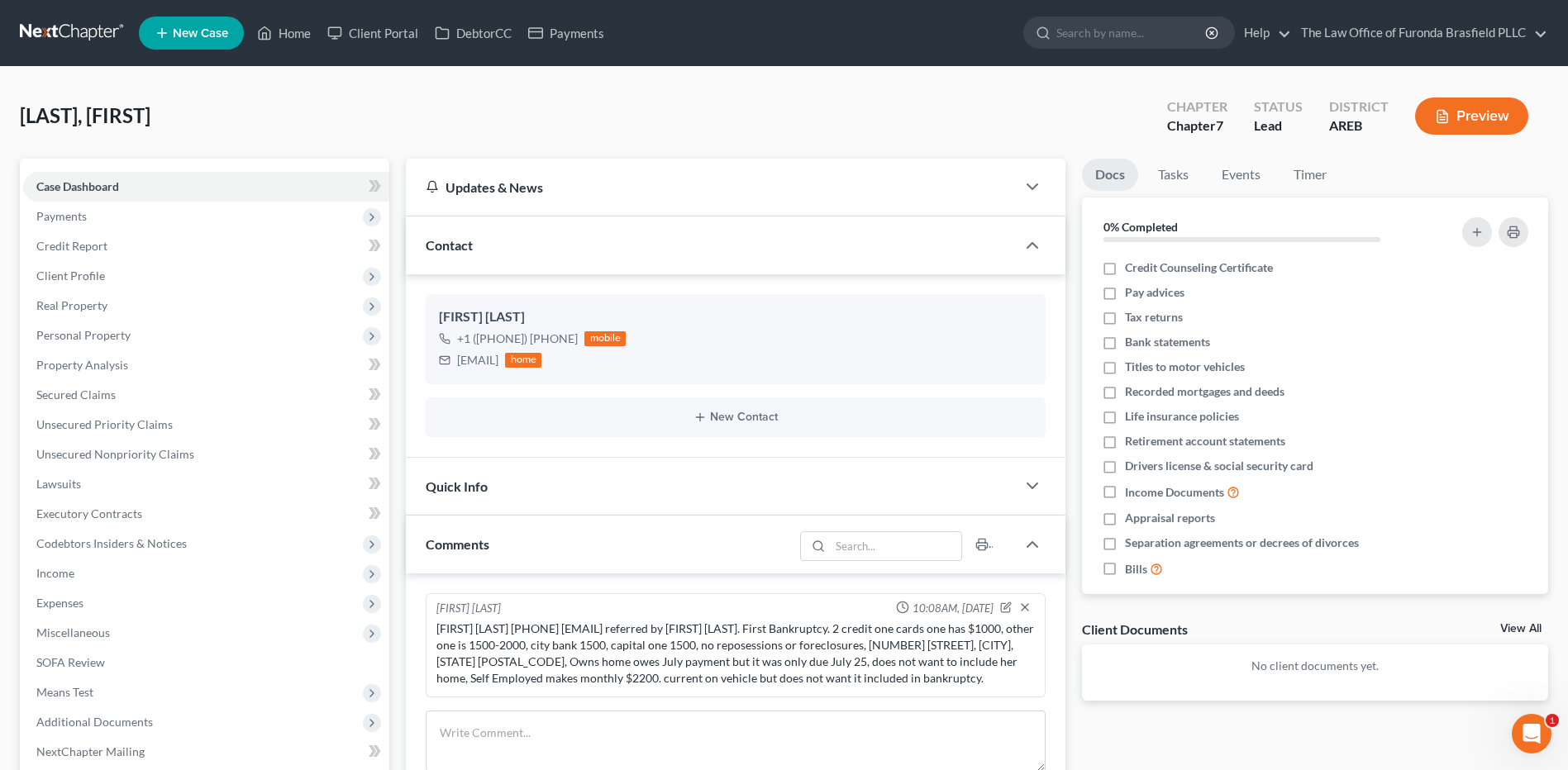 click on "Quick Info" at bounding box center (711, 486) 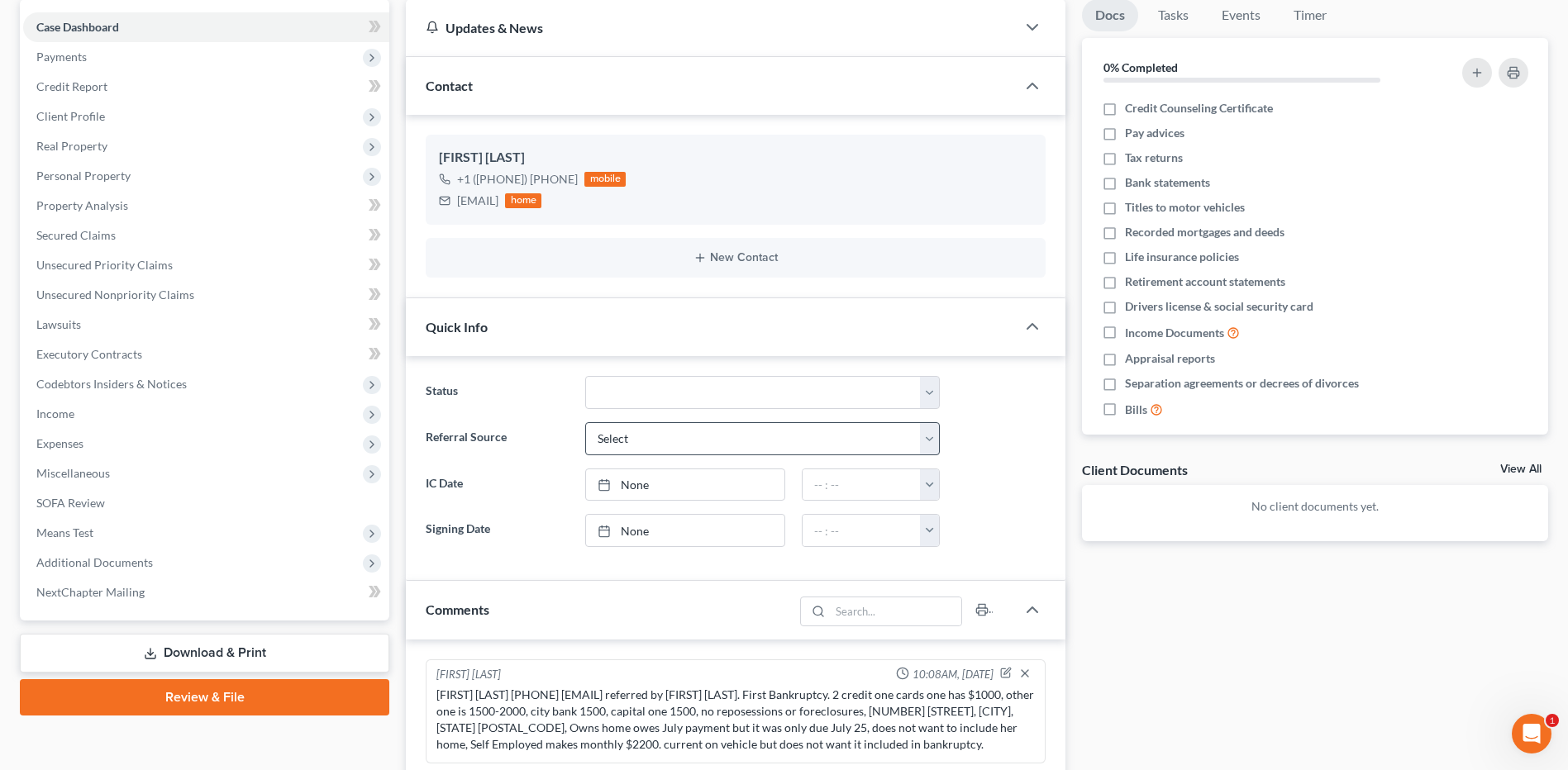 scroll, scrollTop: 165, scrollLeft: 0, axis: vertical 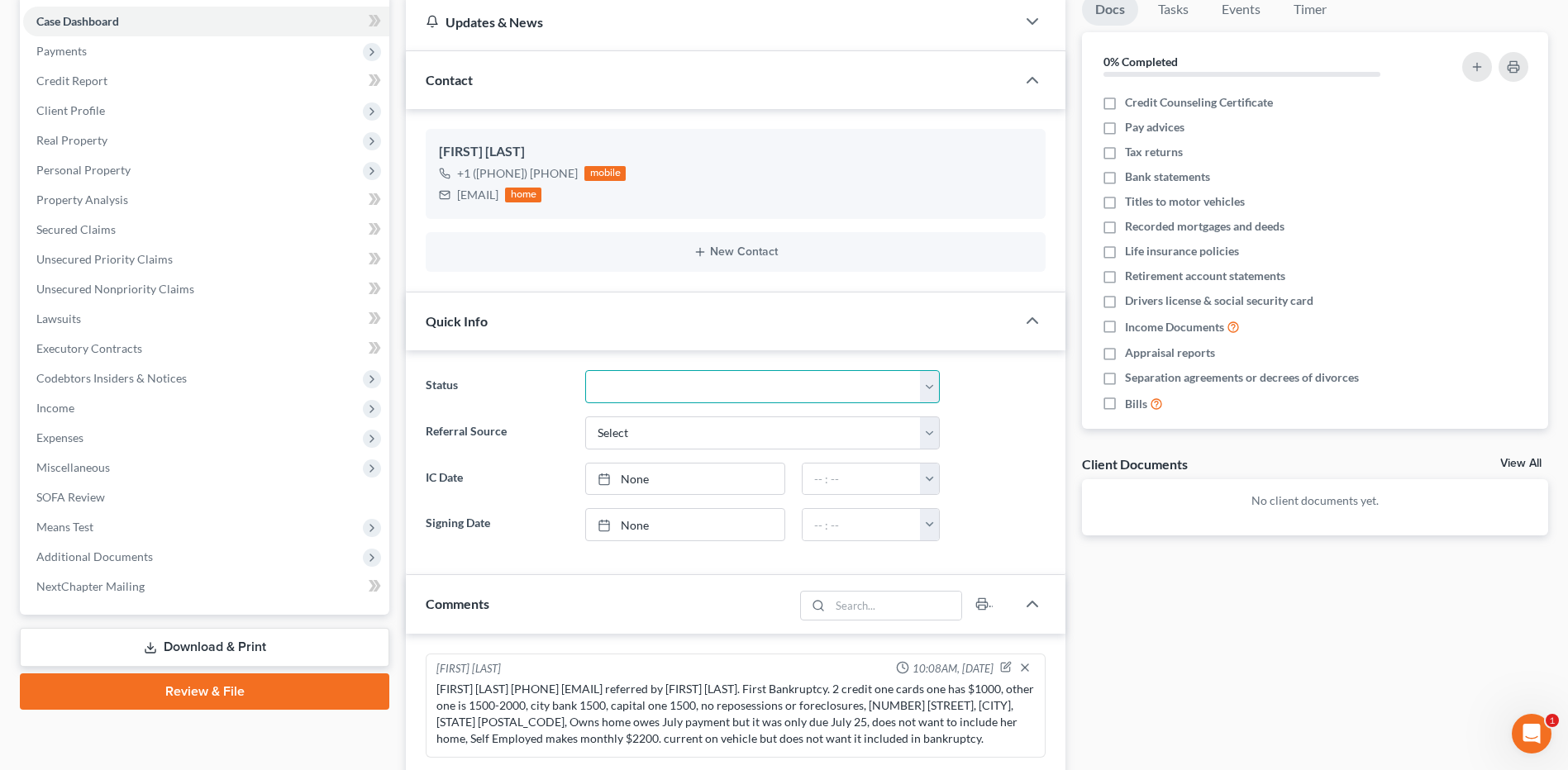 click on "Discharged Discharged & Reported Discharge Litigation Dismissal Notice Dismissed Dismissed & Litigation Filed Filed / Pre 341 Inactive In Progress Lead Lost Lead Plan Confirmation Plan Failing Possible Post 341 Pre Confirmation Preparing to File Ready to File Ready to Sign Rejected Retained To Review Withdrawn As Counsel" at bounding box center (762, 387) 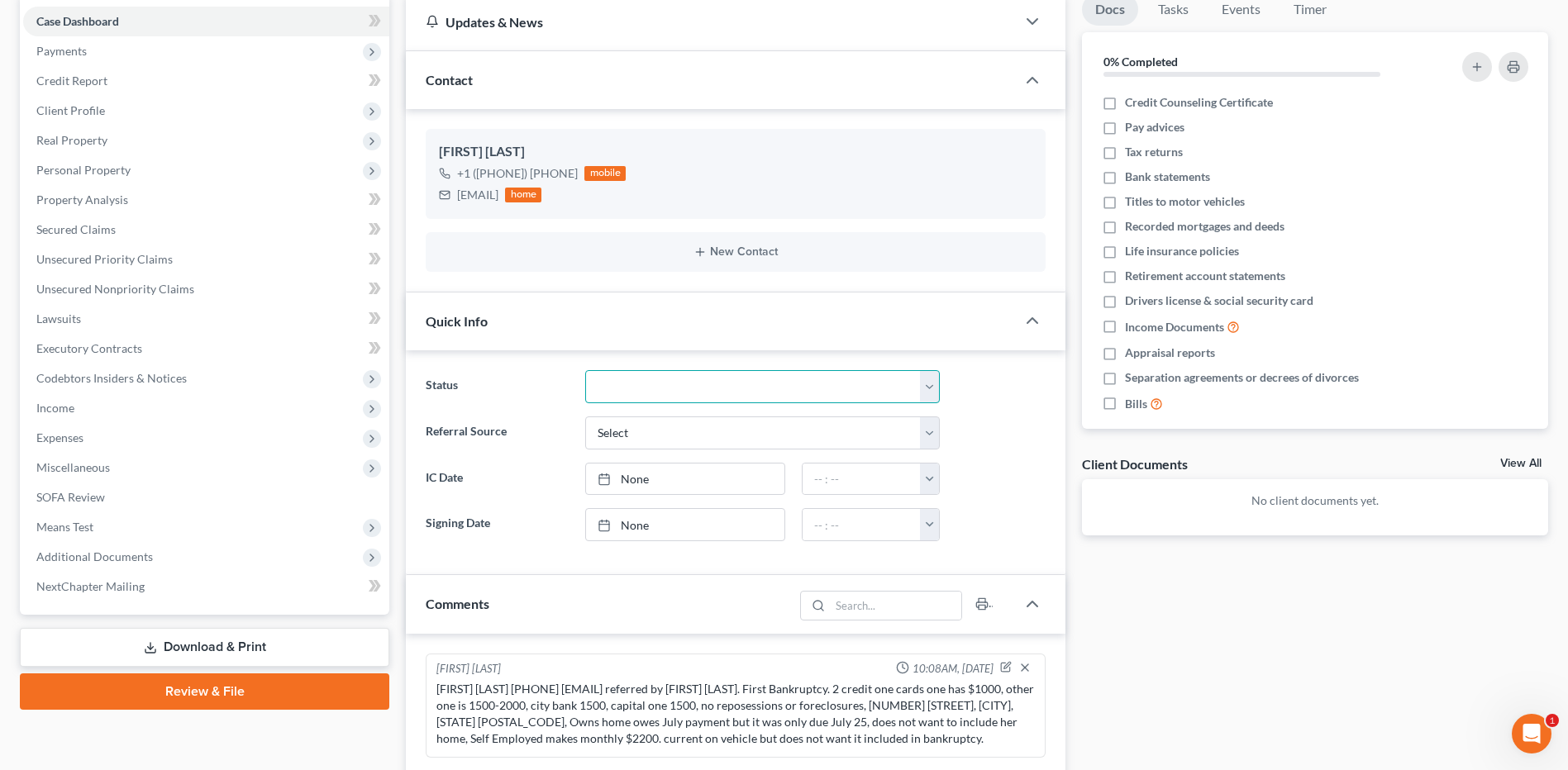 click on "Discharged Discharged & Reported Discharge Litigation Dismissal Notice Dismissed Dismissed & Litigation Filed Filed / Pre 341 Inactive In Progress Lead Lost Lead Plan Confirmation Plan Failing Possible Post 341 Pre Confirmation Preparing to File Ready to File Ready to Sign Rejected Retained To Review Withdrawn As Counsel" at bounding box center [762, 387] 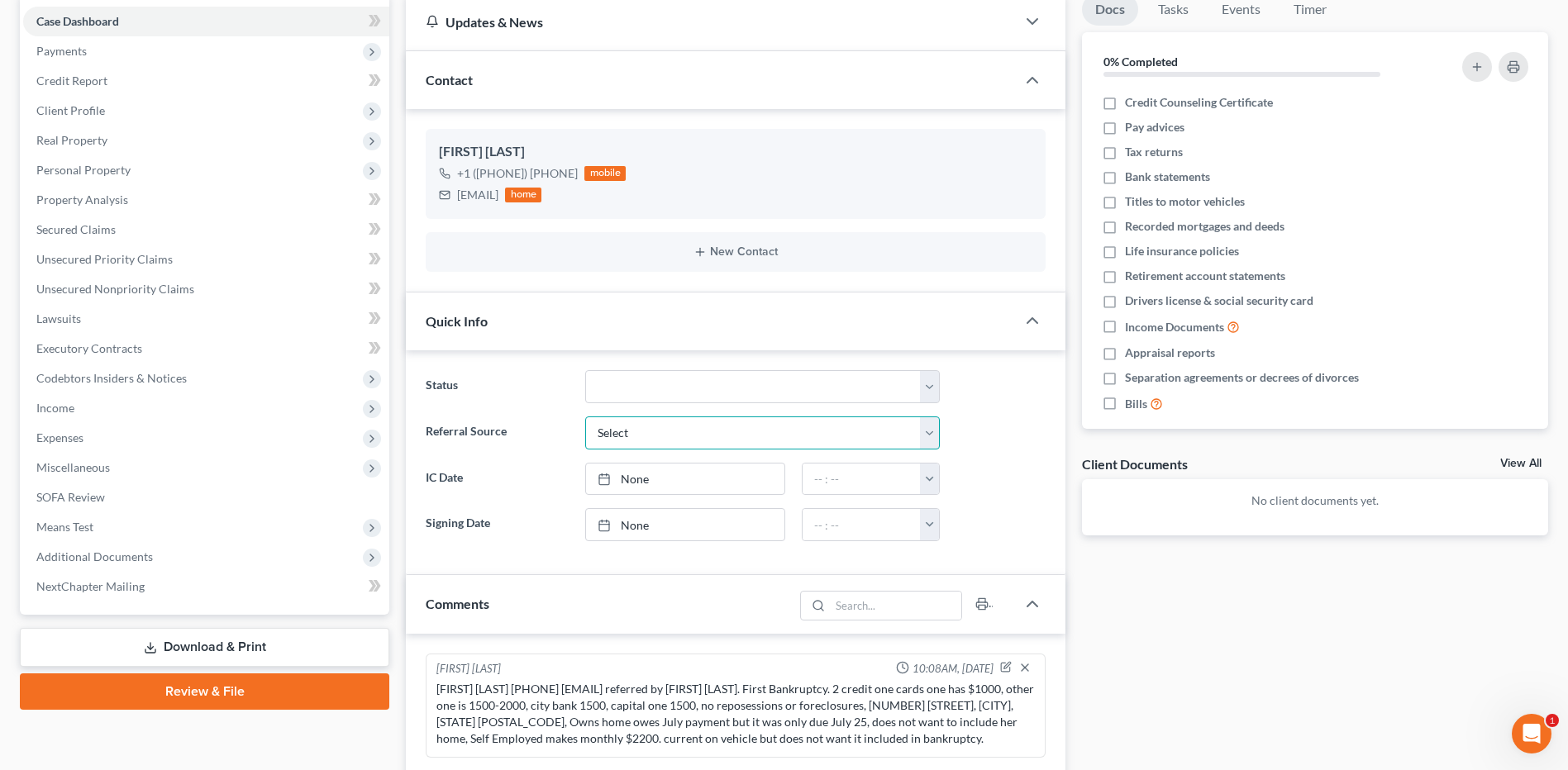 click on "Select Word Of Mouth Previous Clients Direct Mail Website Google Search Modern Attorney Other (specify)" at bounding box center [762, 433] 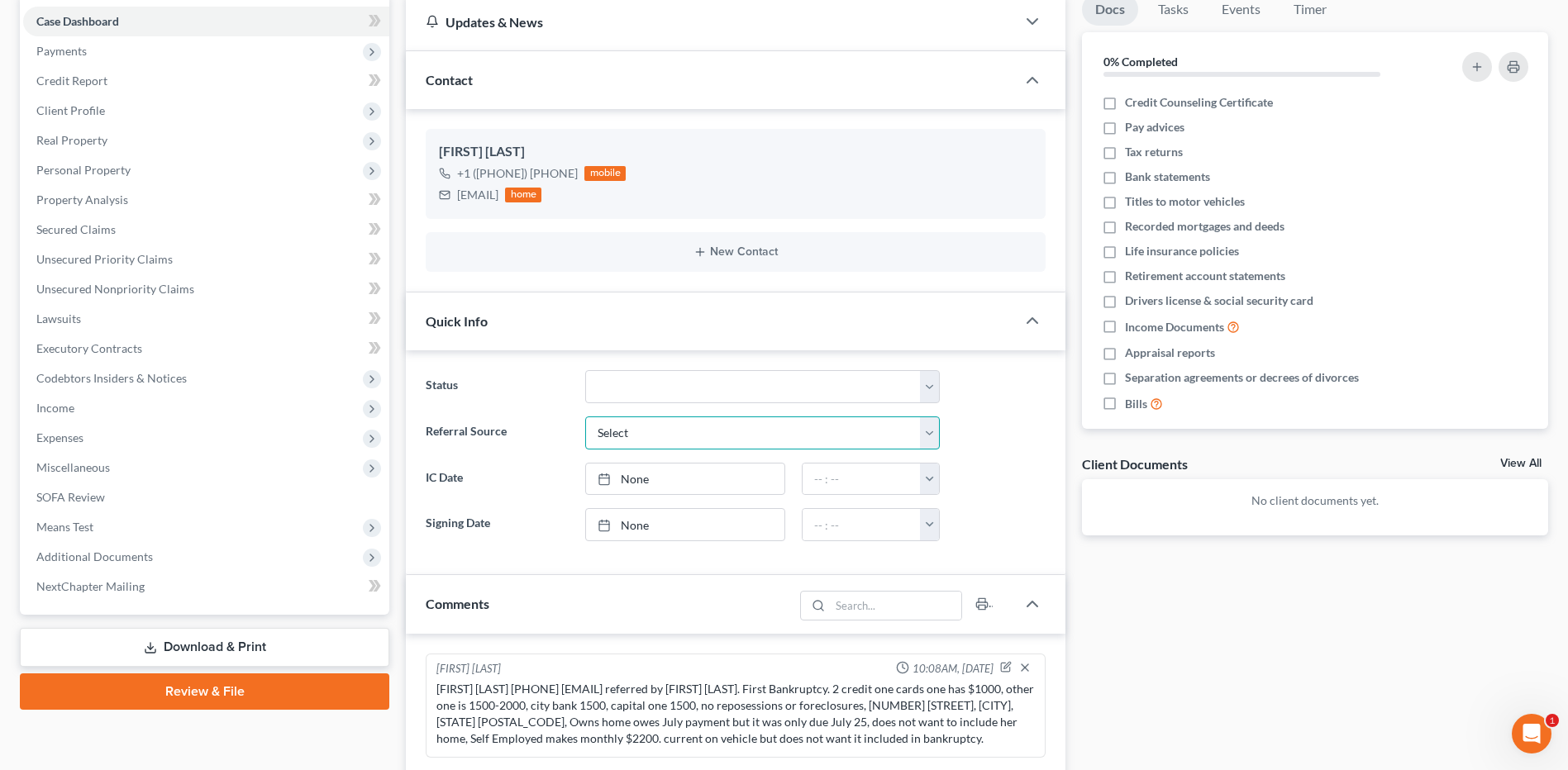 select on "0" 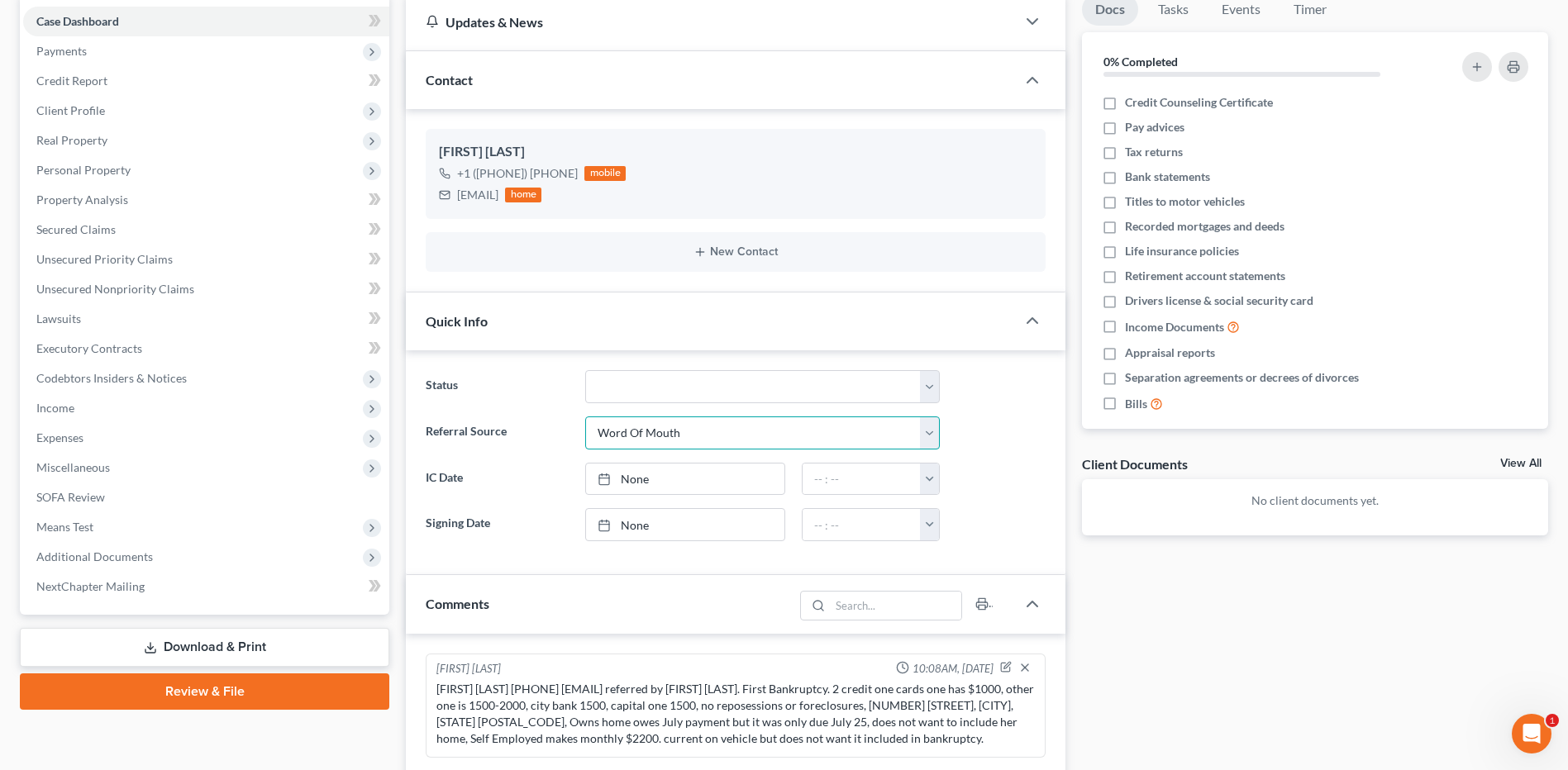 click on "Select Word Of Mouth Previous Clients Direct Mail Website Google Search Modern Attorney Other (specify)" at bounding box center [762, 433] 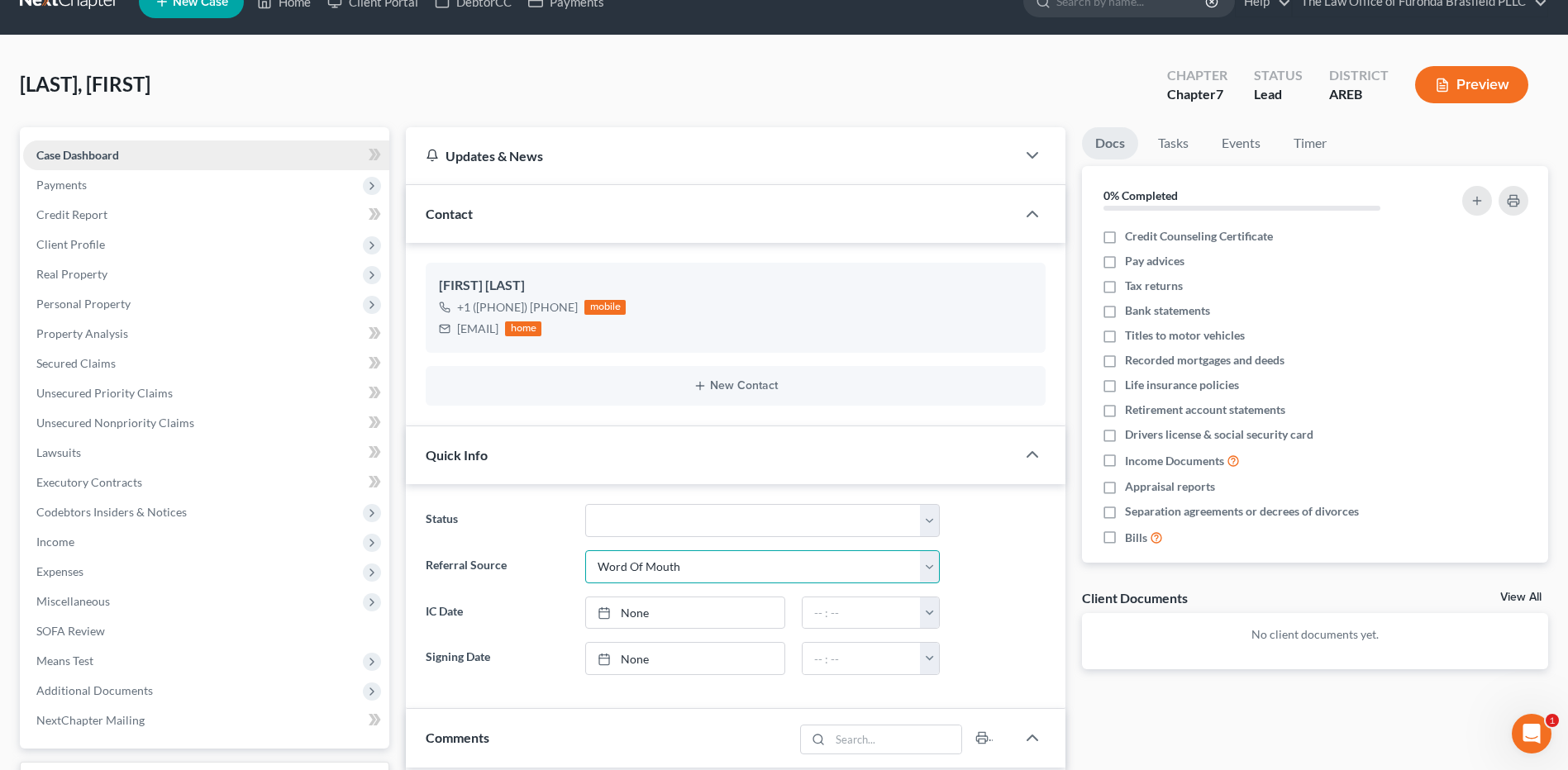 scroll, scrollTop: 0, scrollLeft: 0, axis: both 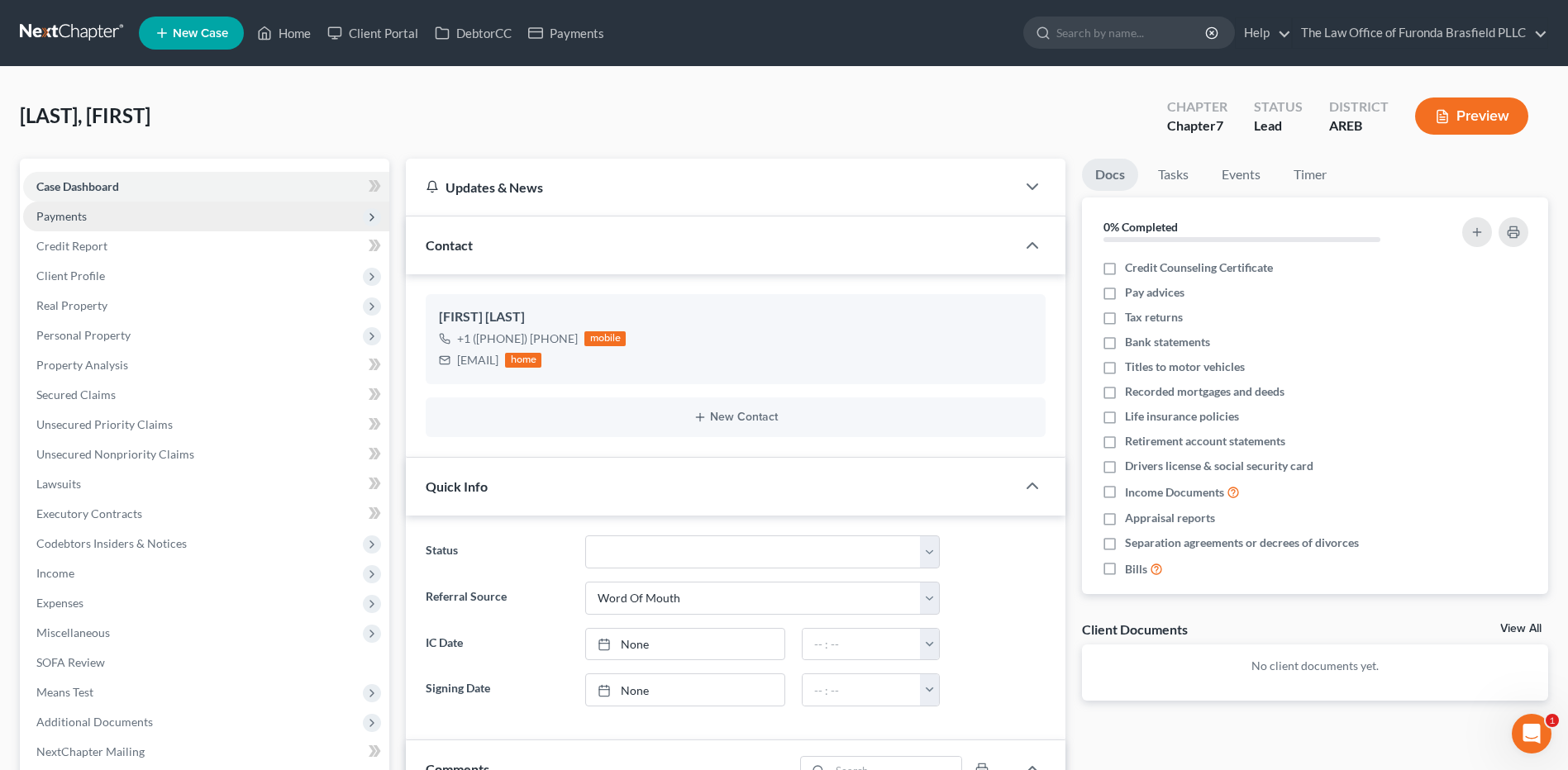 click on "Payments" at bounding box center [61, 216] 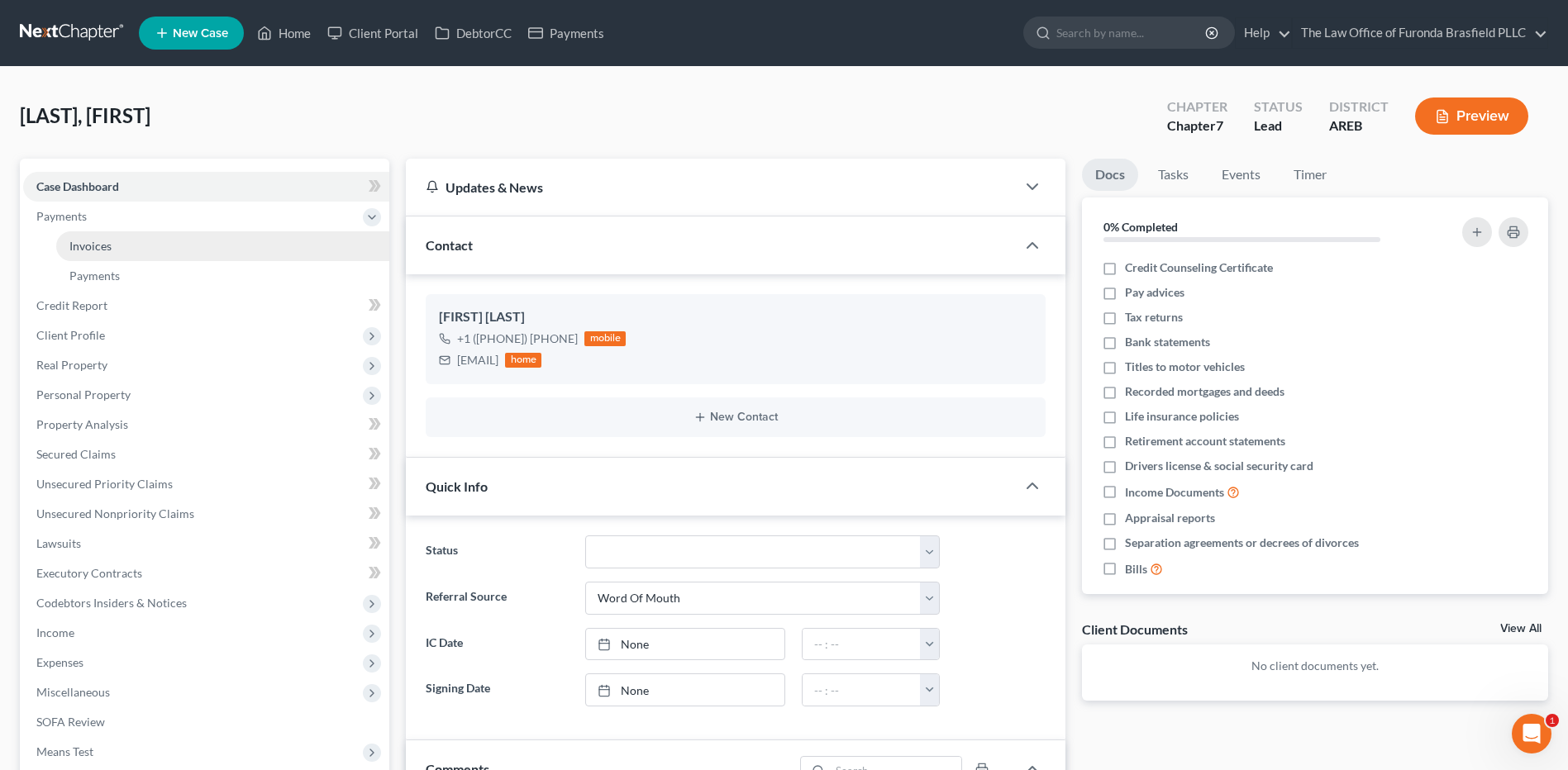 click on "Invoices" at bounding box center [222, 246] 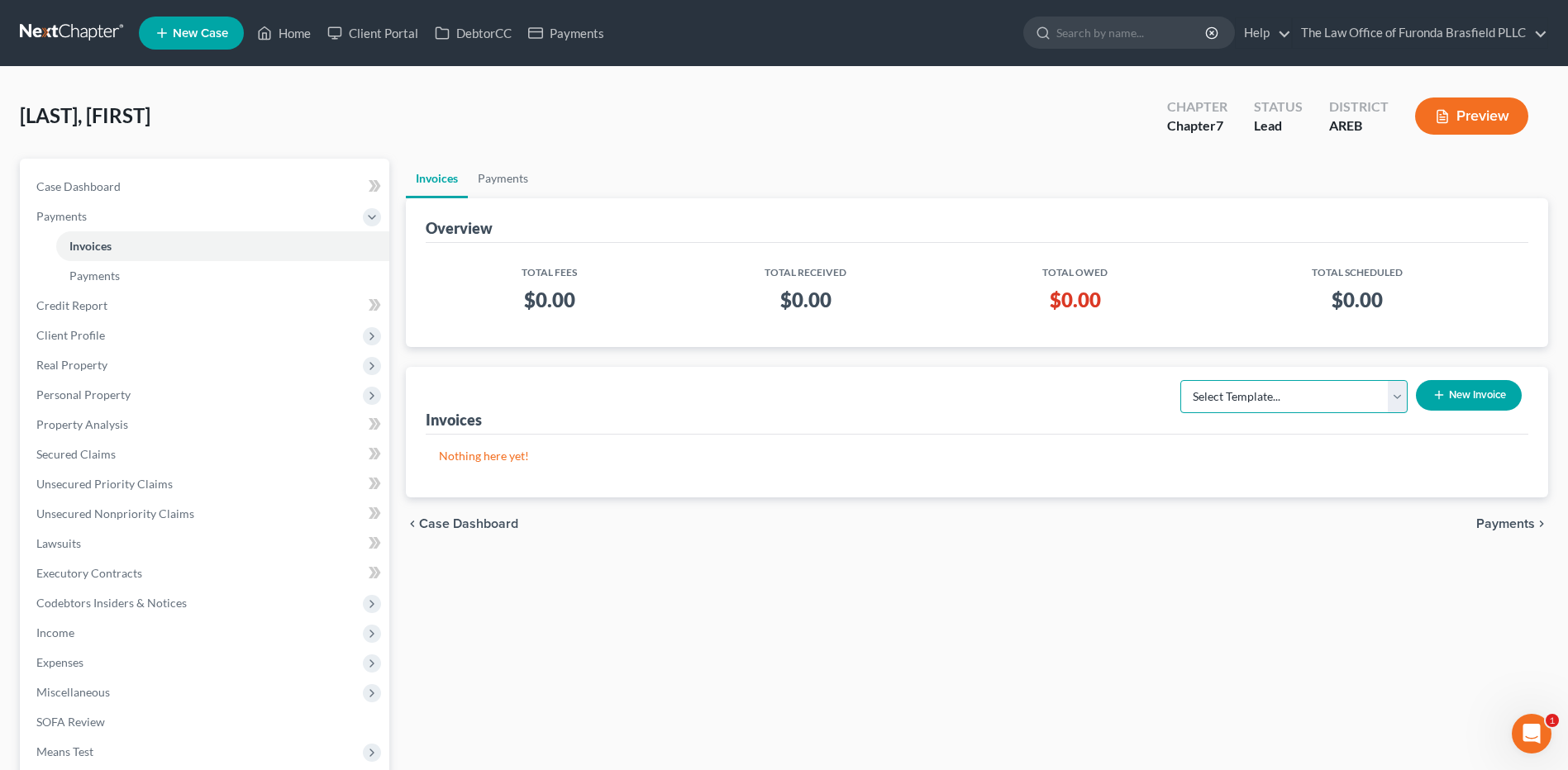 click on "Select Template... Credit Report Fee Chapter 7 Filing and Processing Fee Chapter 13 Fees" at bounding box center [1294, 397] 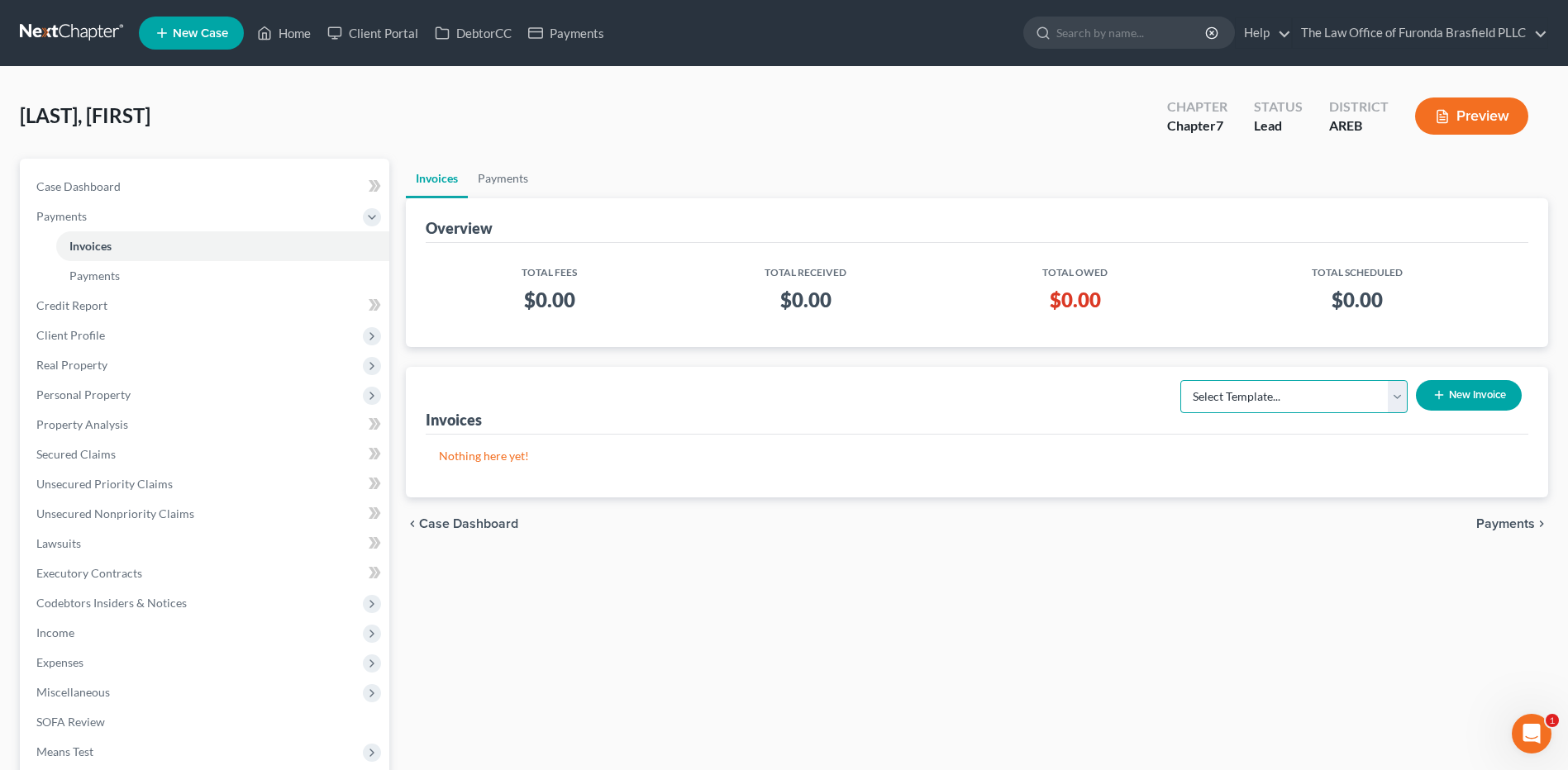 click on "Select Template... Credit Report Fee Chapter 7 Filing and Processing Fee Chapter 13 Fees" at bounding box center (1294, 397) 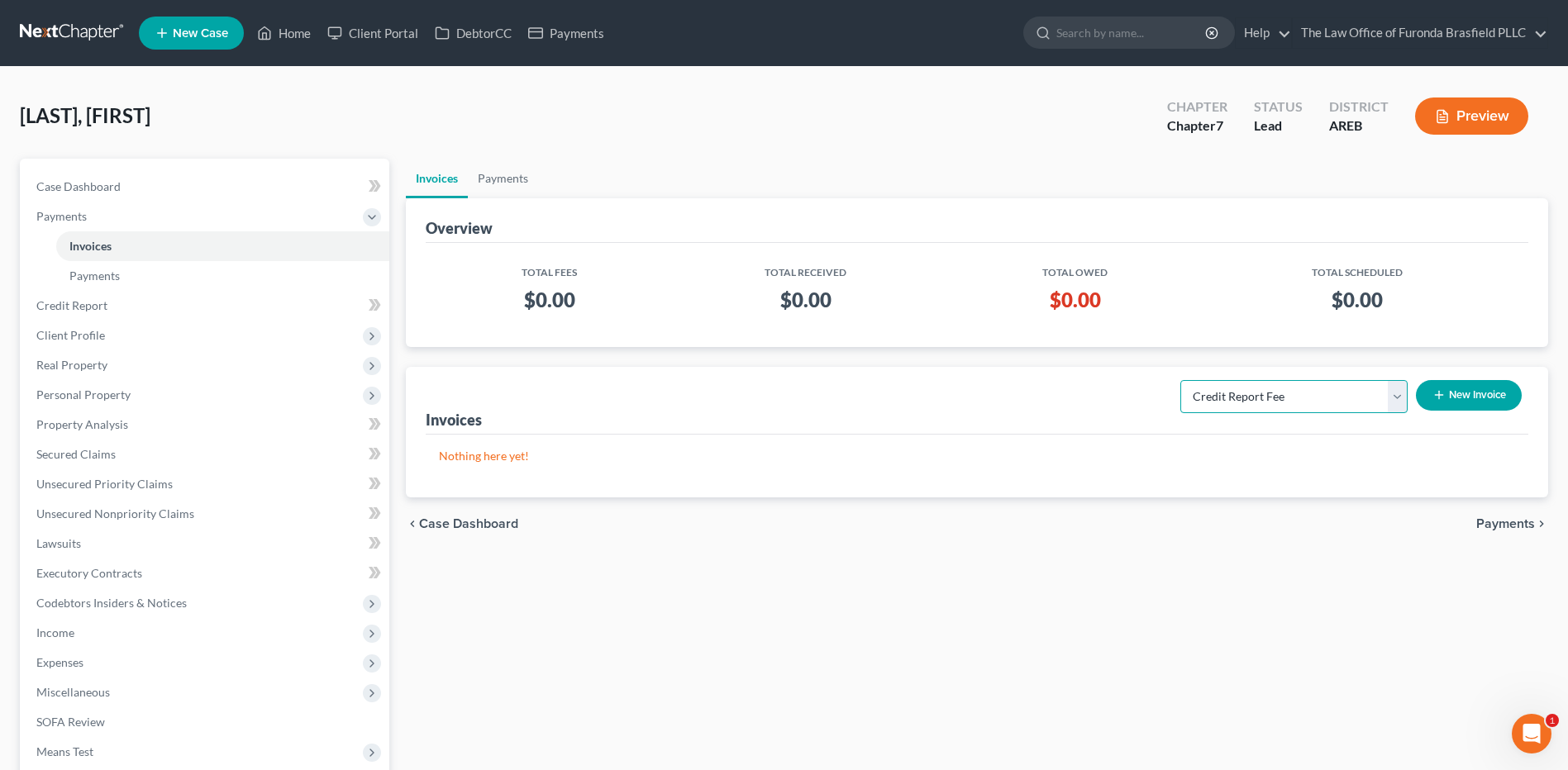 click on "Select Template... Credit Report Fee Chapter 7 Filing and Processing Fee Chapter 13 Fees" at bounding box center (1294, 397) 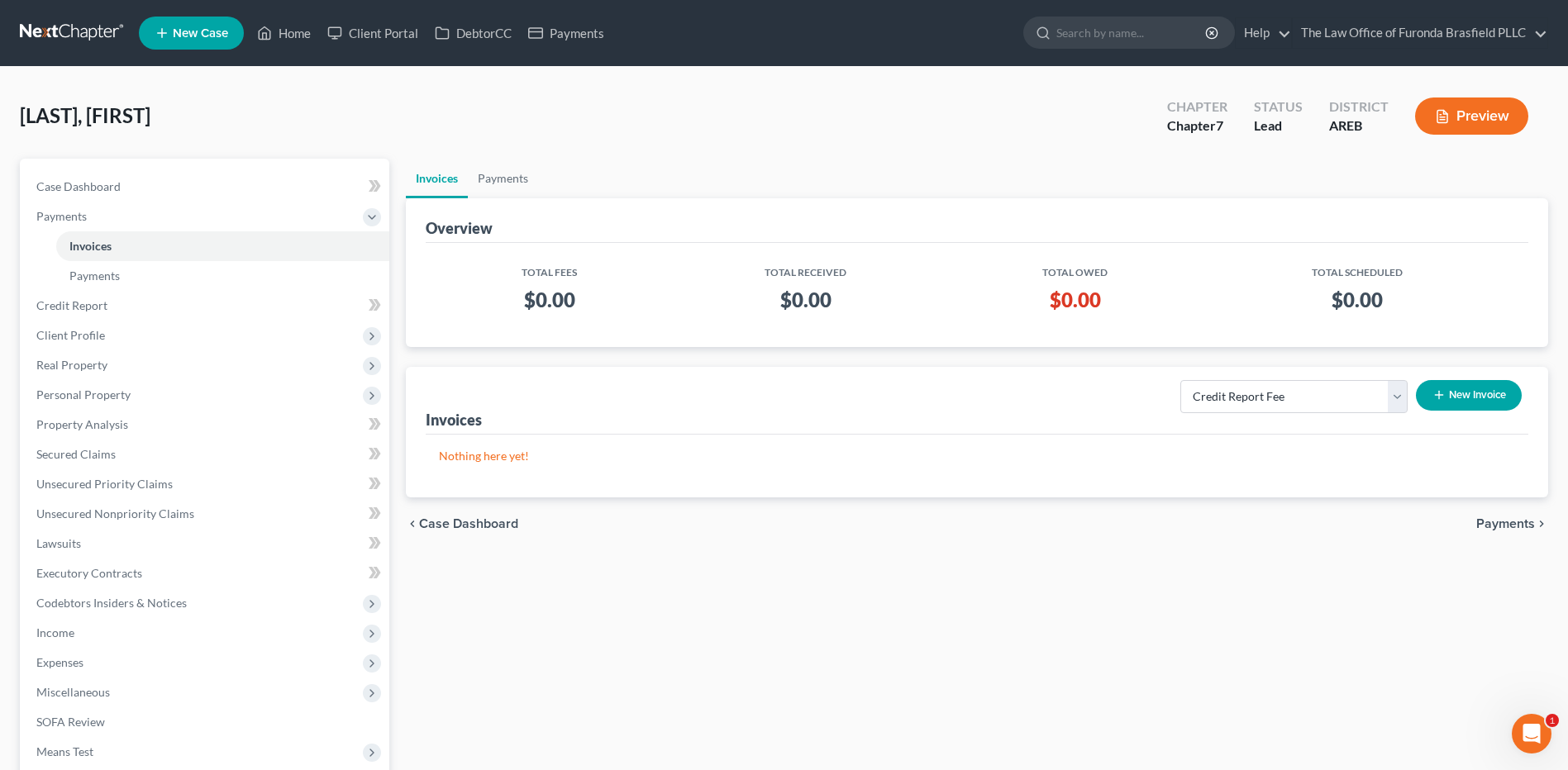 click on "Select Template... Credit Report Fee Chapter 7 Filing and Processing Fee Chapter 13 Fees New Invoice" at bounding box center (1346, 402) 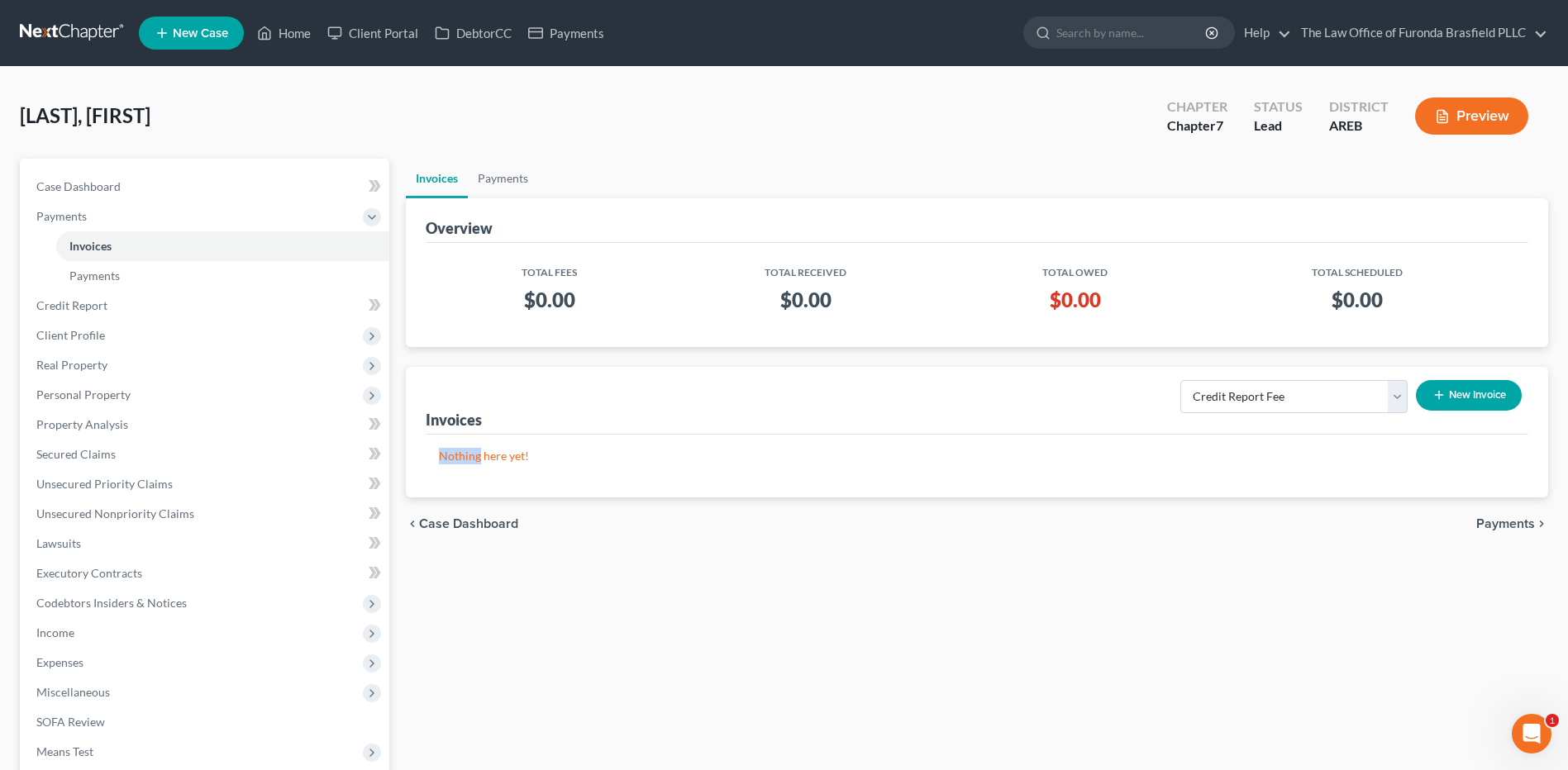 click on "Select Template... Credit Report Fee Chapter 7 Filing and Processing Fee Chapter 13 Fees New Invoice" at bounding box center [1346, 402] 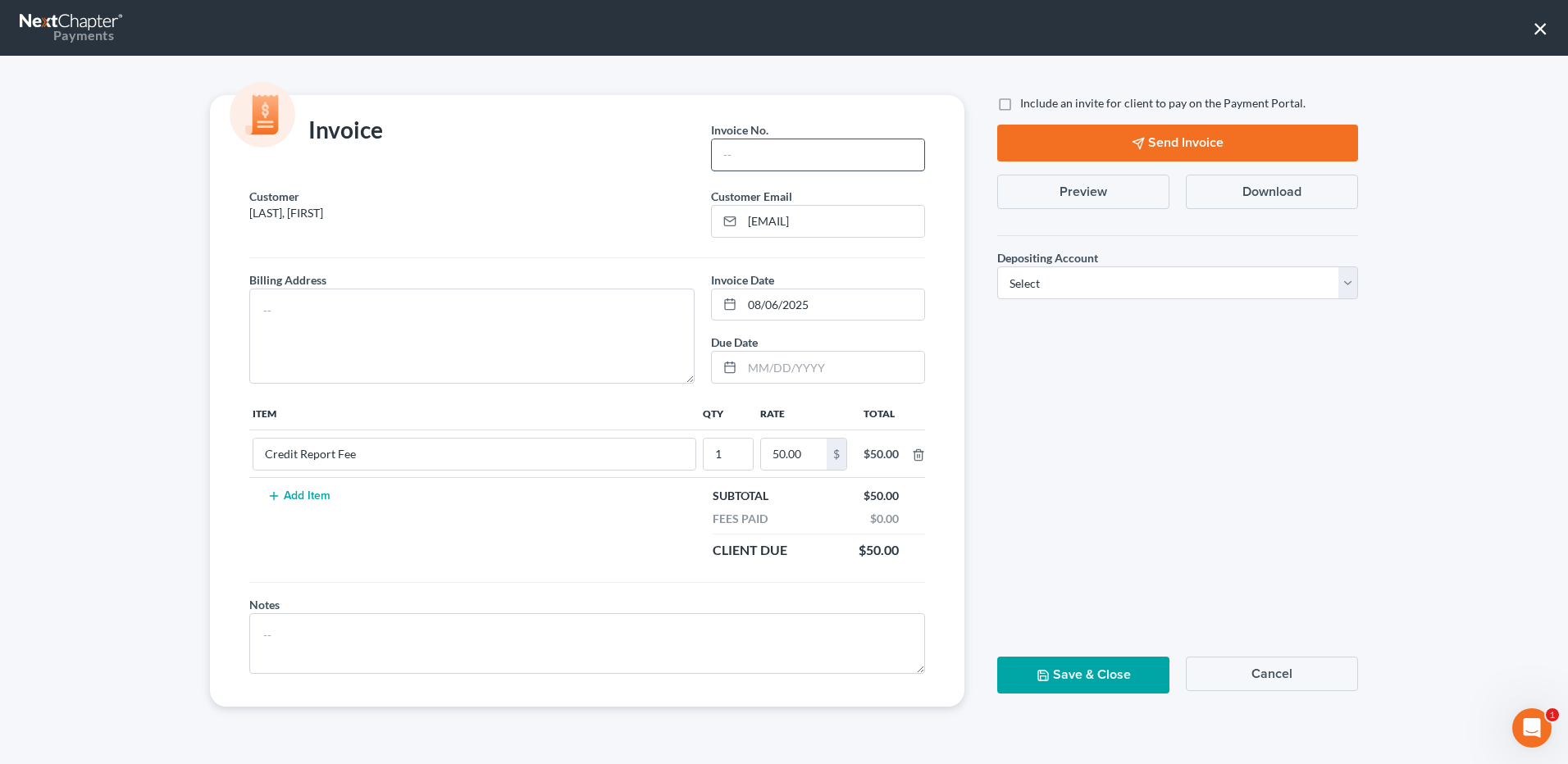 click at bounding box center (818, 155) 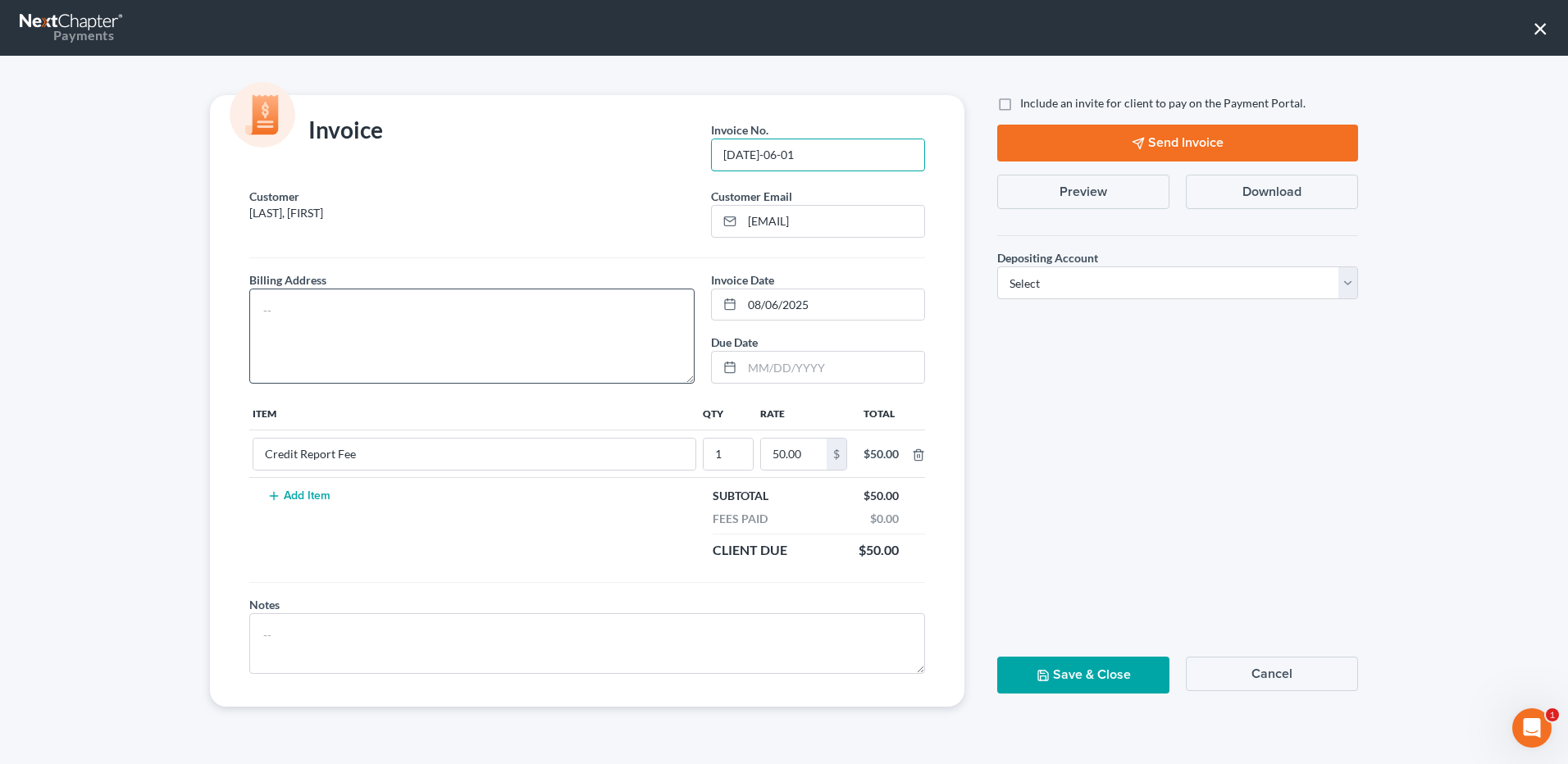 type on "[DATE]-06-01" 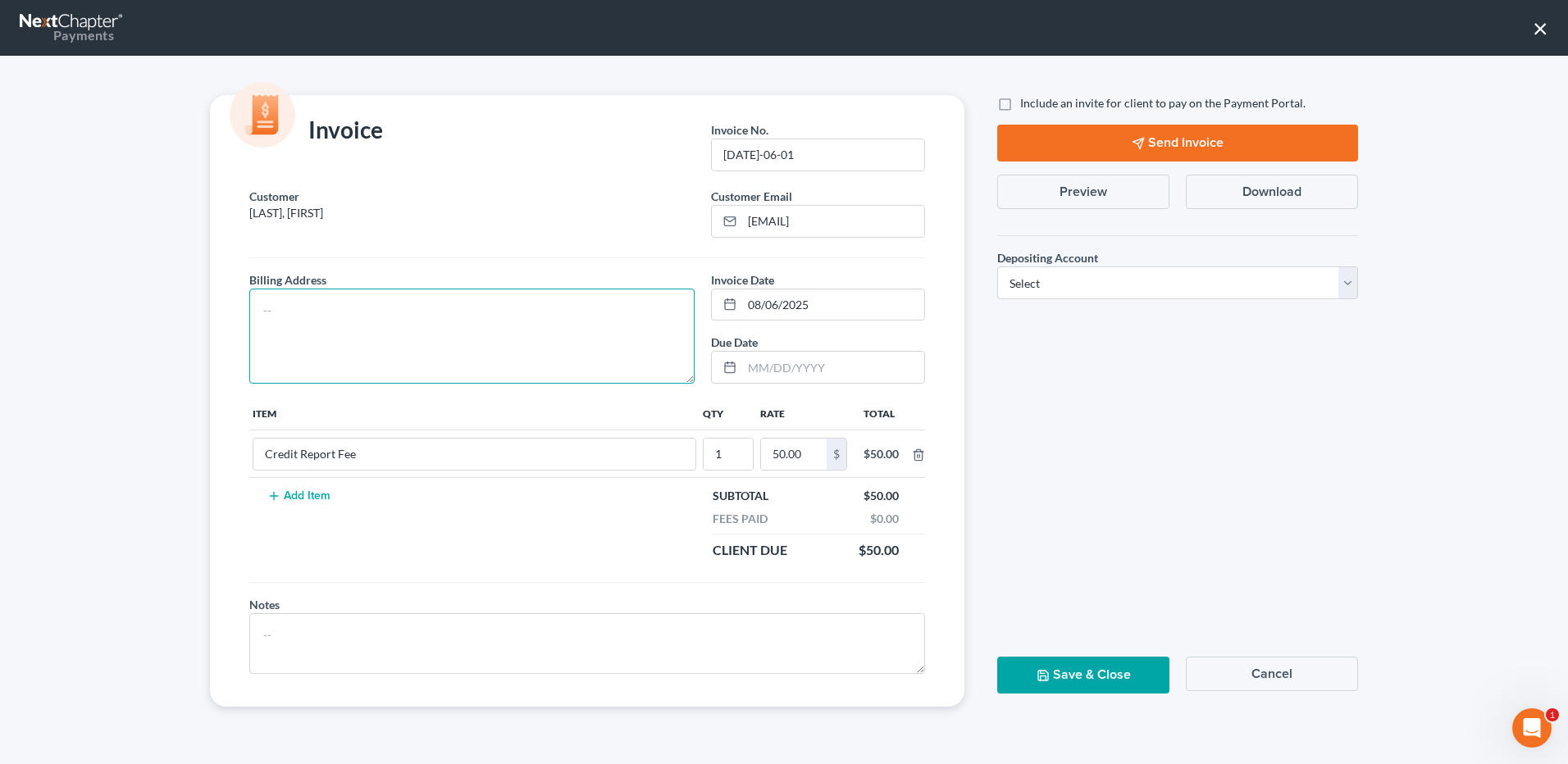 click at bounding box center [472, 336] 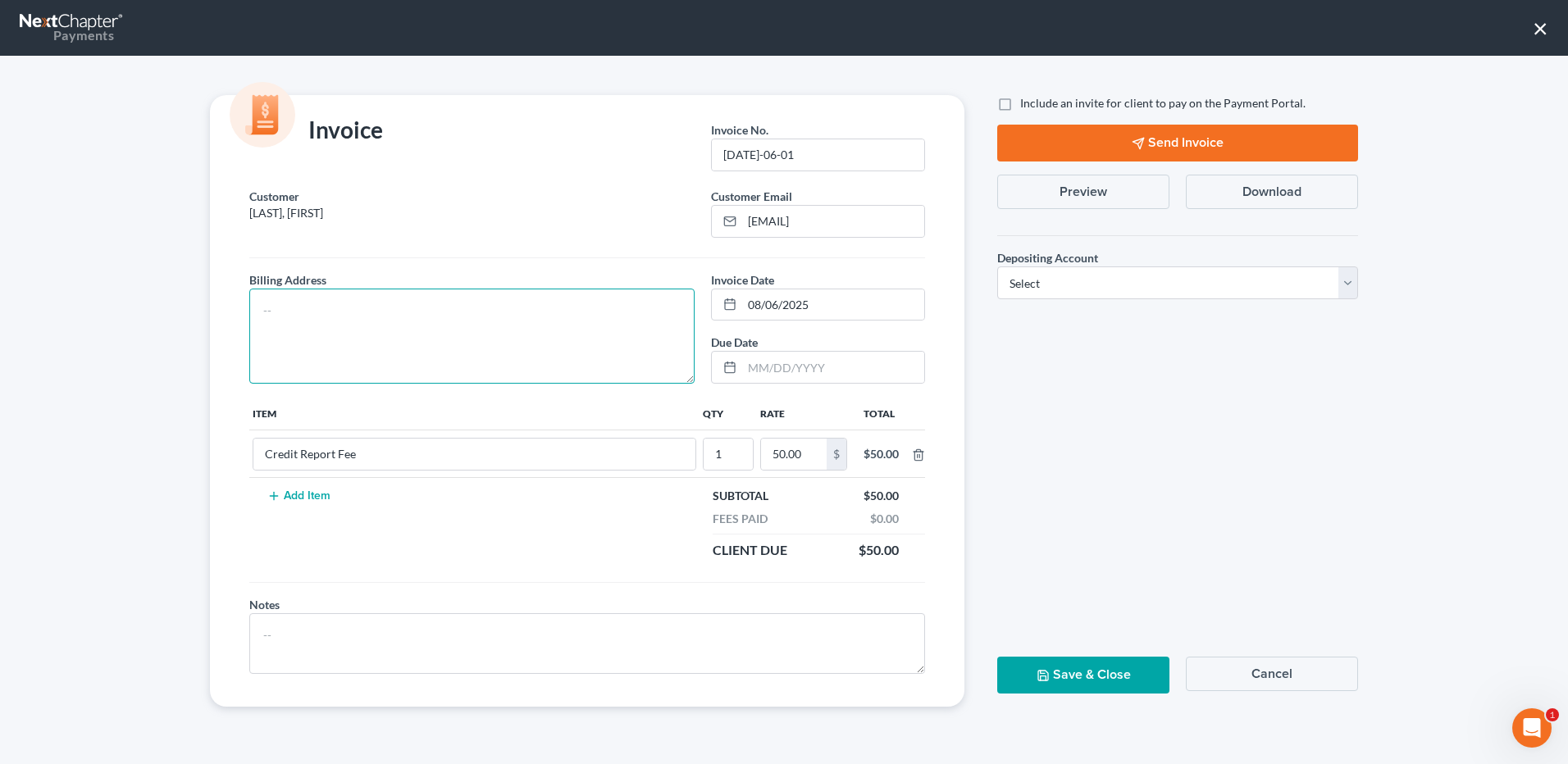 paste on "[NUMBER] [STREET], [CITY], [STATE] [POSTAL_CODE]" 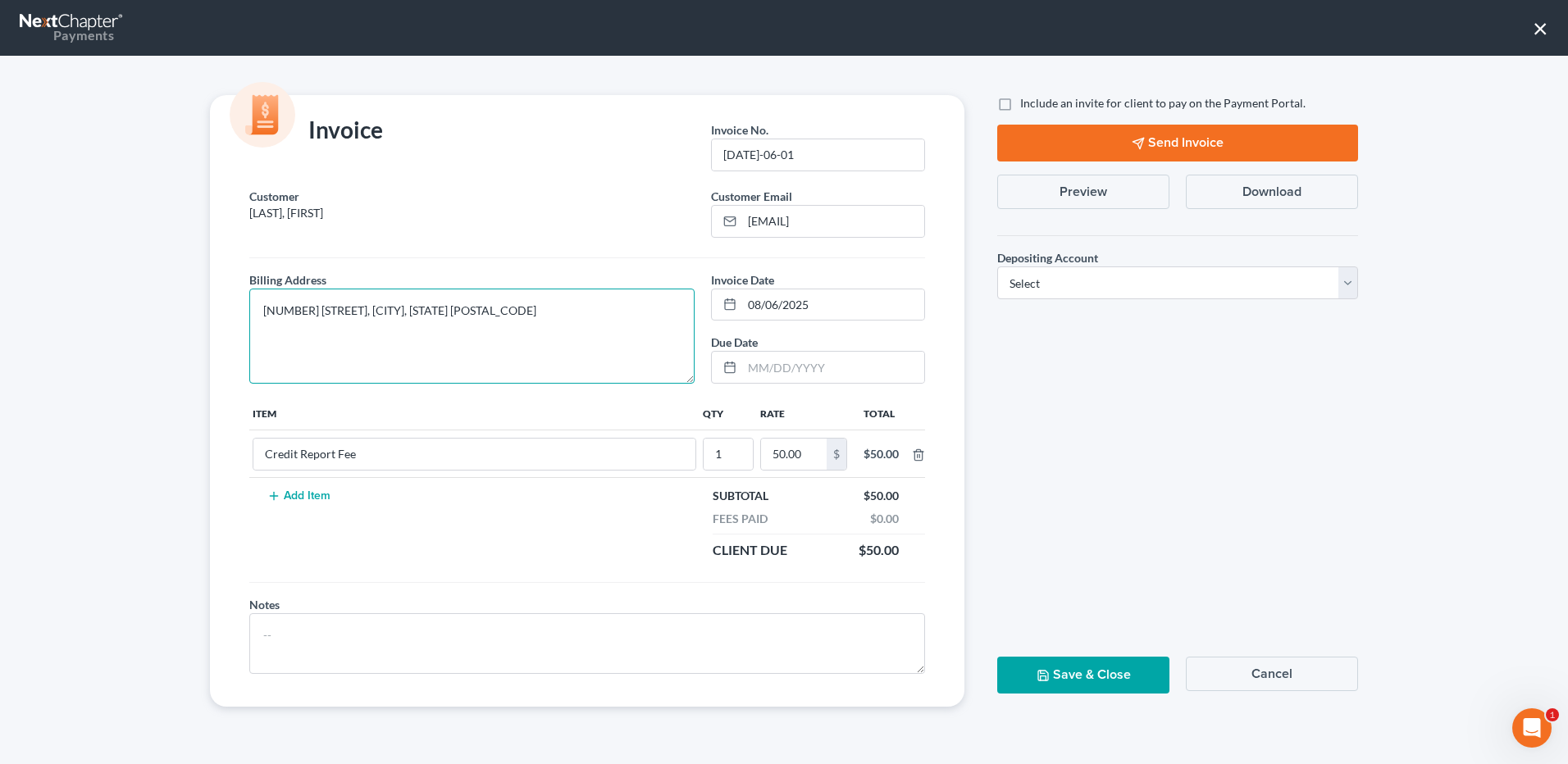 click on "[NUMBER] [STREET], [CITY], [STATE] [POSTAL_CODE]" at bounding box center (472, 336) 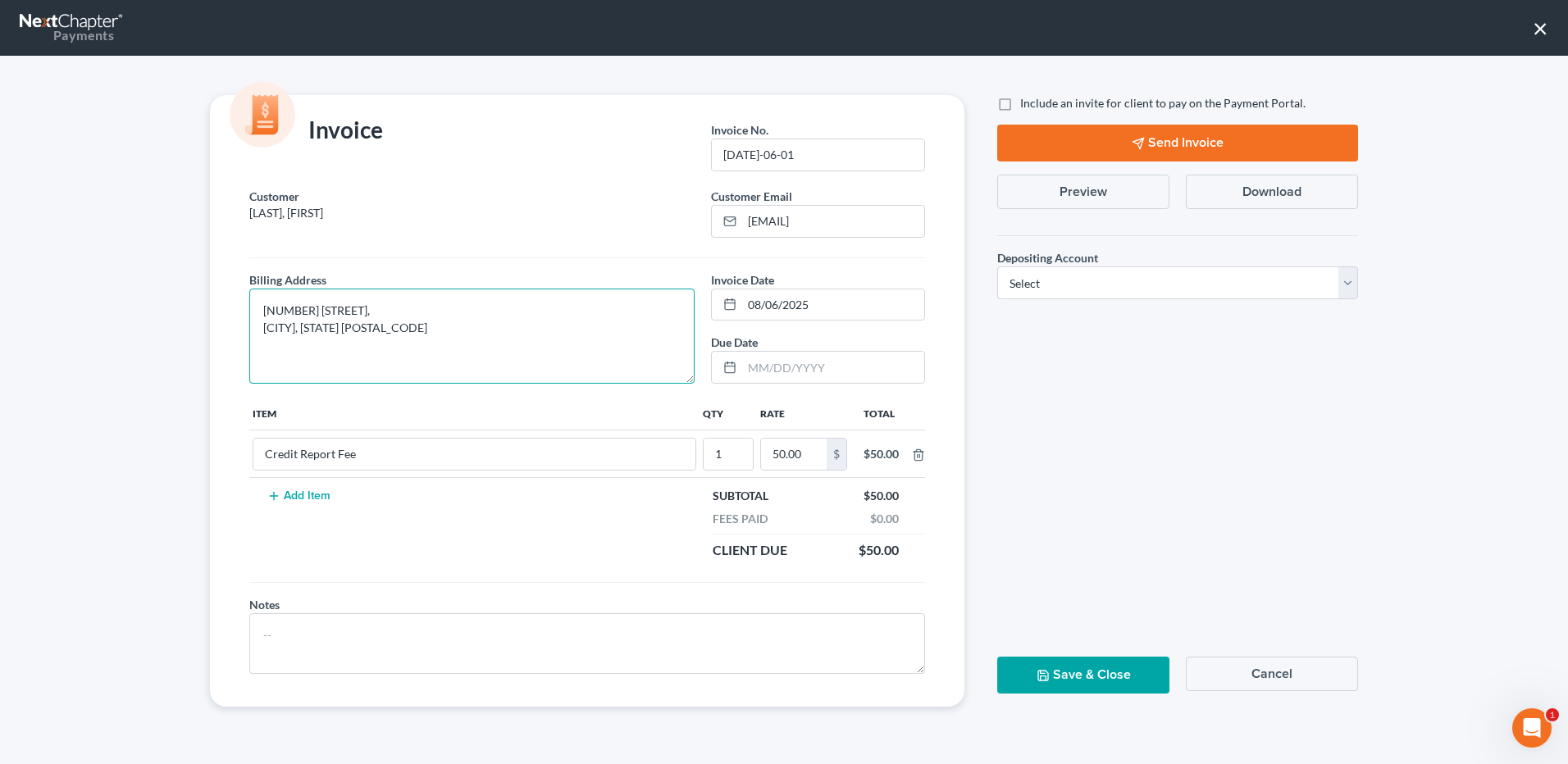 drag, startPoint x: 358, startPoint y: 313, endPoint x: 389, endPoint y: 307, distance: 31.575307 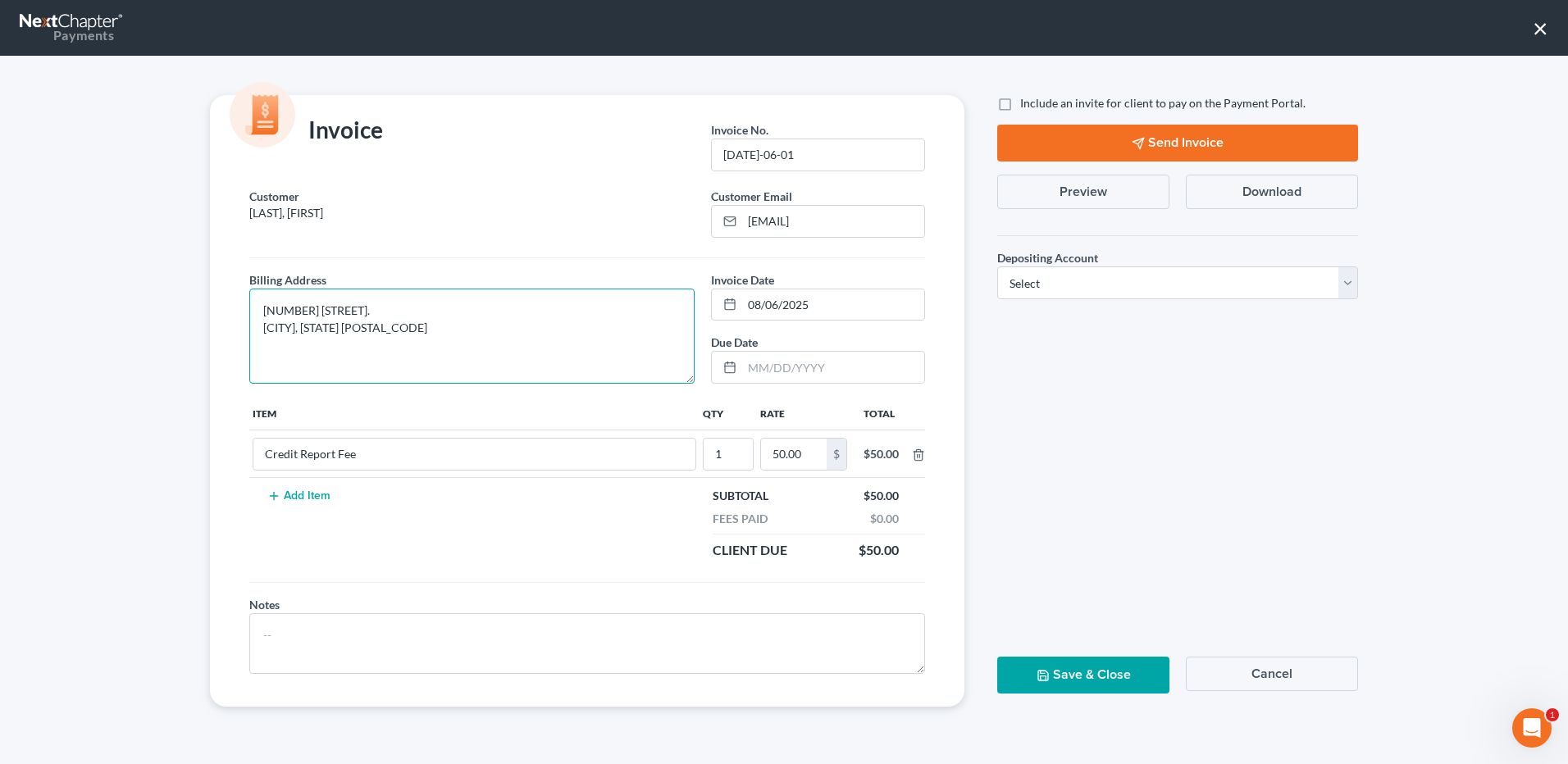 type on "[NUMBER] [STREET].
[CITY], [STATE] [POSTAL_CODE]" 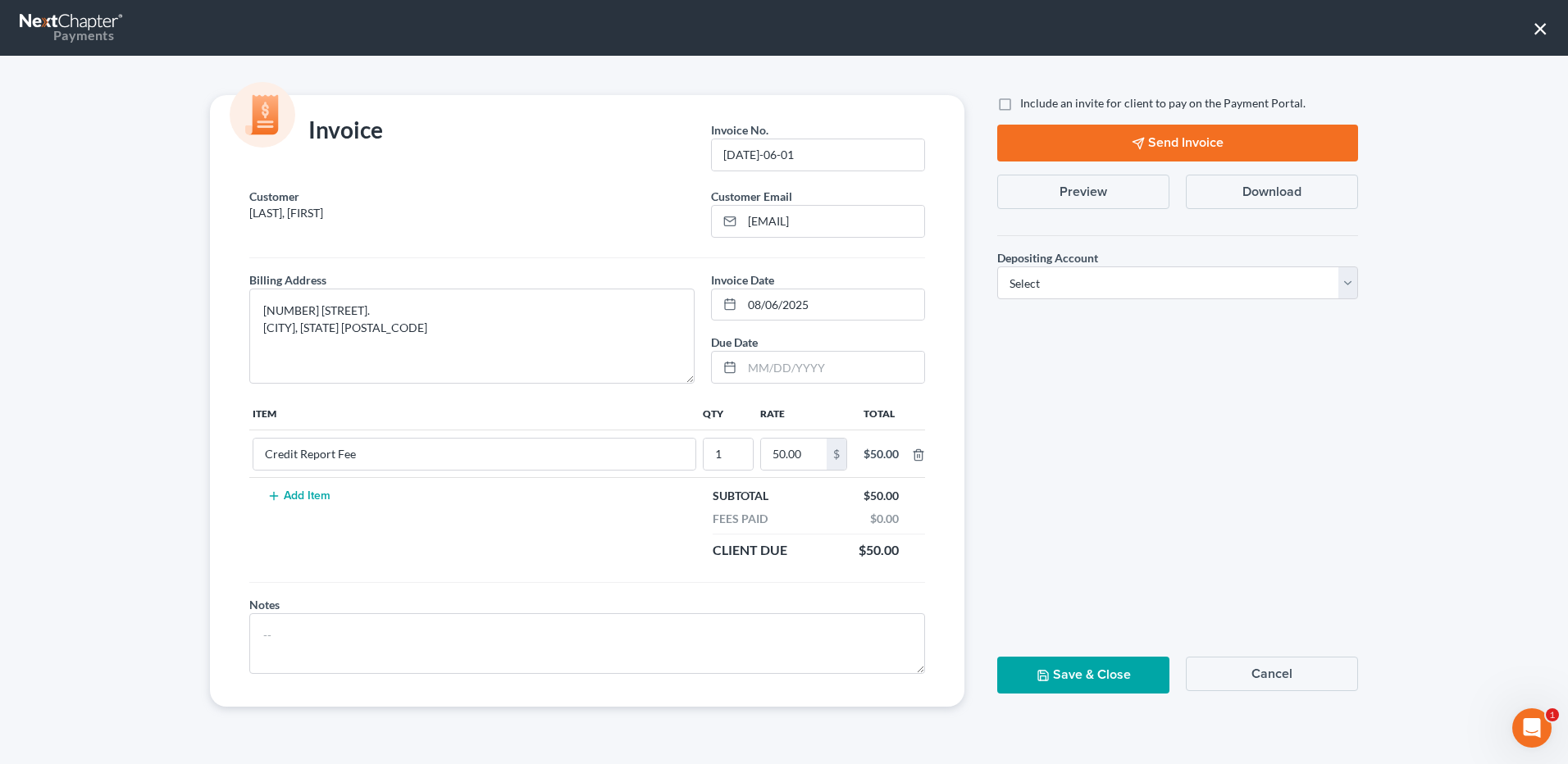click on "Include an invite for client to pay on the Payment Portal." at bounding box center [1163, 103] 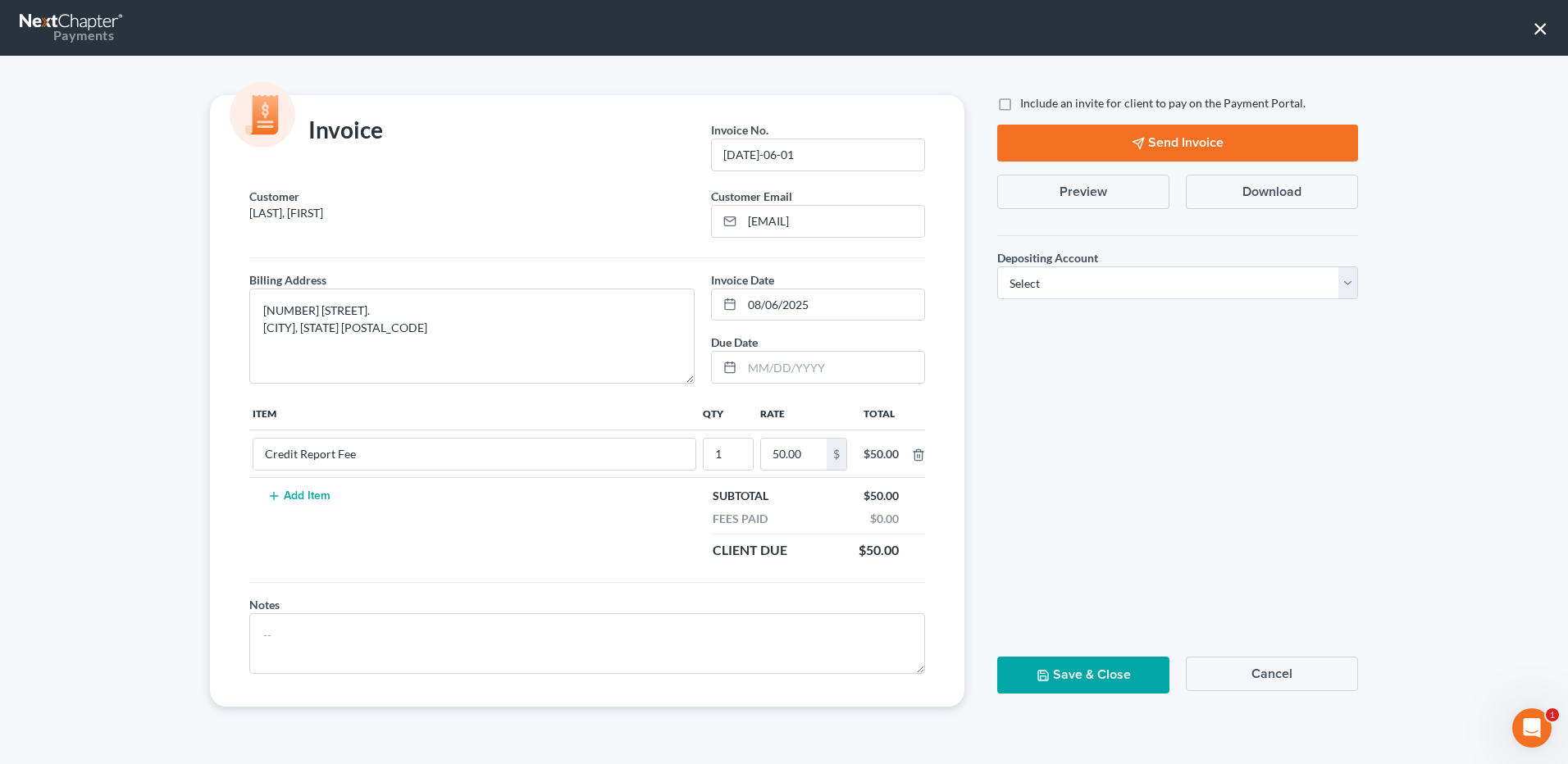 click on "Include an invite for client to pay on the Payment Portal." at bounding box center [1032, 100] 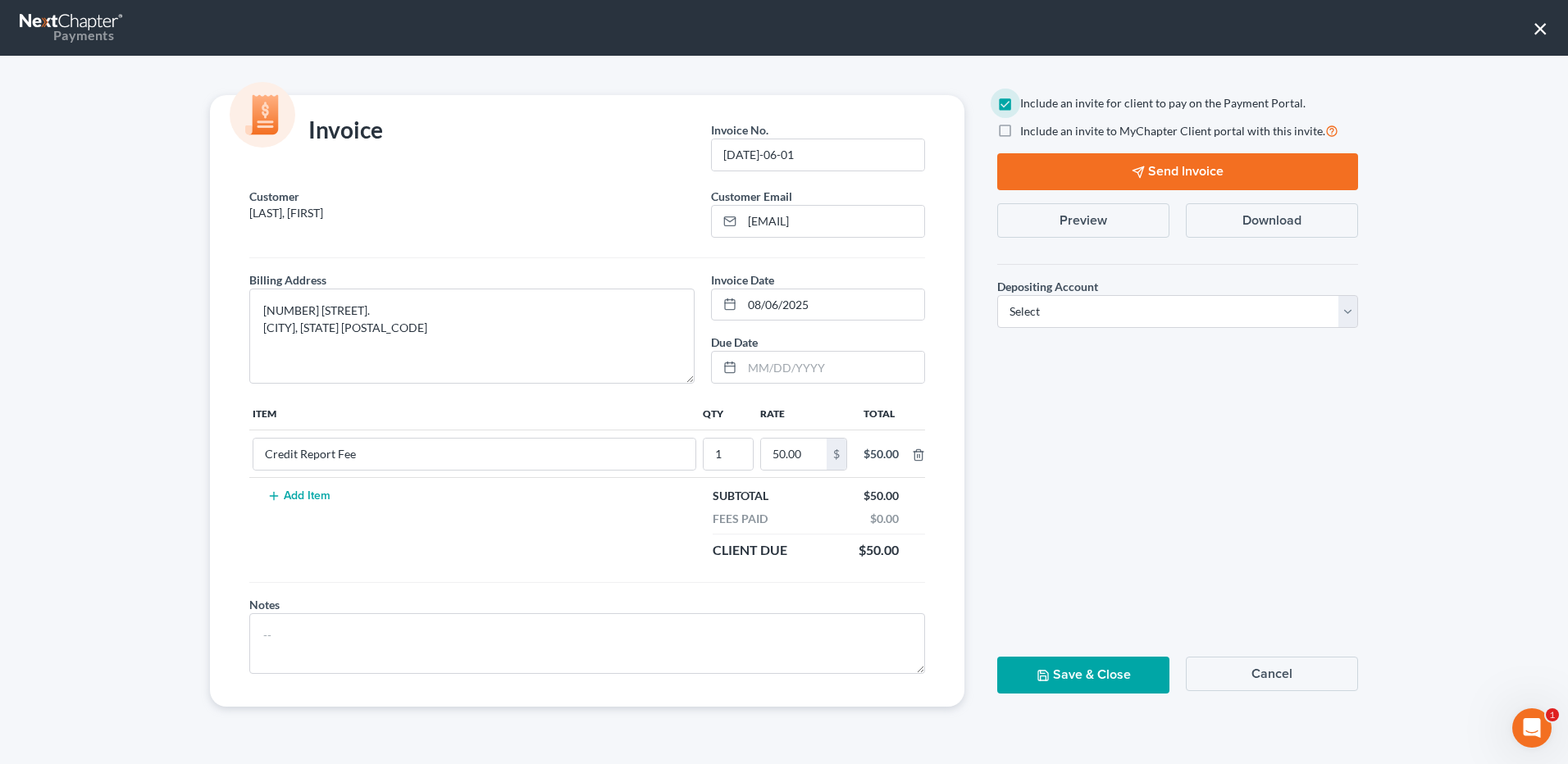 click on "Include an invite to MyChapter Client portal with this invite." at bounding box center (1179, 130) 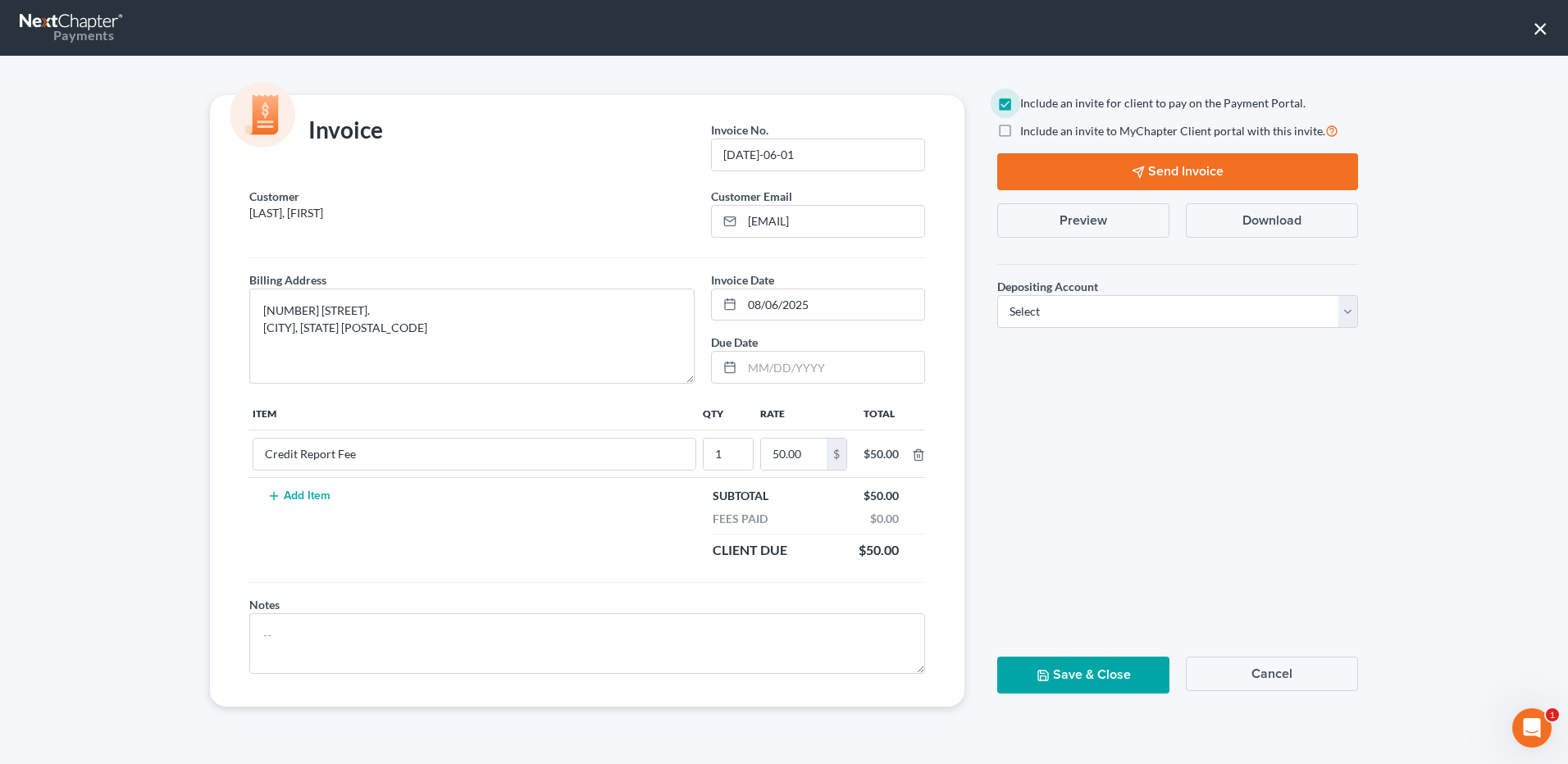 click on "Include an invite to MyChapter Client portal with this invite." at bounding box center [1032, 126] 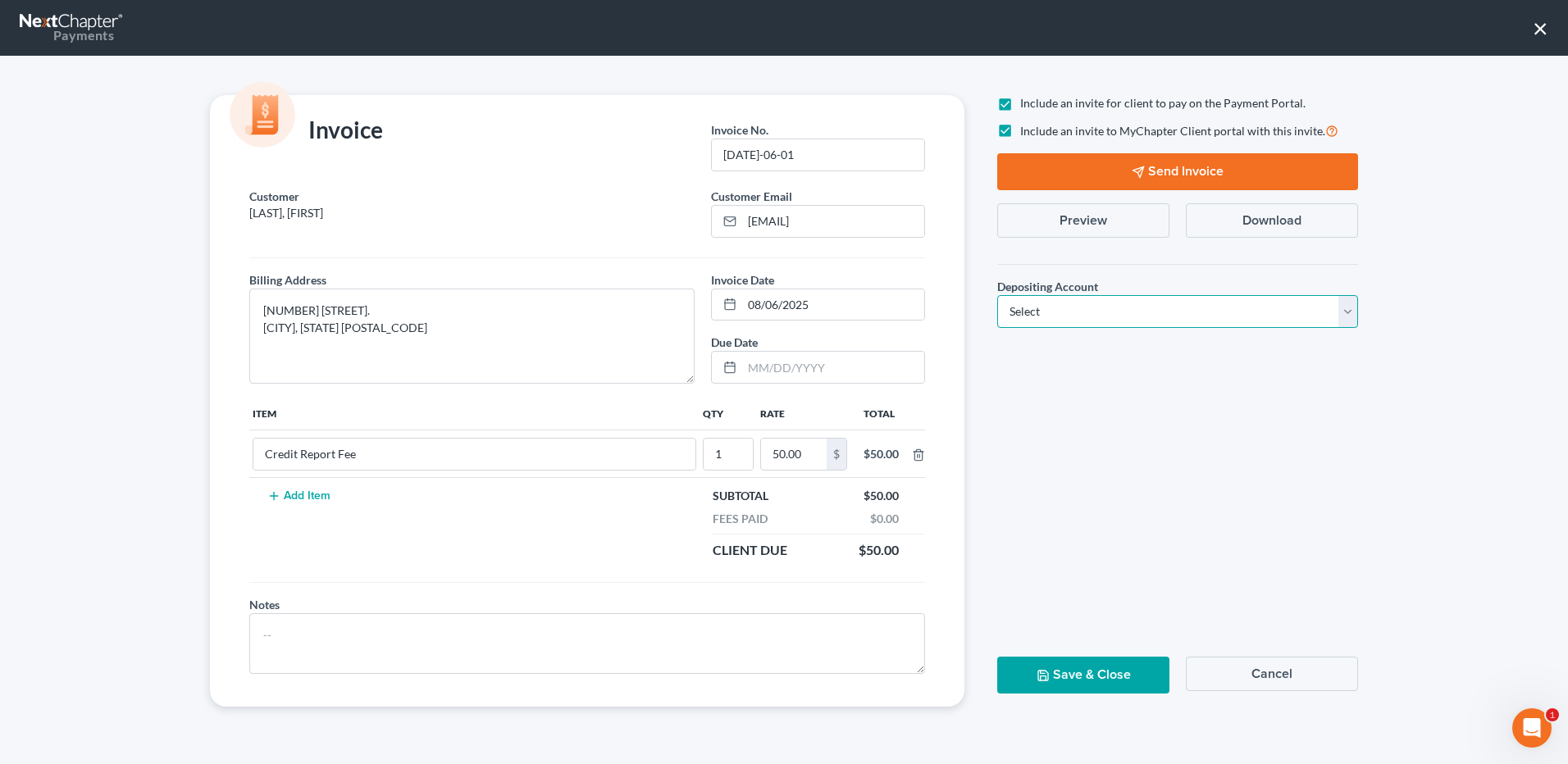 click on "Select Operation Trust" at bounding box center [1178, 312] 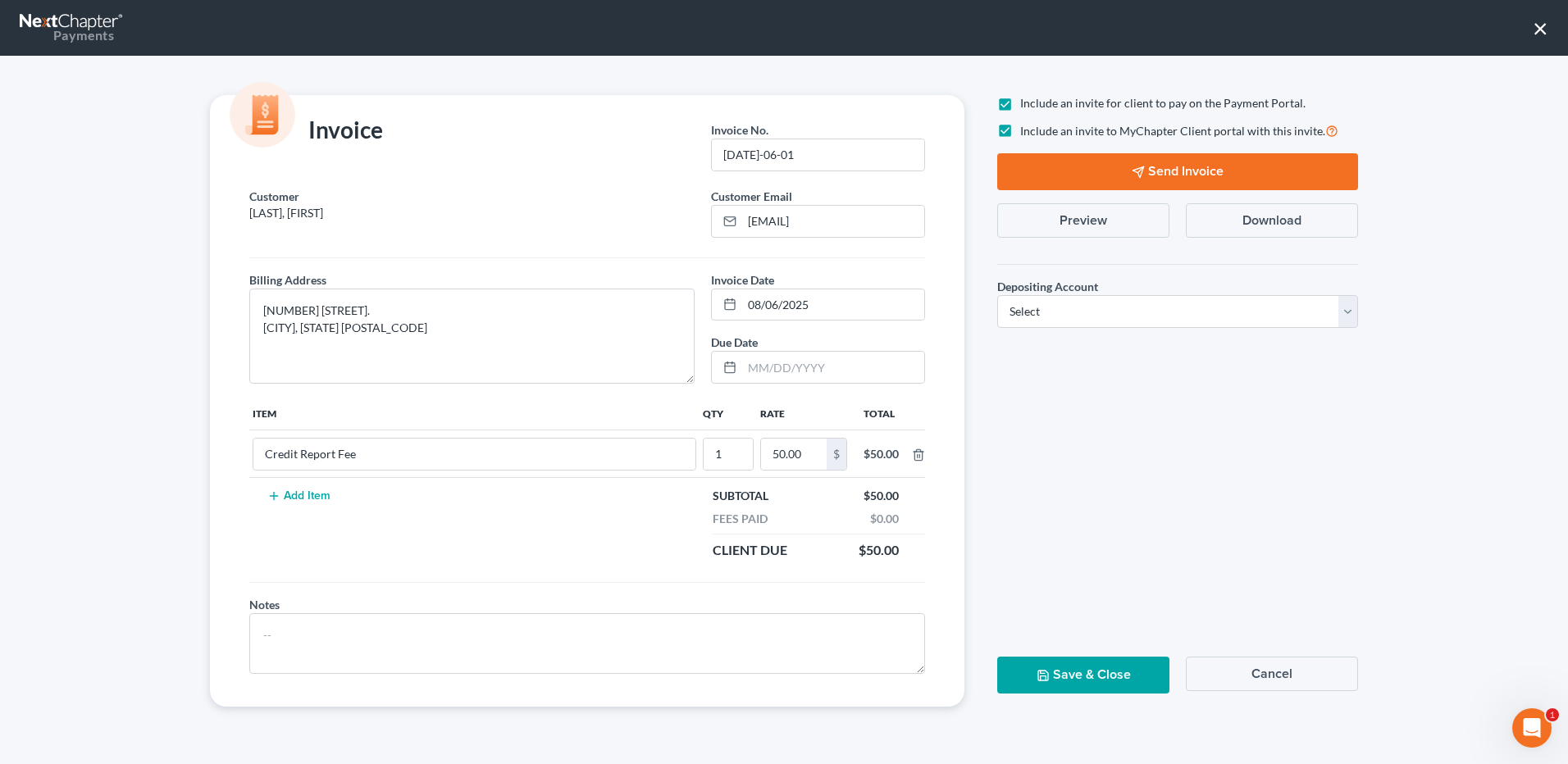 click on "Depositing Account
*
Select Operation Trust" at bounding box center (1178, 296) 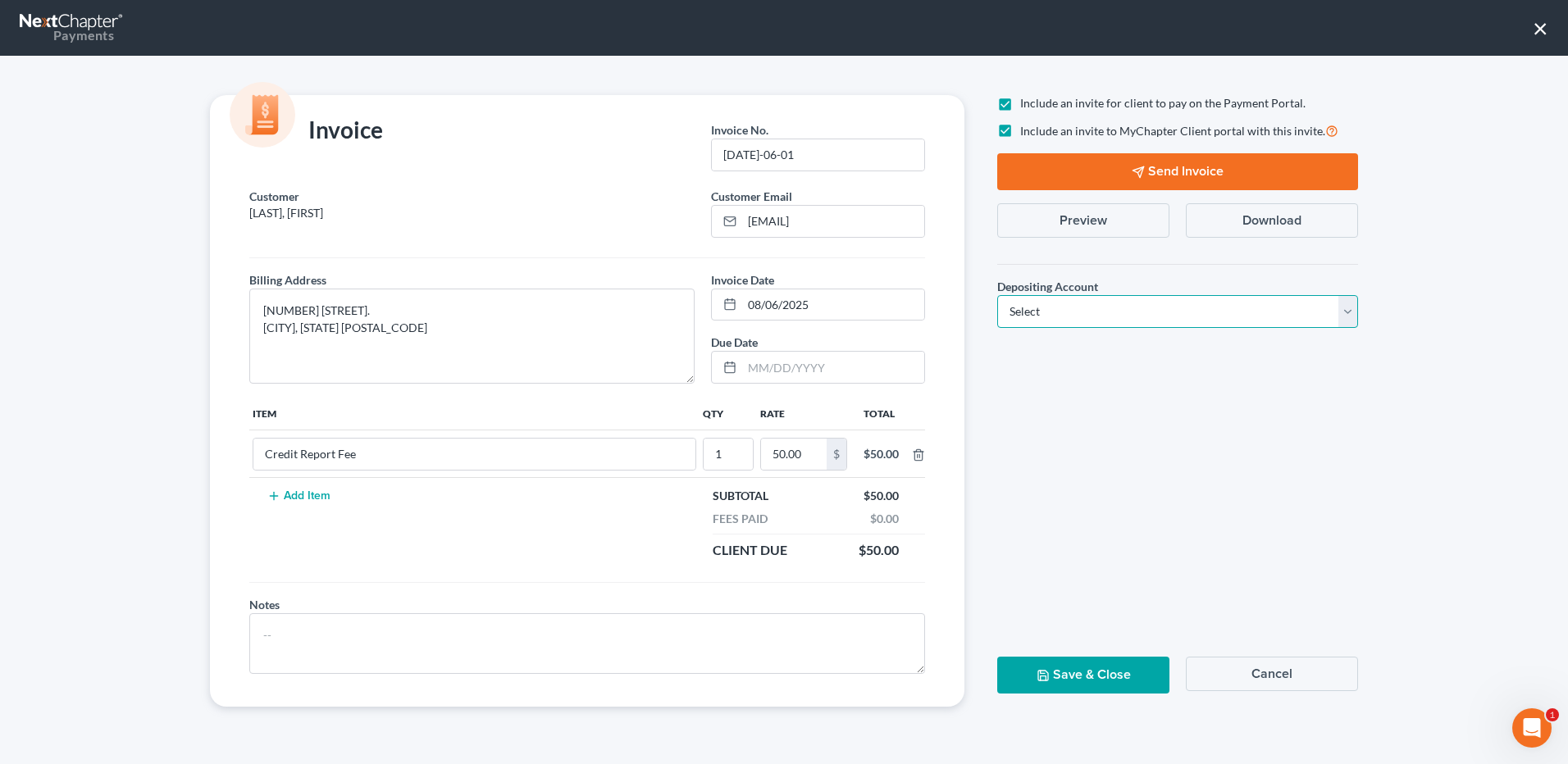 click on "Select Operation Trust" at bounding box center [1178, 312] 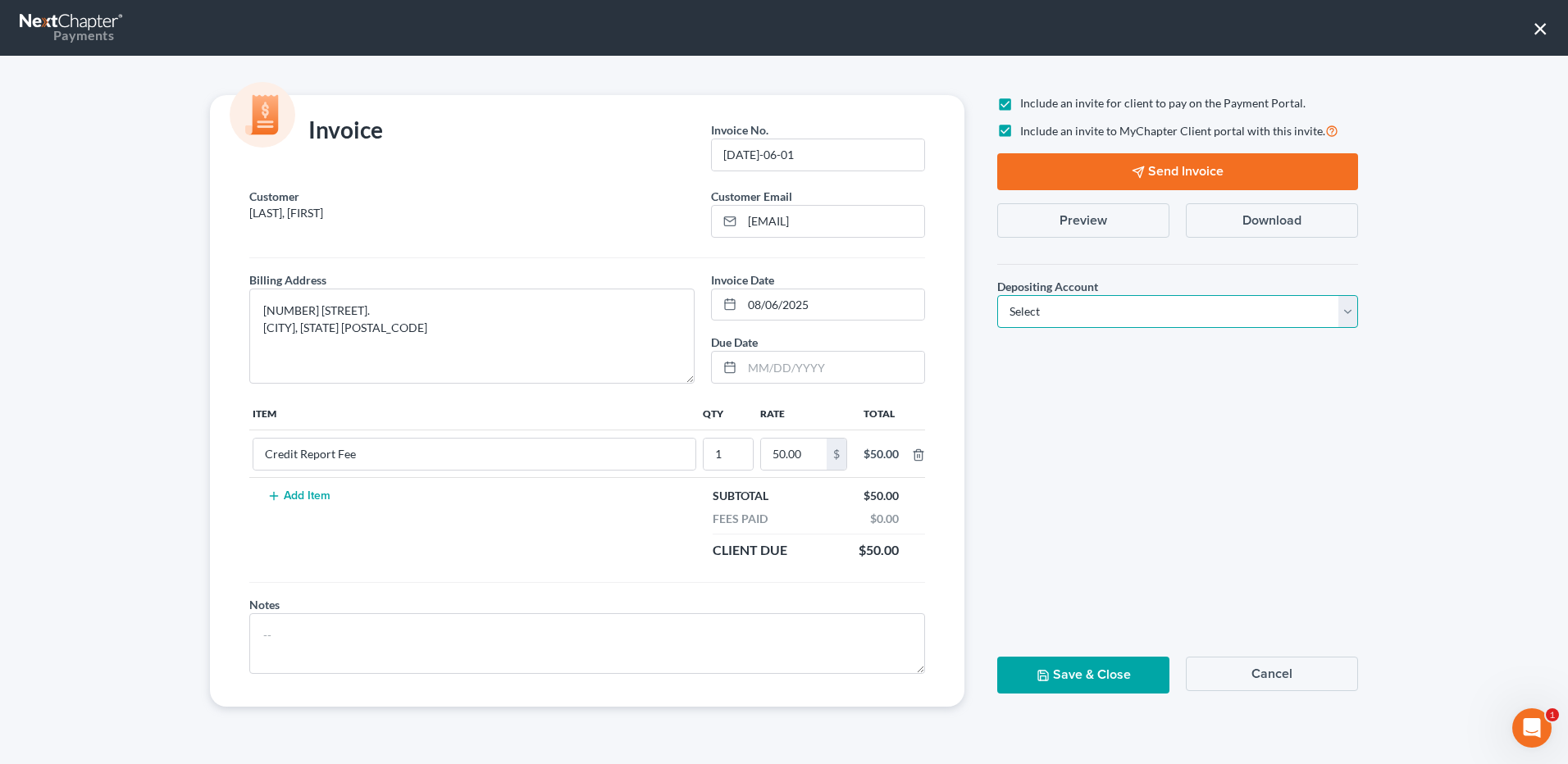 select on "0" 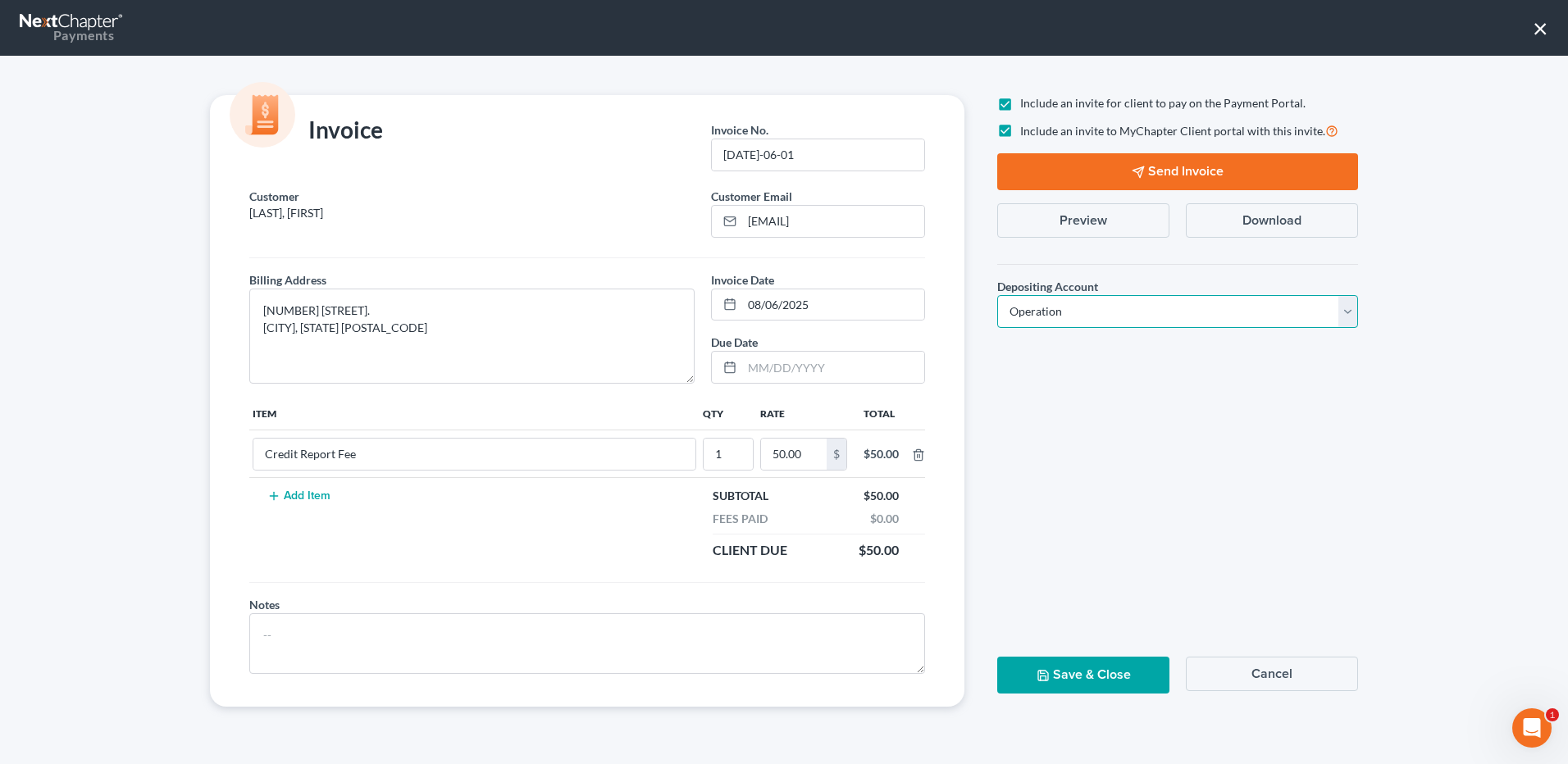 click on "Select Operation Trust" at bounding box center [1178, 312] 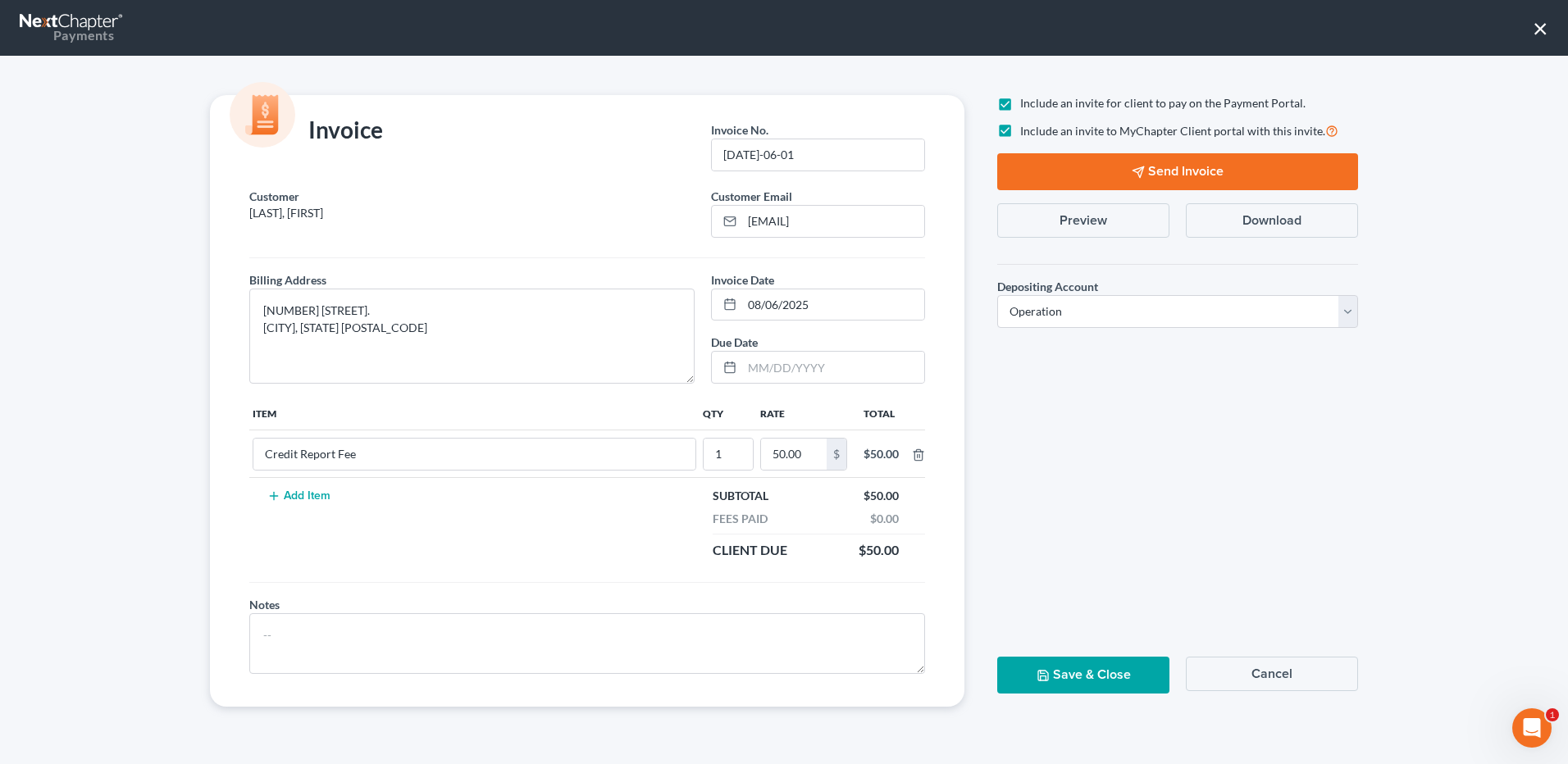 click on "Send Invoice" at bounding box center (1178, 171) 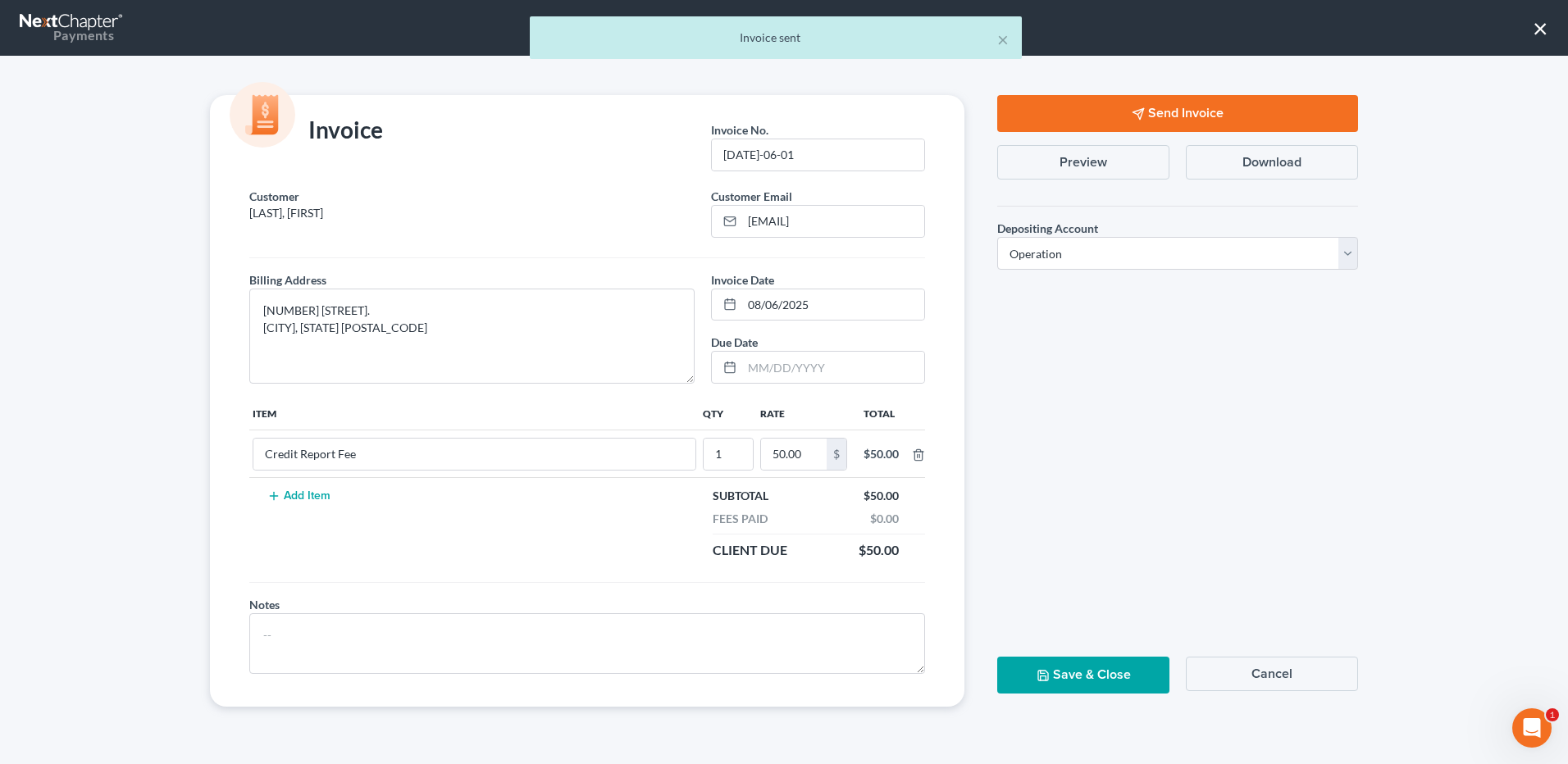 click on "Save & Close" at bounding box center [1083, 675] 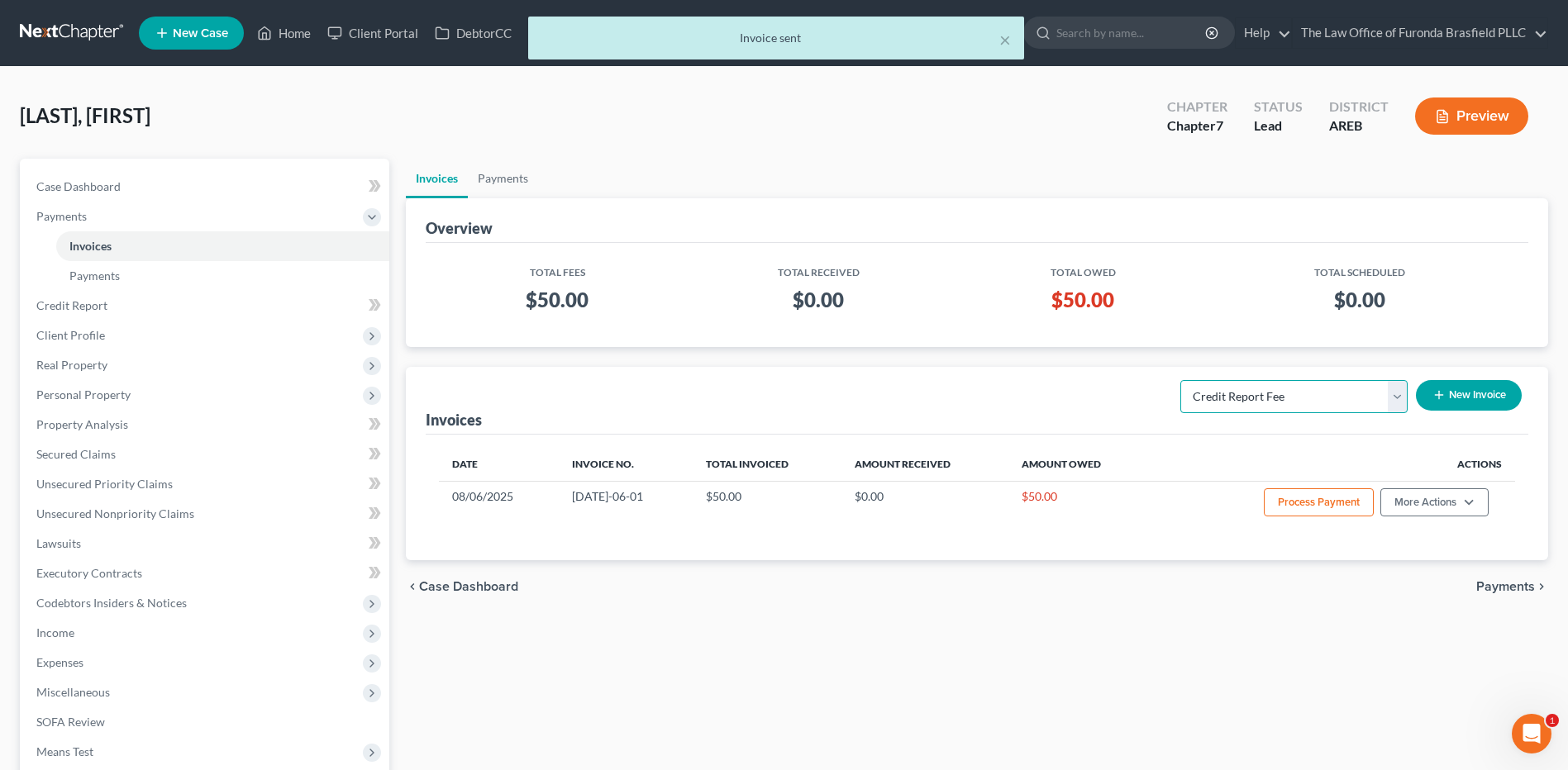 click on "Select Template... Credit Report Fee Chapter 7 Filing and Processing Fee Chapter 13 Fees" at bounding box center (1294, 397) 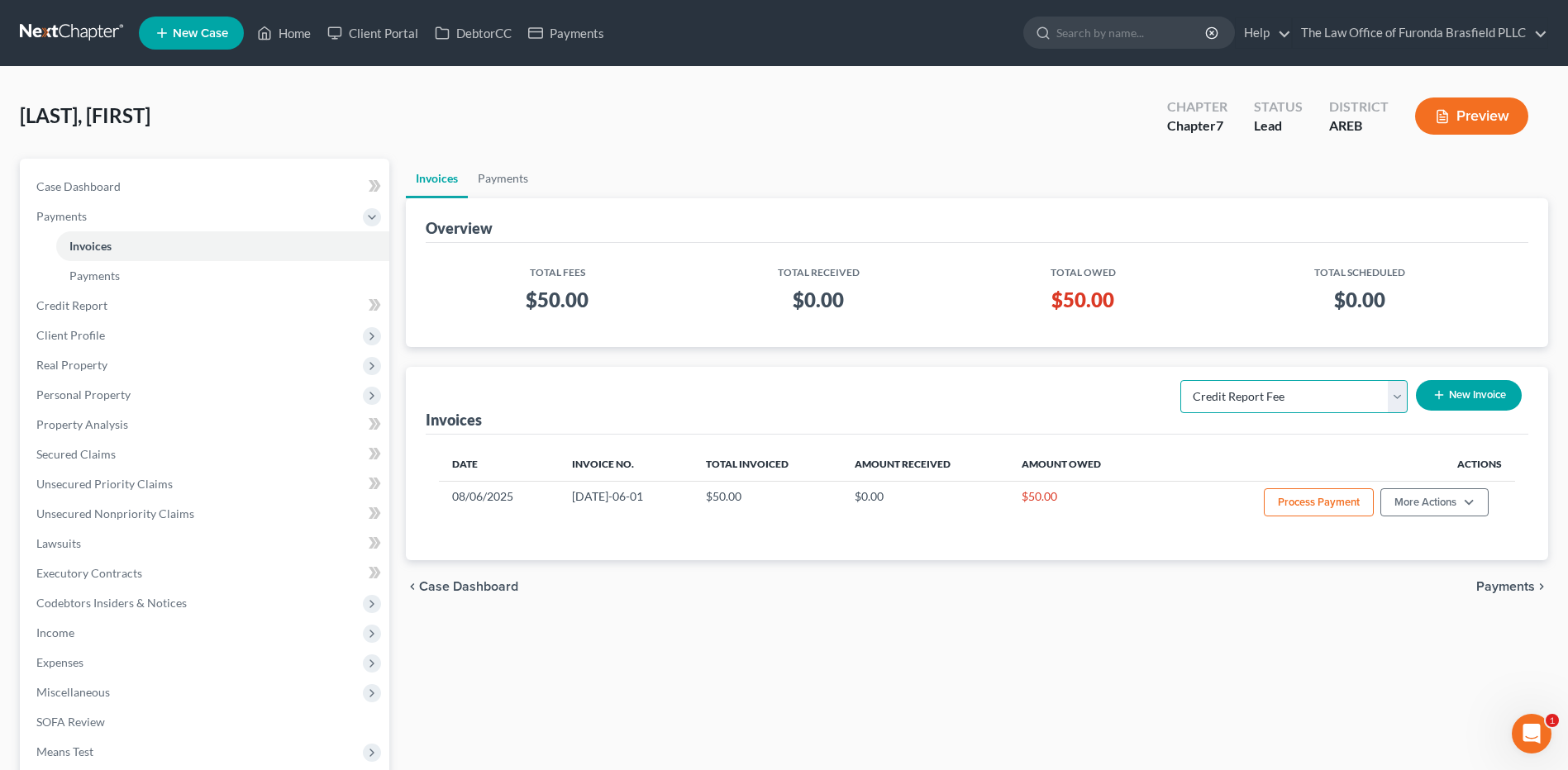 select on "1" 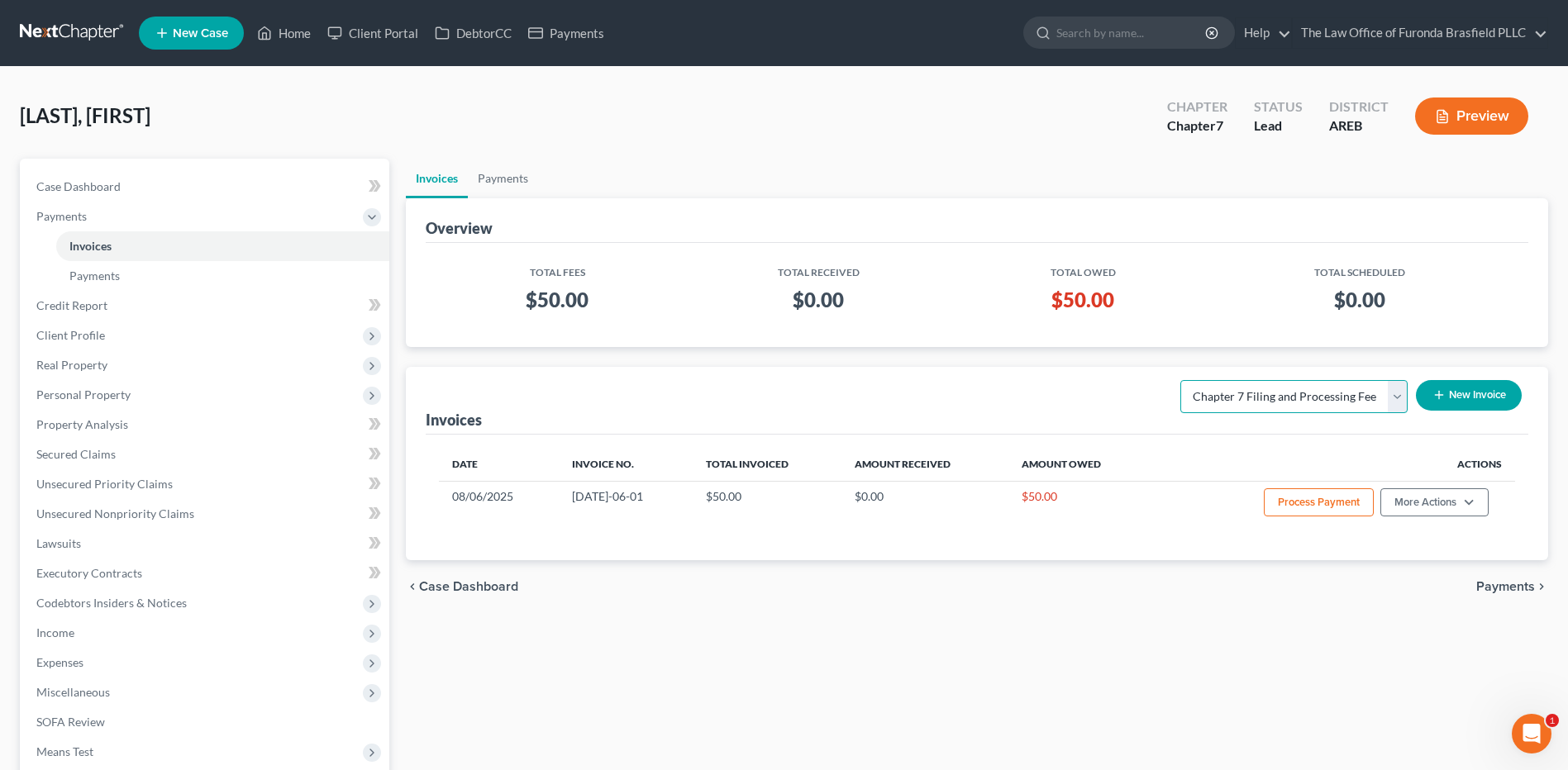 click on "Select Template... Credit Report Fee Chapter 7 Filing and Processing Fee Chapter 13 Fees" at bounding box center (1294, 397) 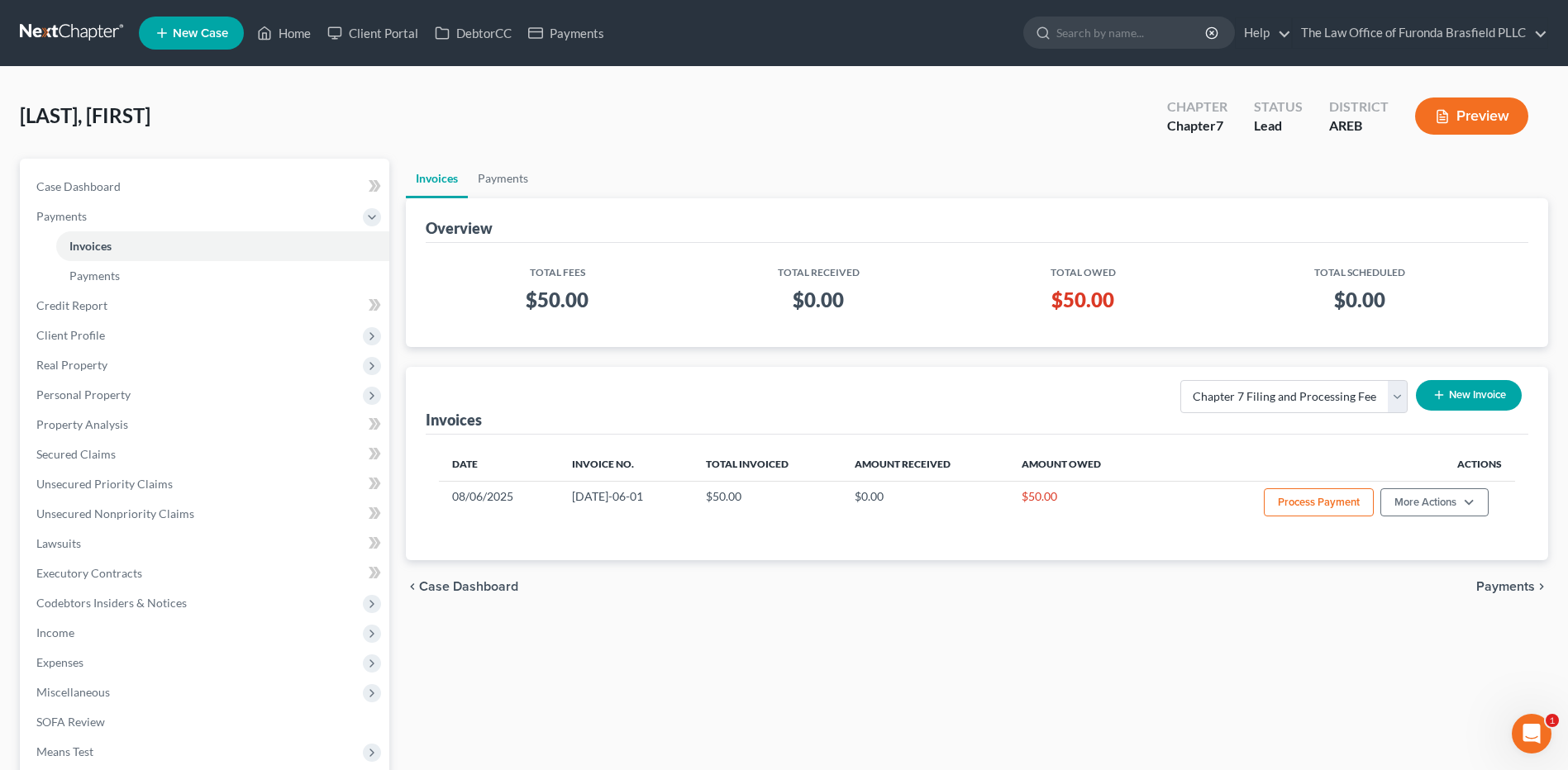 click on "New Invoice" at bounding box center [1469, 395] 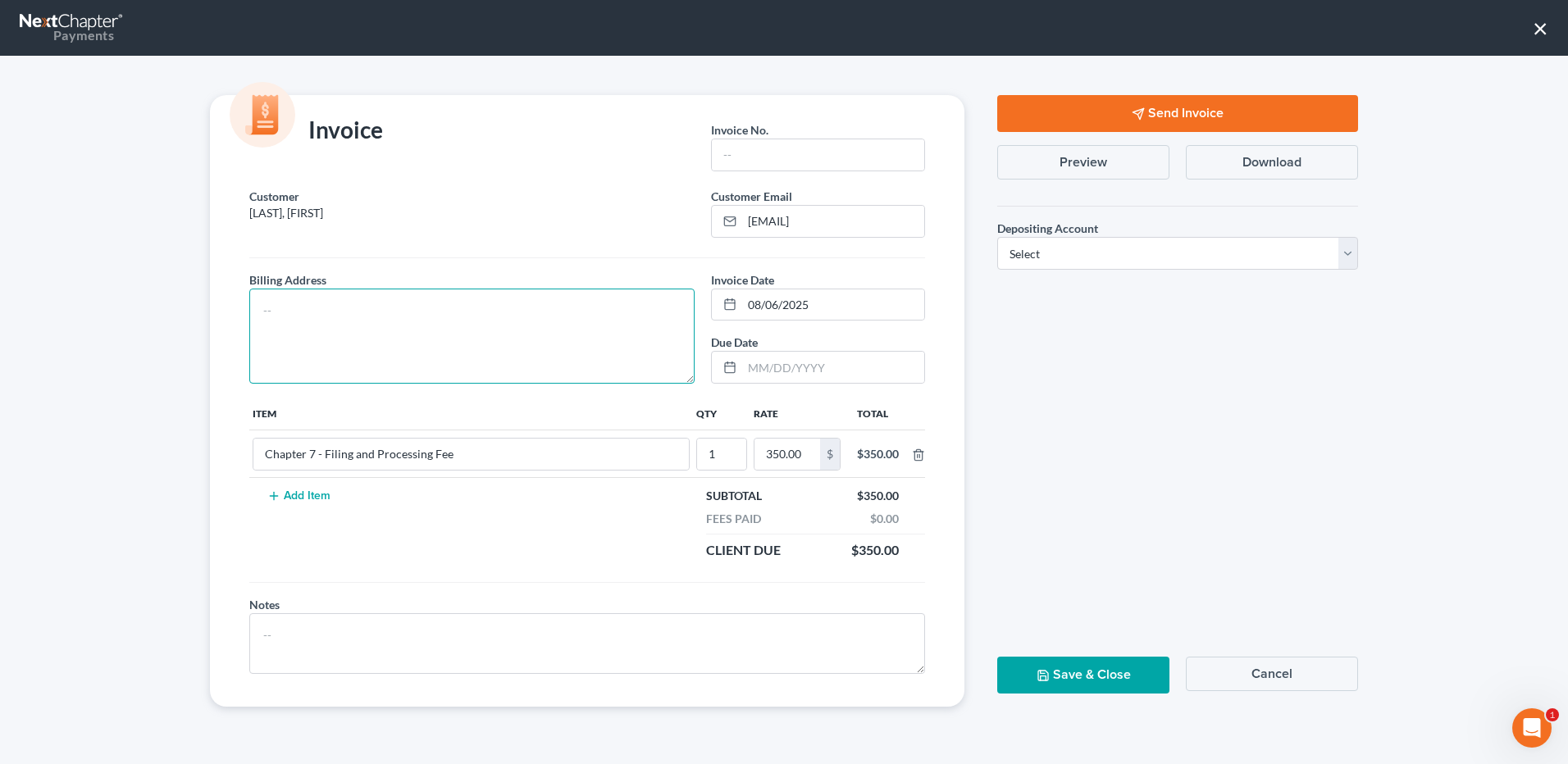 click at bounding box center [472, 336] 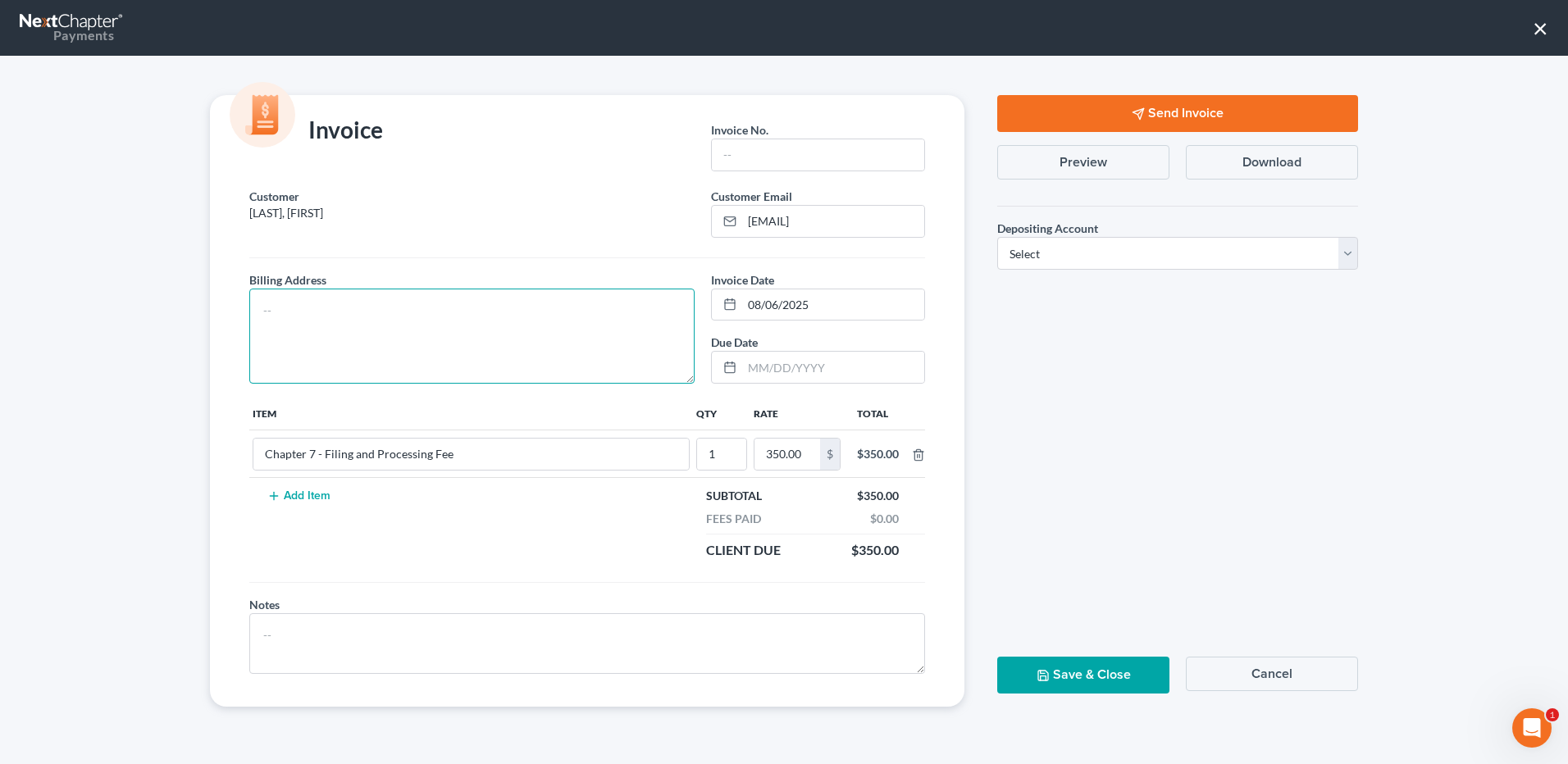 paste on "[NUMBER] [STREET], [CITY], [STATE] [POSTAL_CODE]" 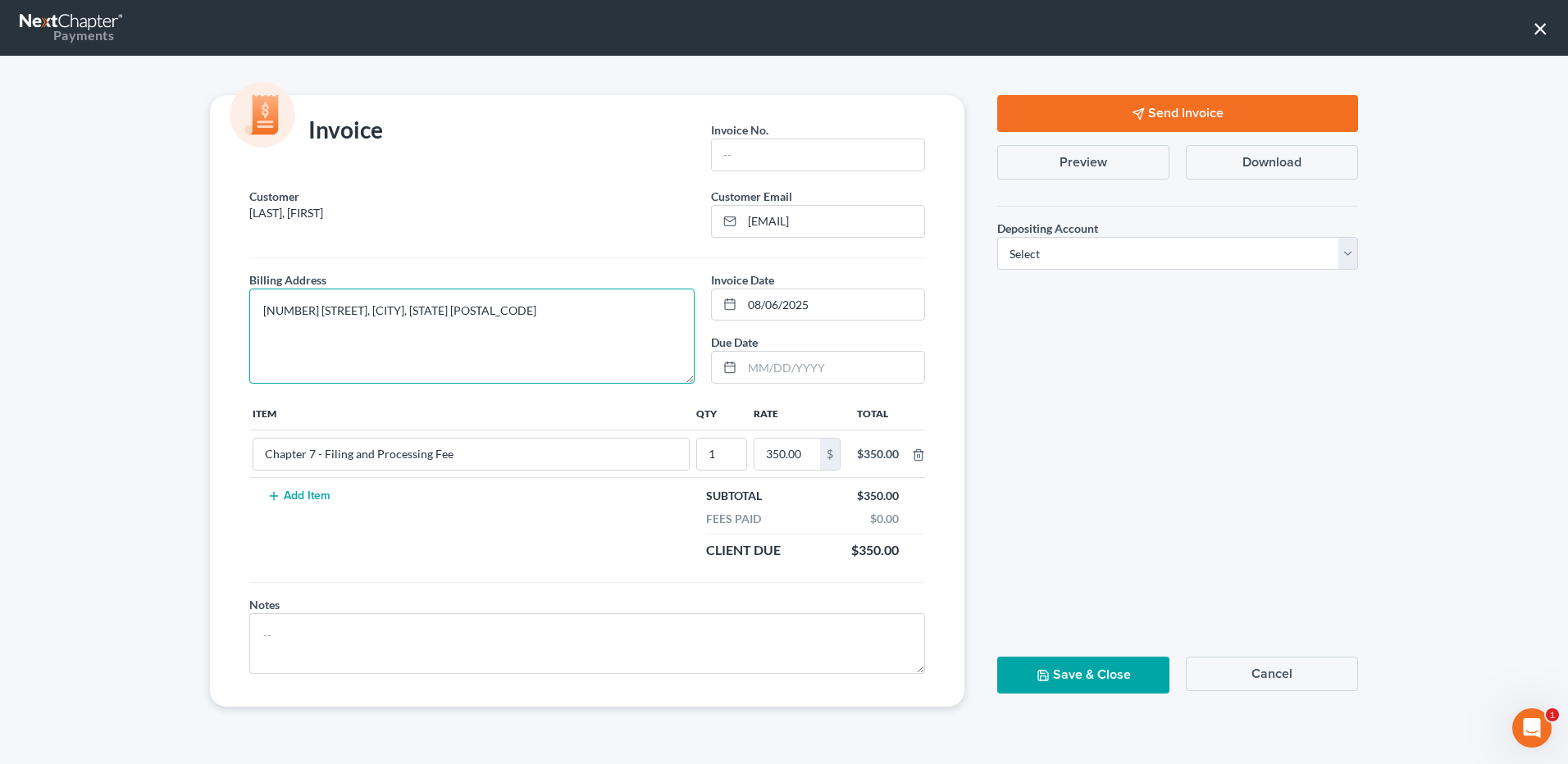 click on "[NUMBER] [STREET], [CITY], [STATE] [POSTAL_CODE]" at bounding box center [472, 336] 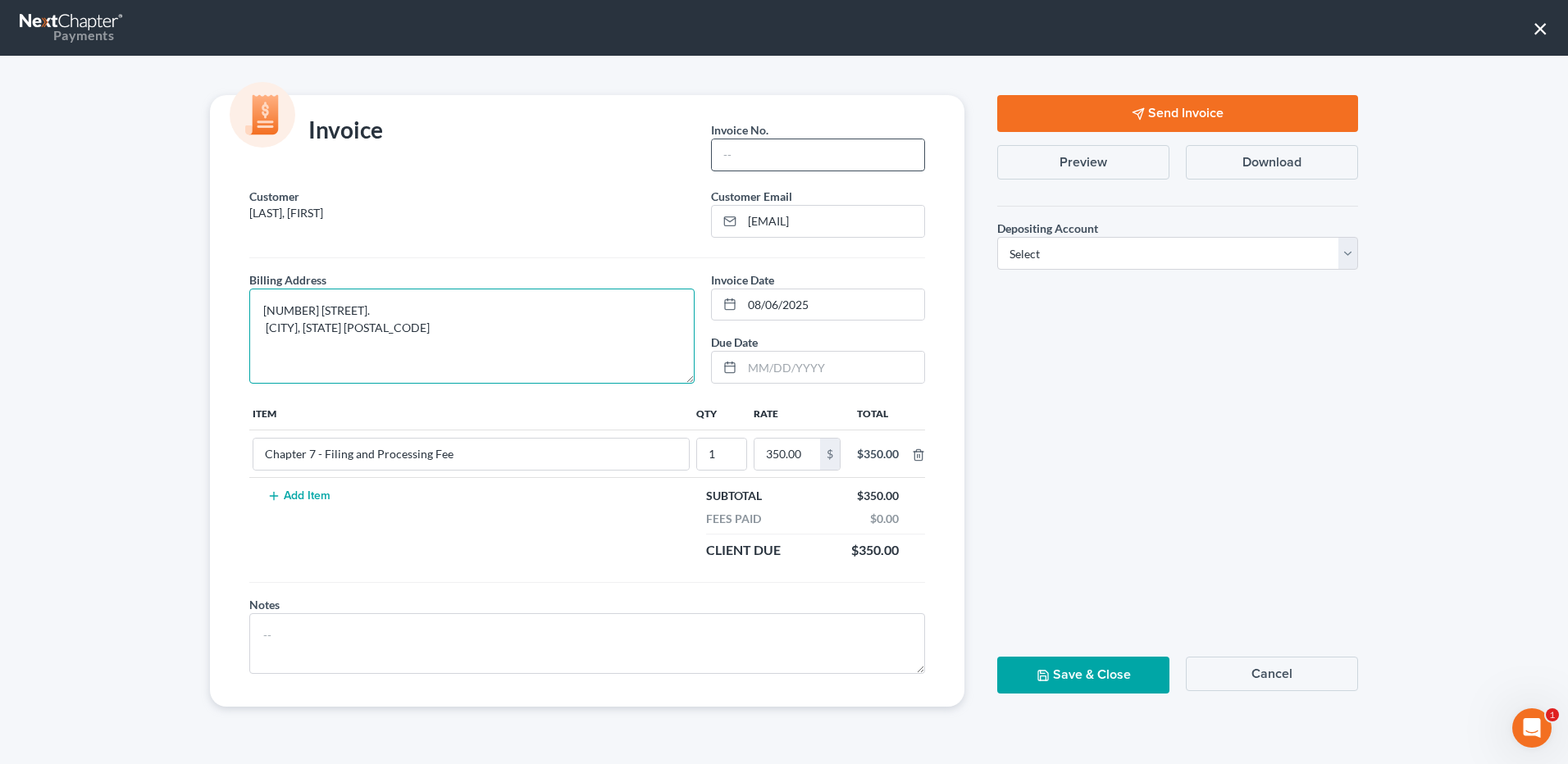 type on "[NUMBER] [STREET].
[CITY], [STATE] [POSTAL_CODE]" 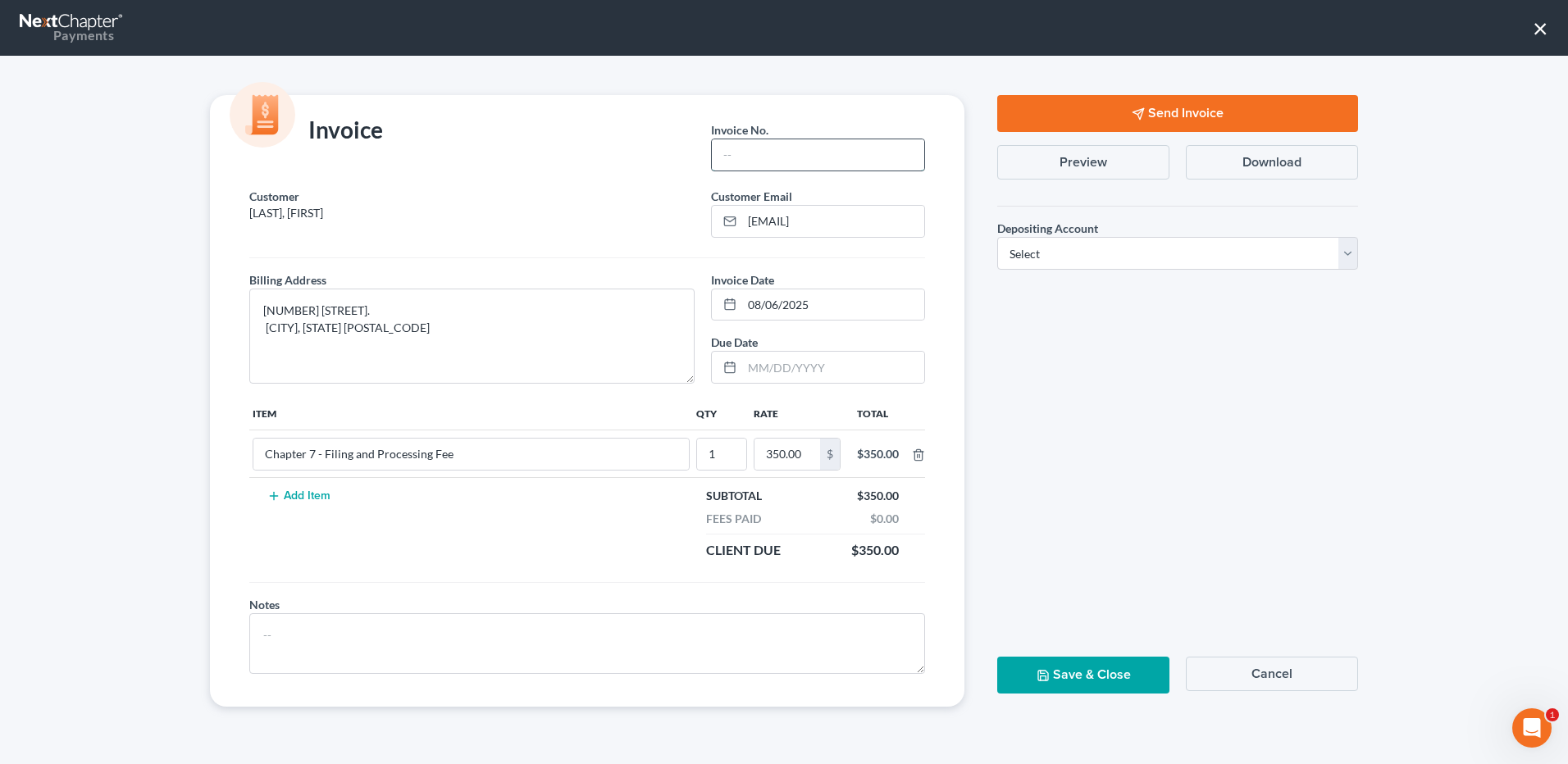 click at bounding box center [818, 155] 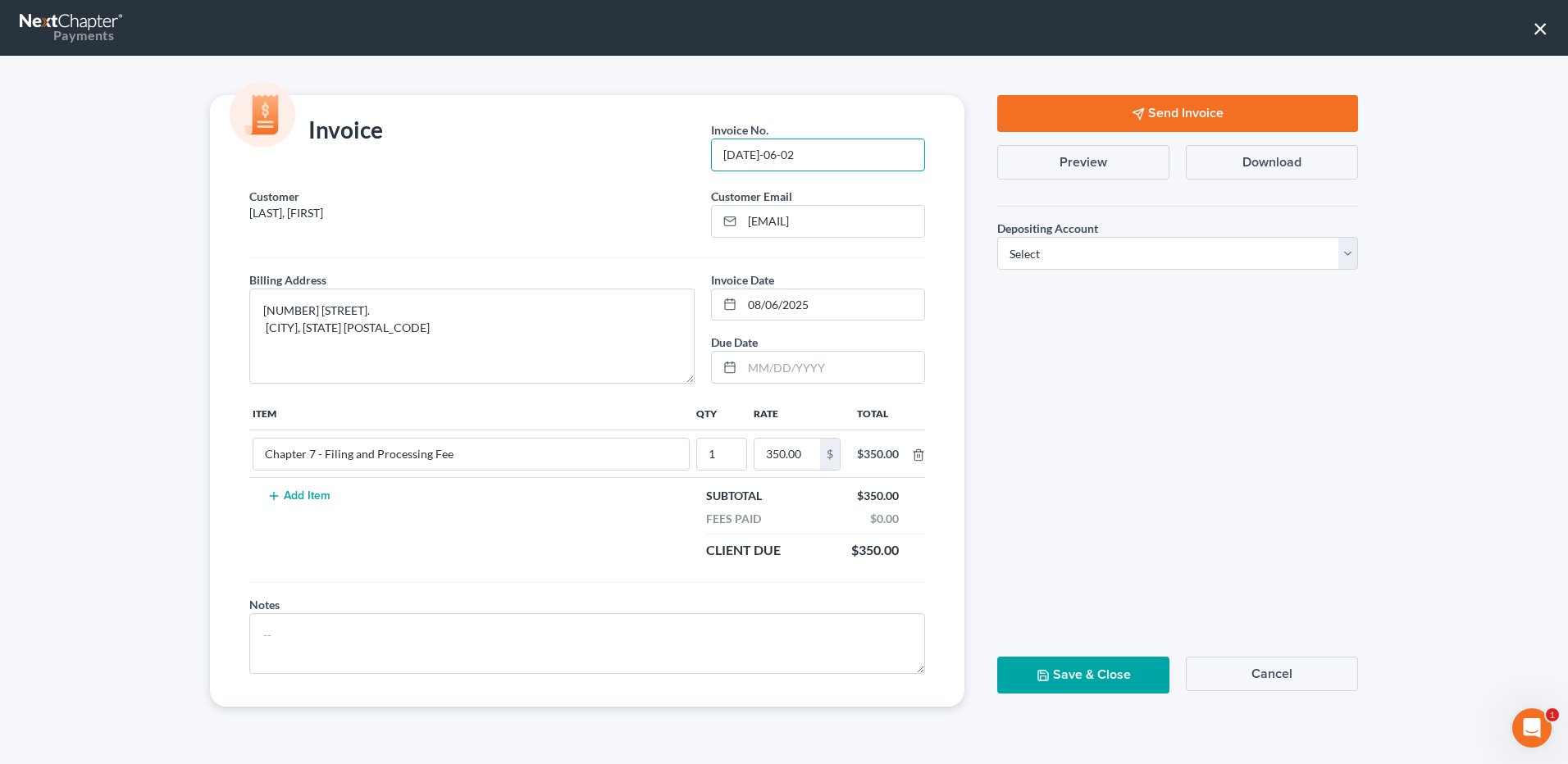 type on "[DATE]-06-02" 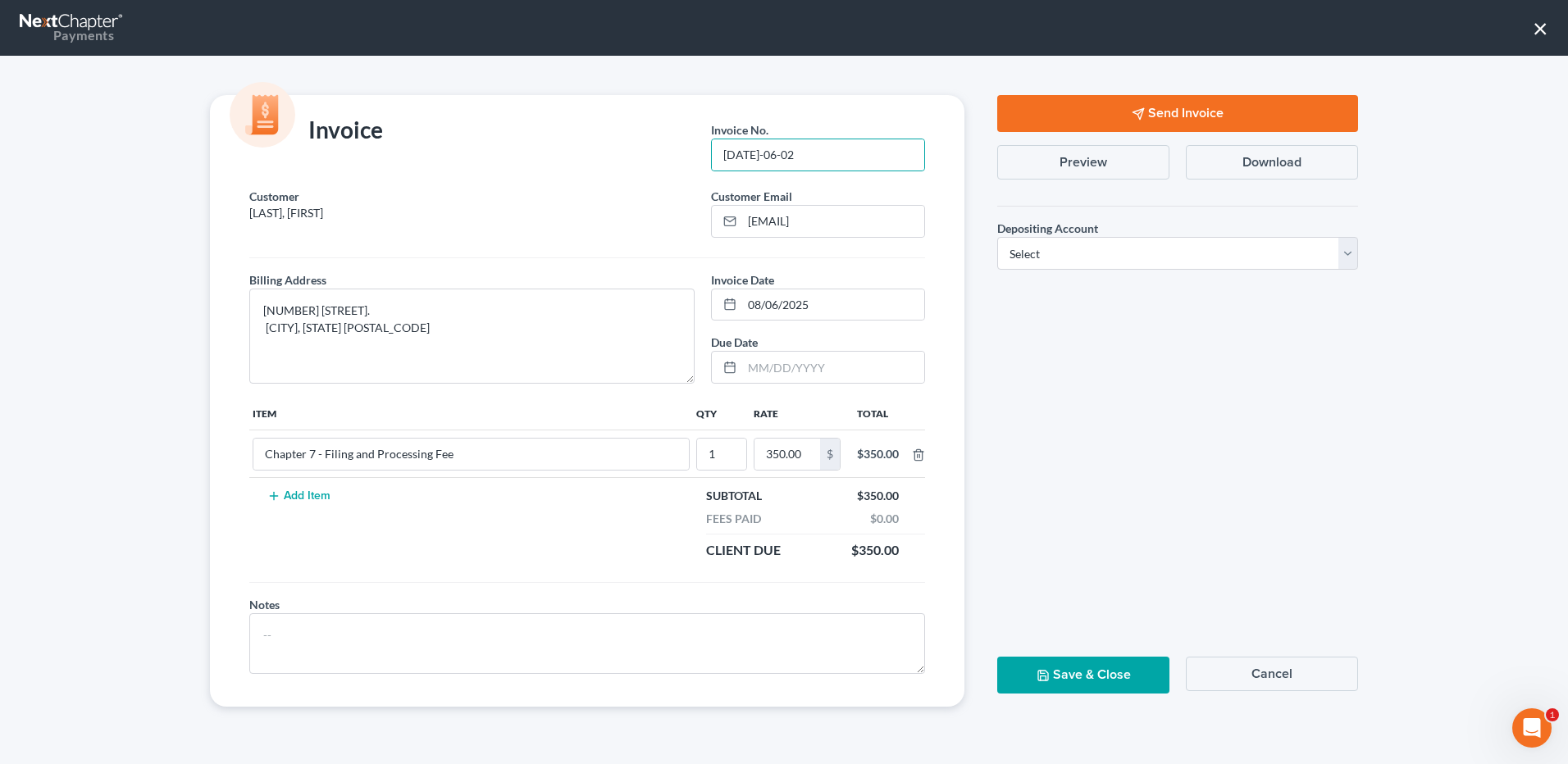 click on "Customer [LAST], [FIRST]
Customer Email
*
[EMAIL]" at bounding box center [587, 219] 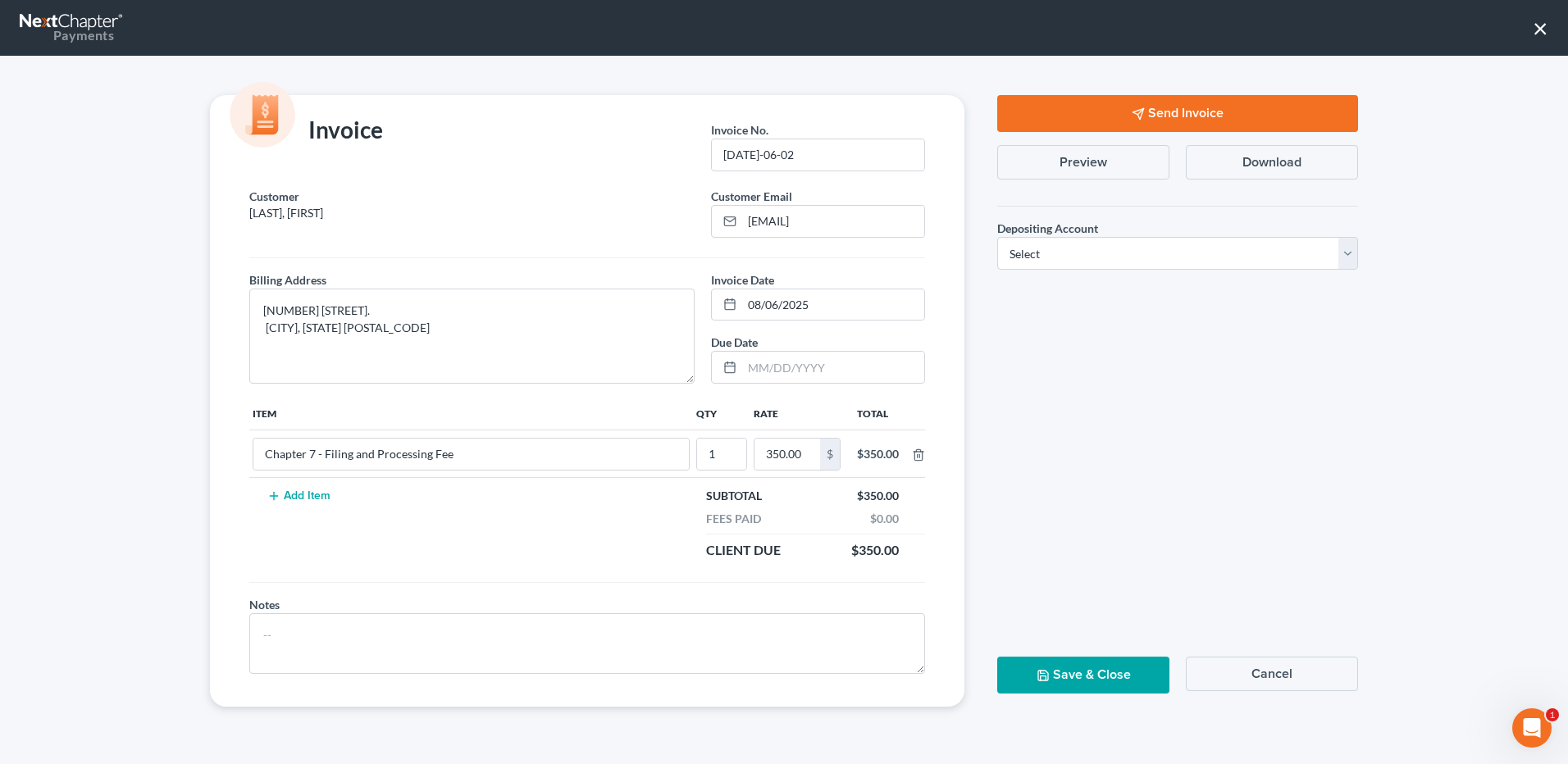 click on "Send Invoice" at bounding box center [1178, 113] 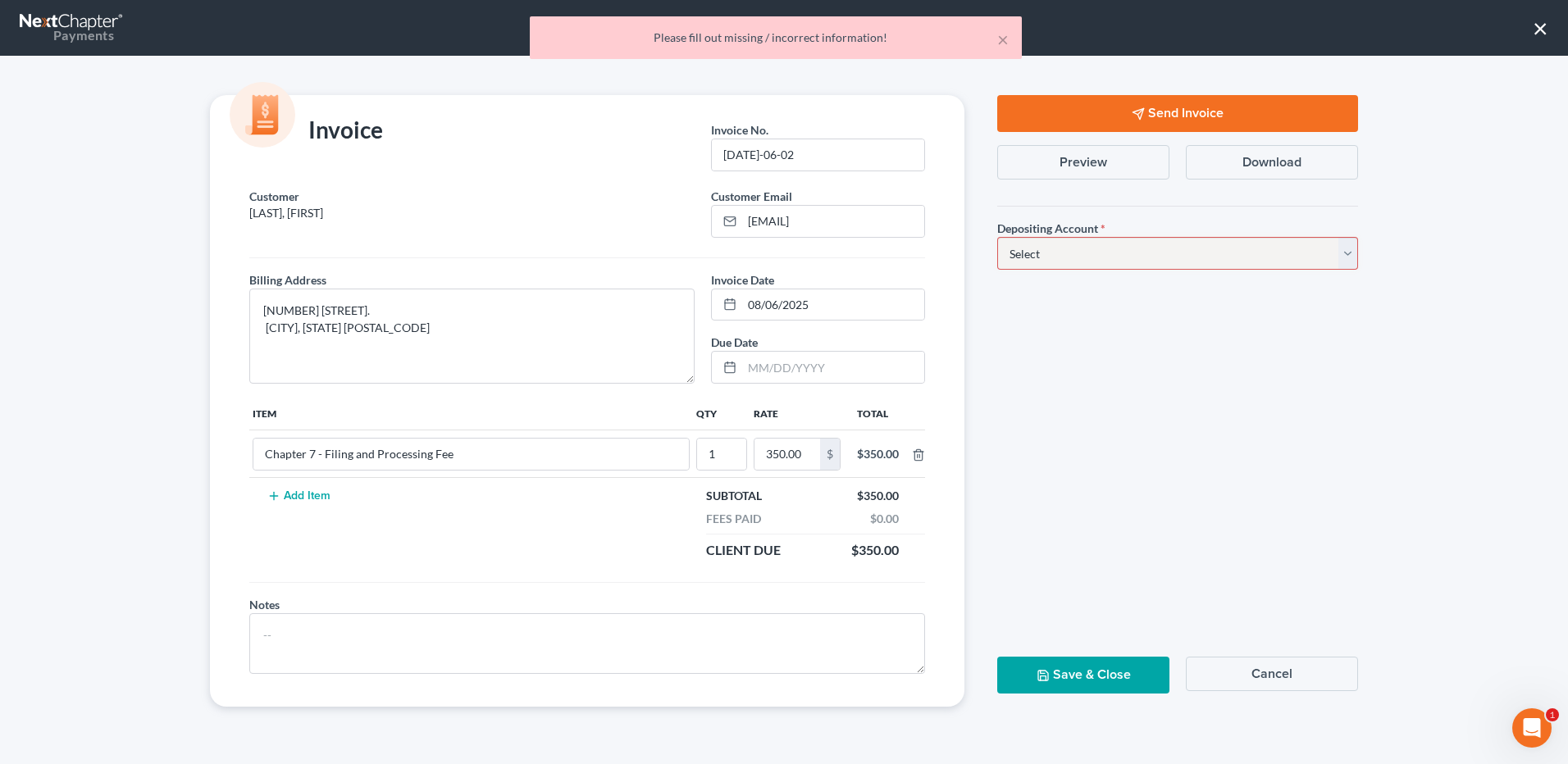 click on "Add Item" at bounding box center (471, 523) 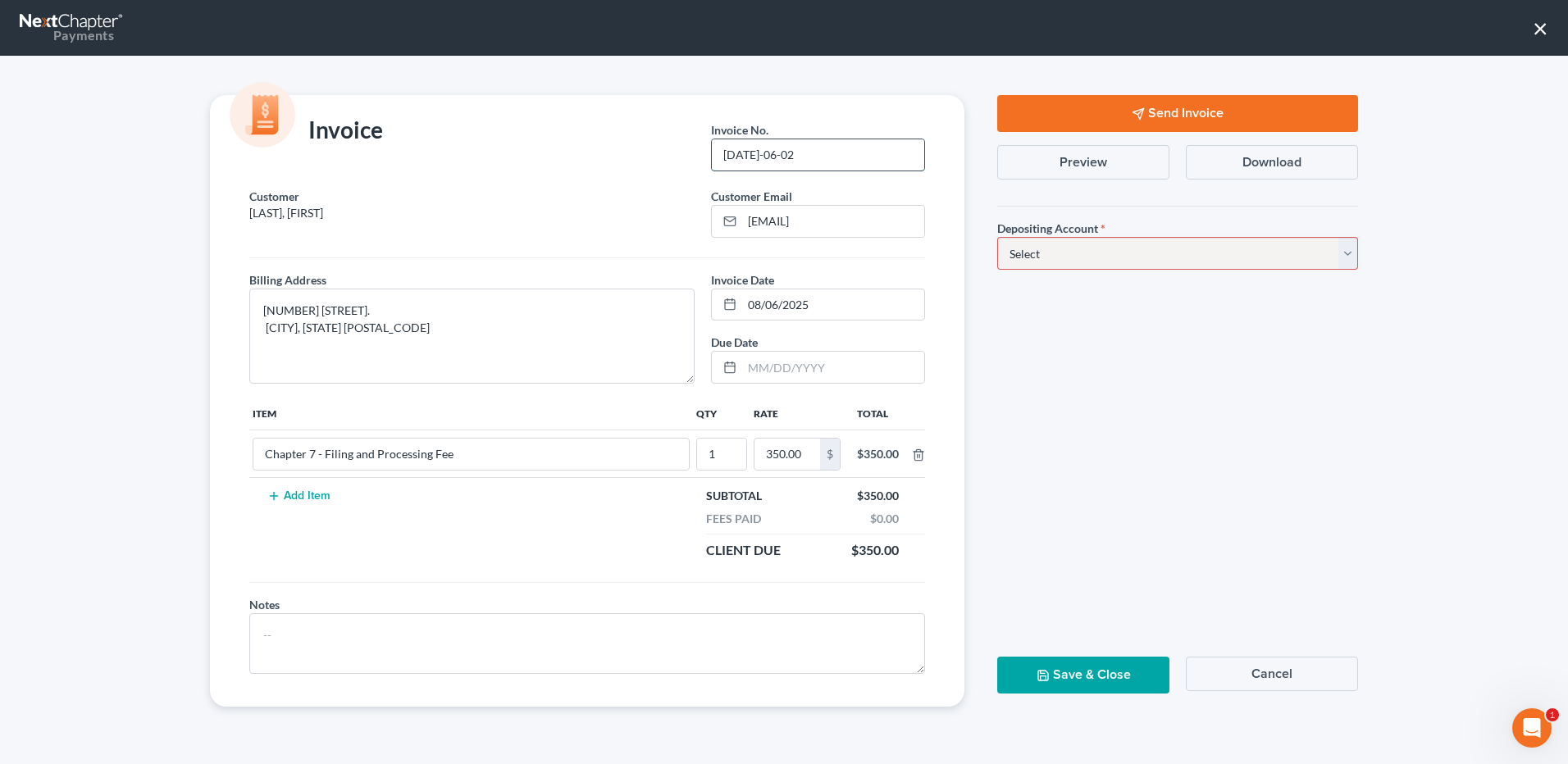 click on "[DATE]-06-02" at bounding box center [818, 155] 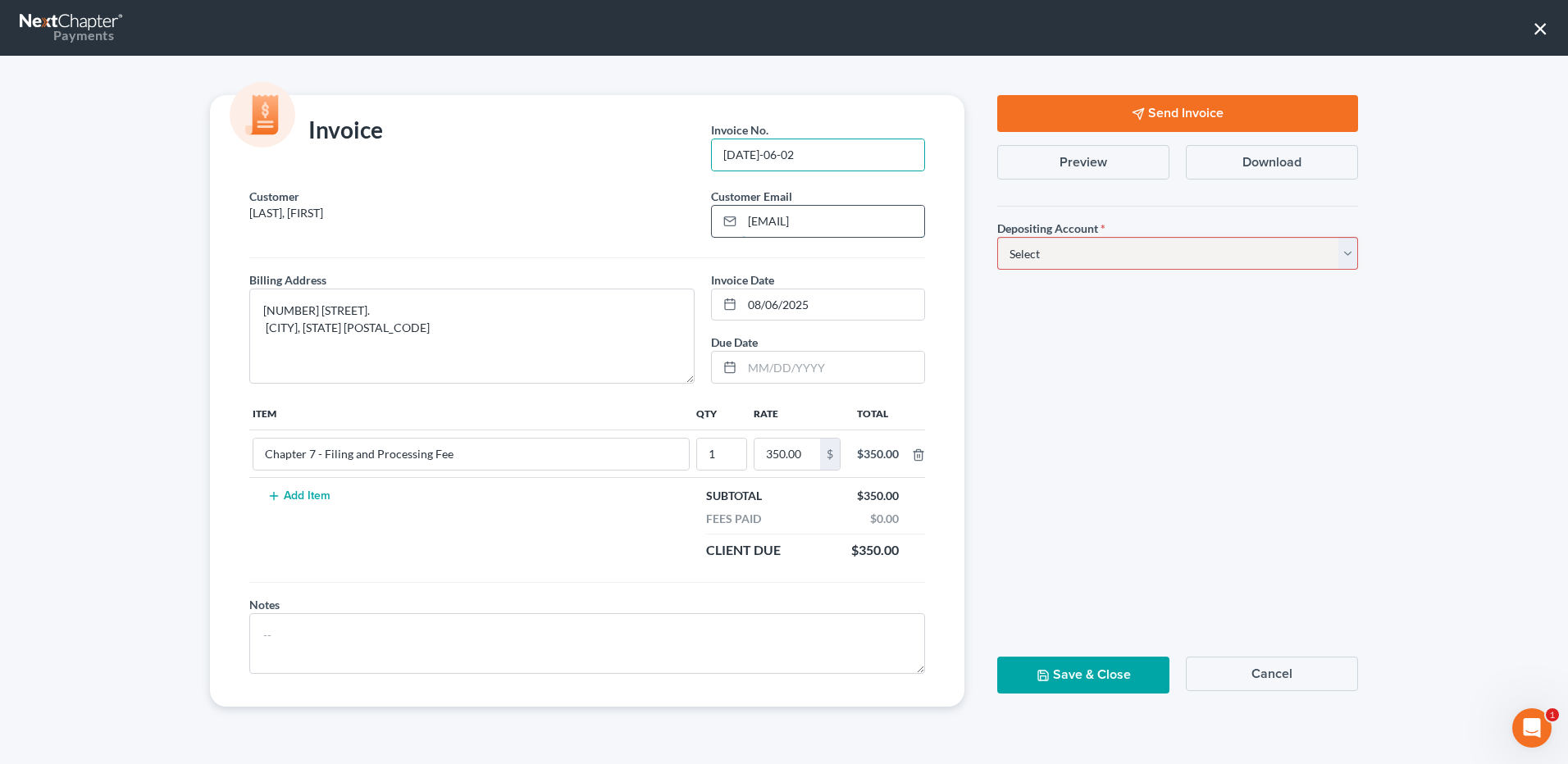 drag, startPoint x: 870, startPoint y: 208, endPoint x: 818, endPoint y: 230, distance: 56.46238 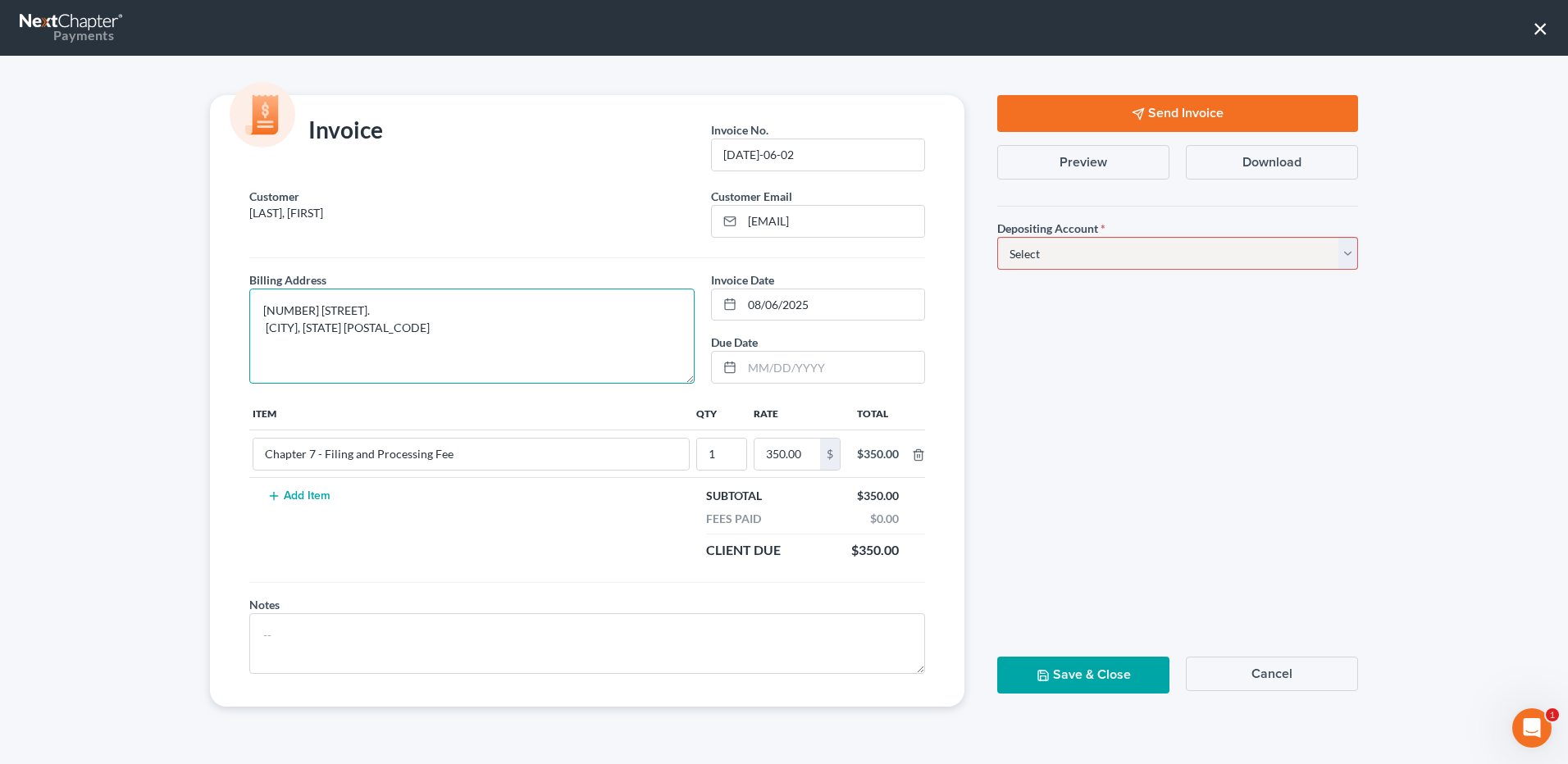 click on "[NUMBER] [STREET].
[CITY], [STATE] [POSTAL_CODE]" at bounding box center [472, 336] 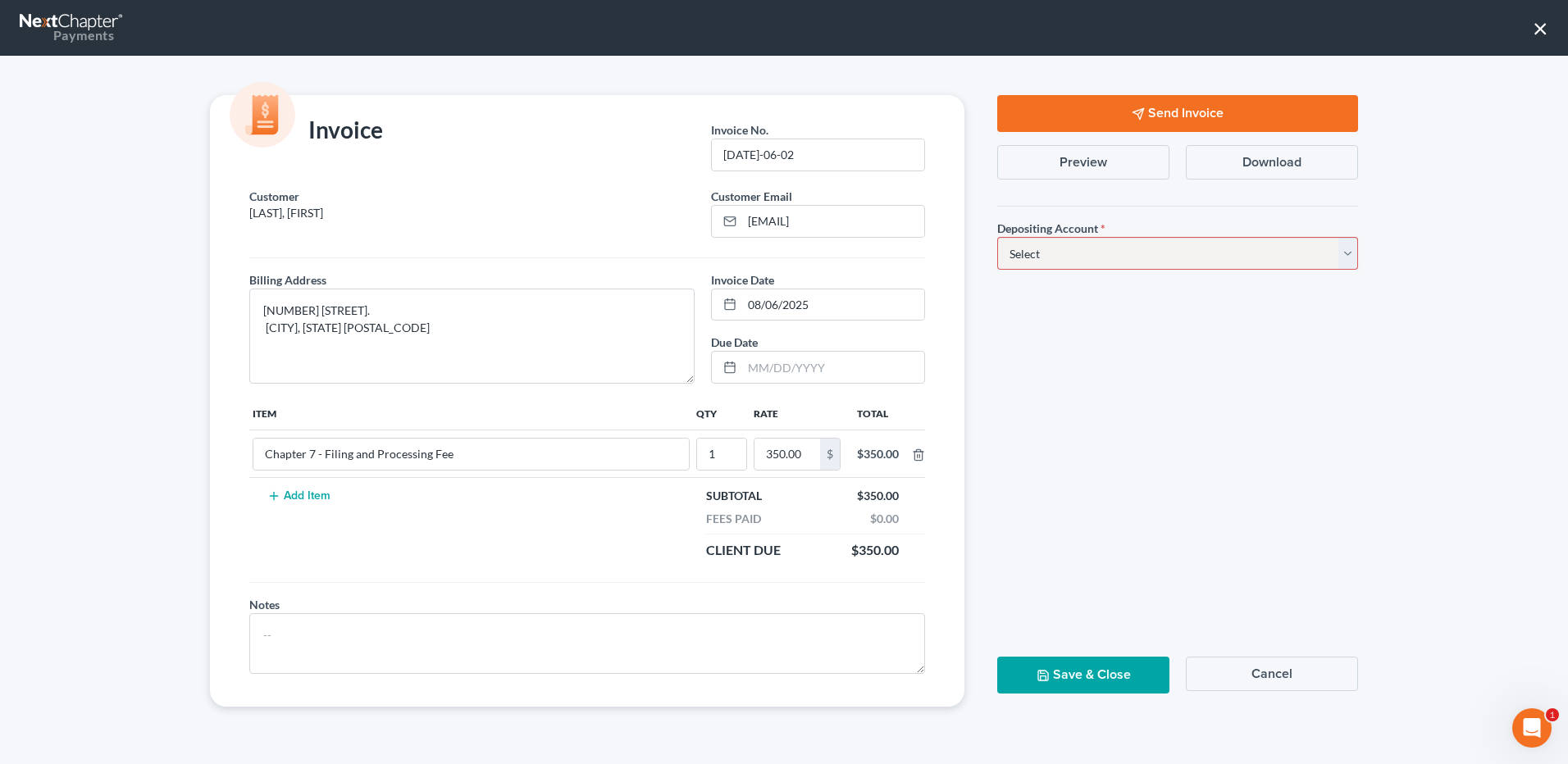click on "Invoice
Invoice No.
*
[DATE]-06-02" at bounding box center [587, 141] 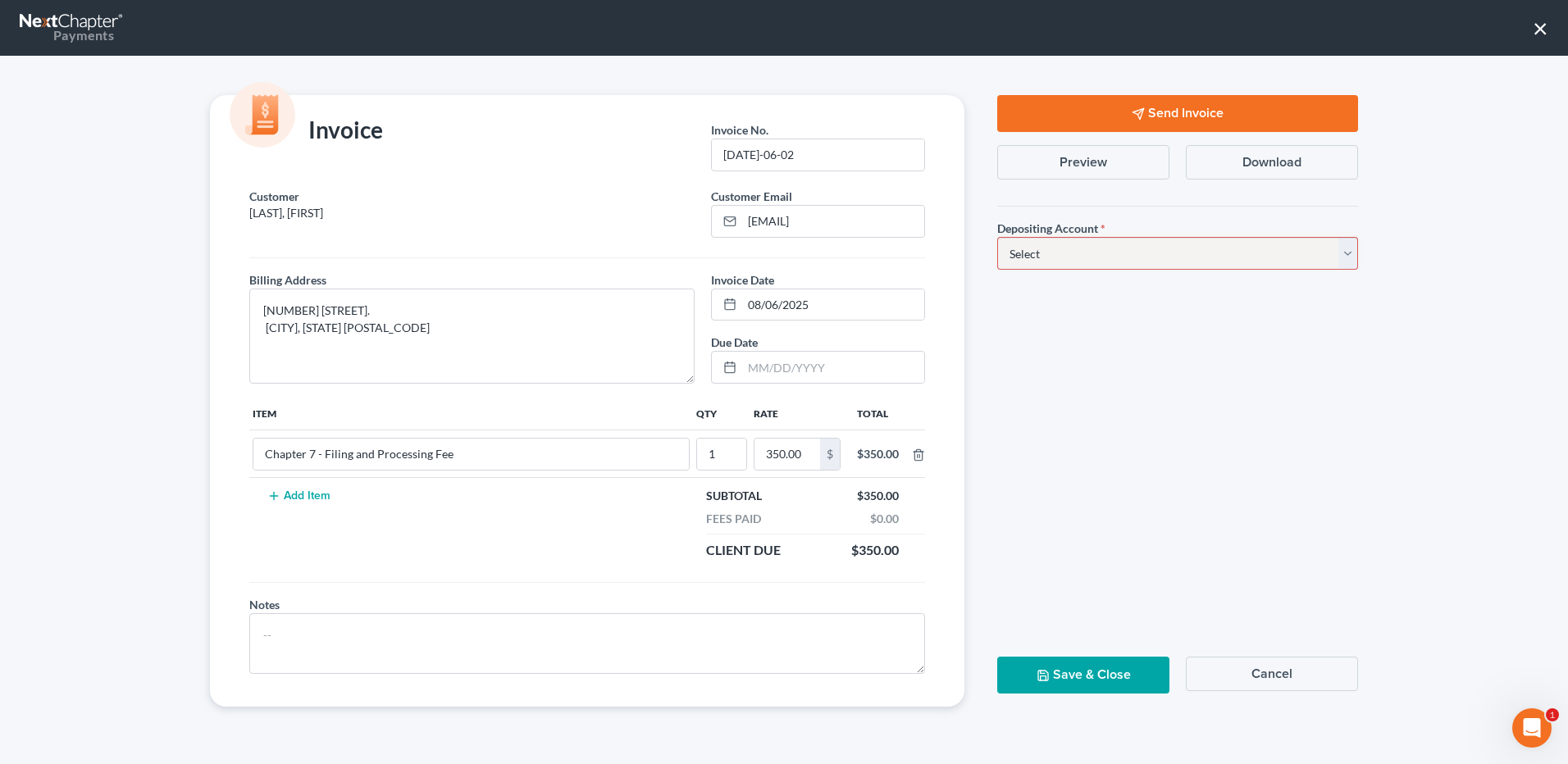 click on "Select Operation Trust" at bounding box center (1178, 253) 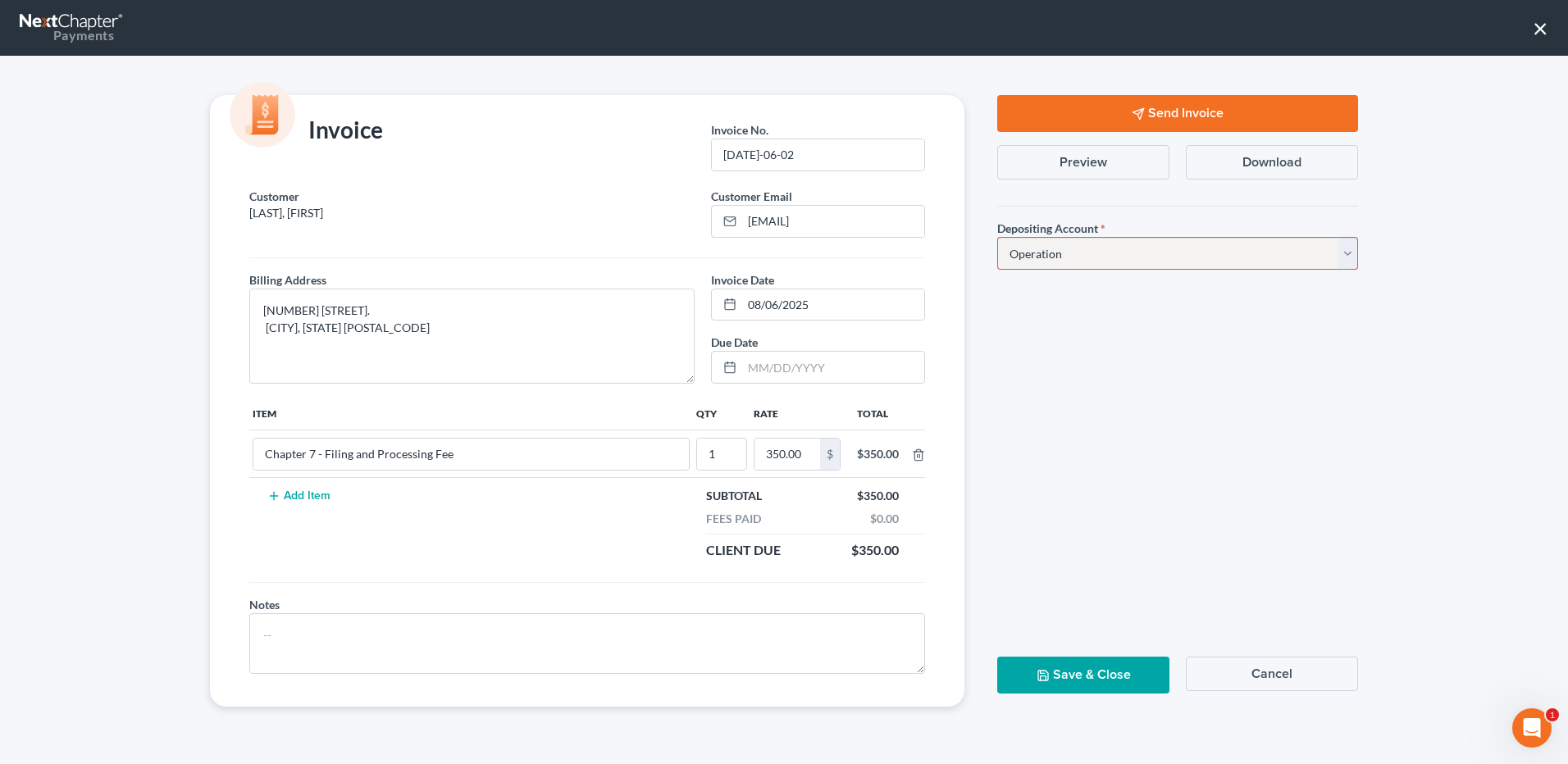 click on "Select Operation Trust" at bounding box center (1178, 253) 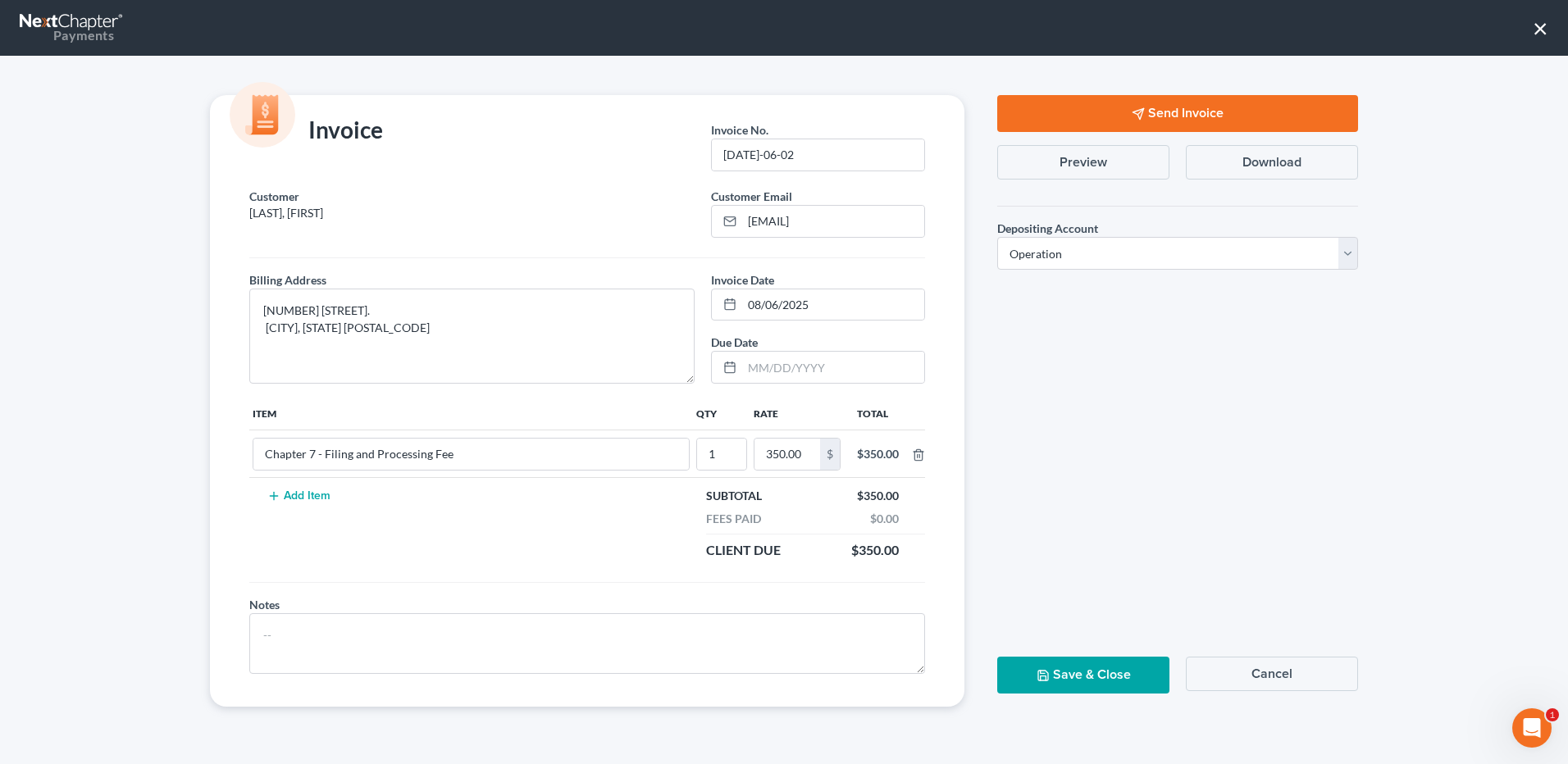 click on "Send Invoice" at bounding box center [1178, 113] 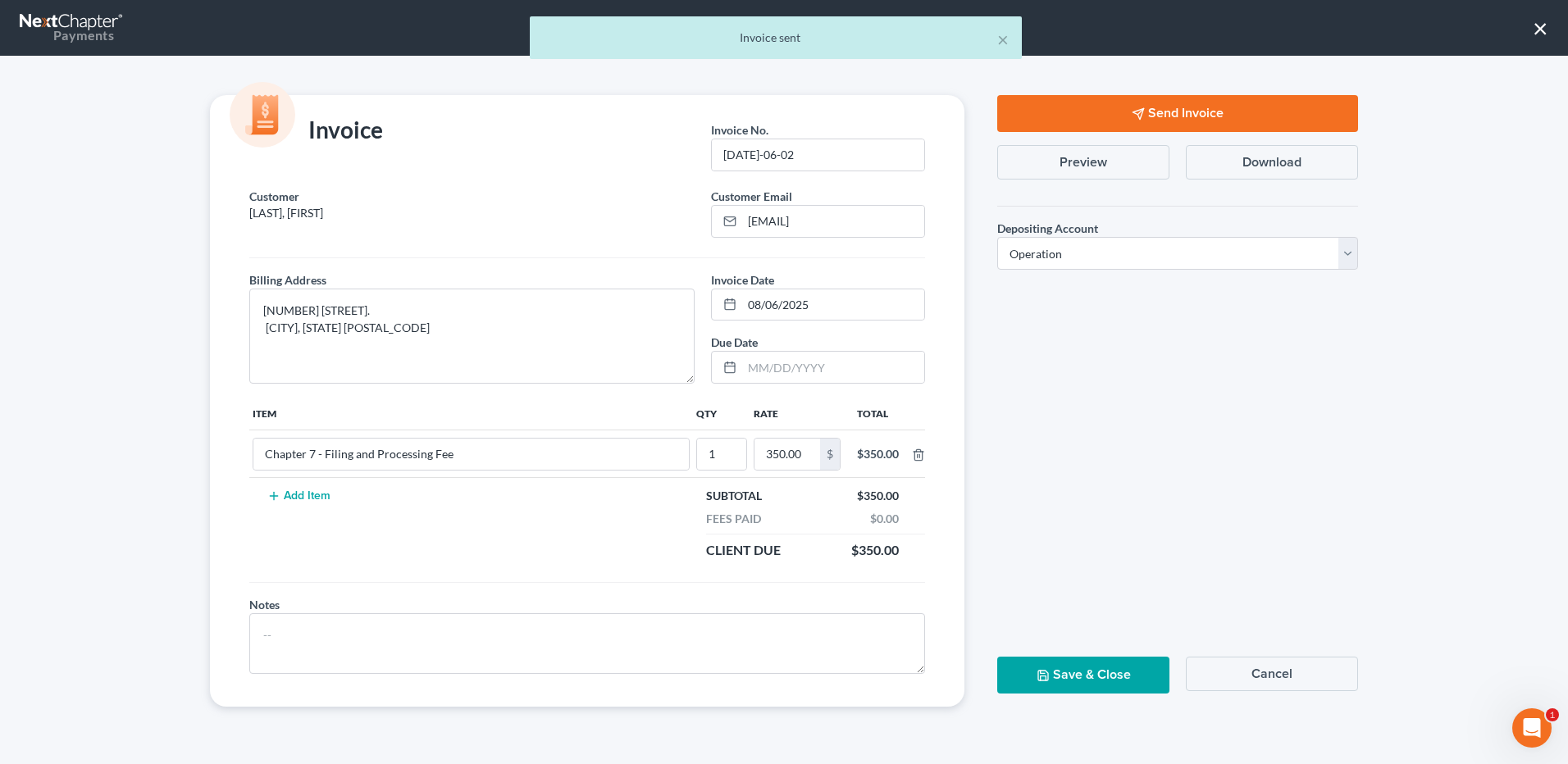 click on "Save & Close" at bounding box center [1083, 675] 